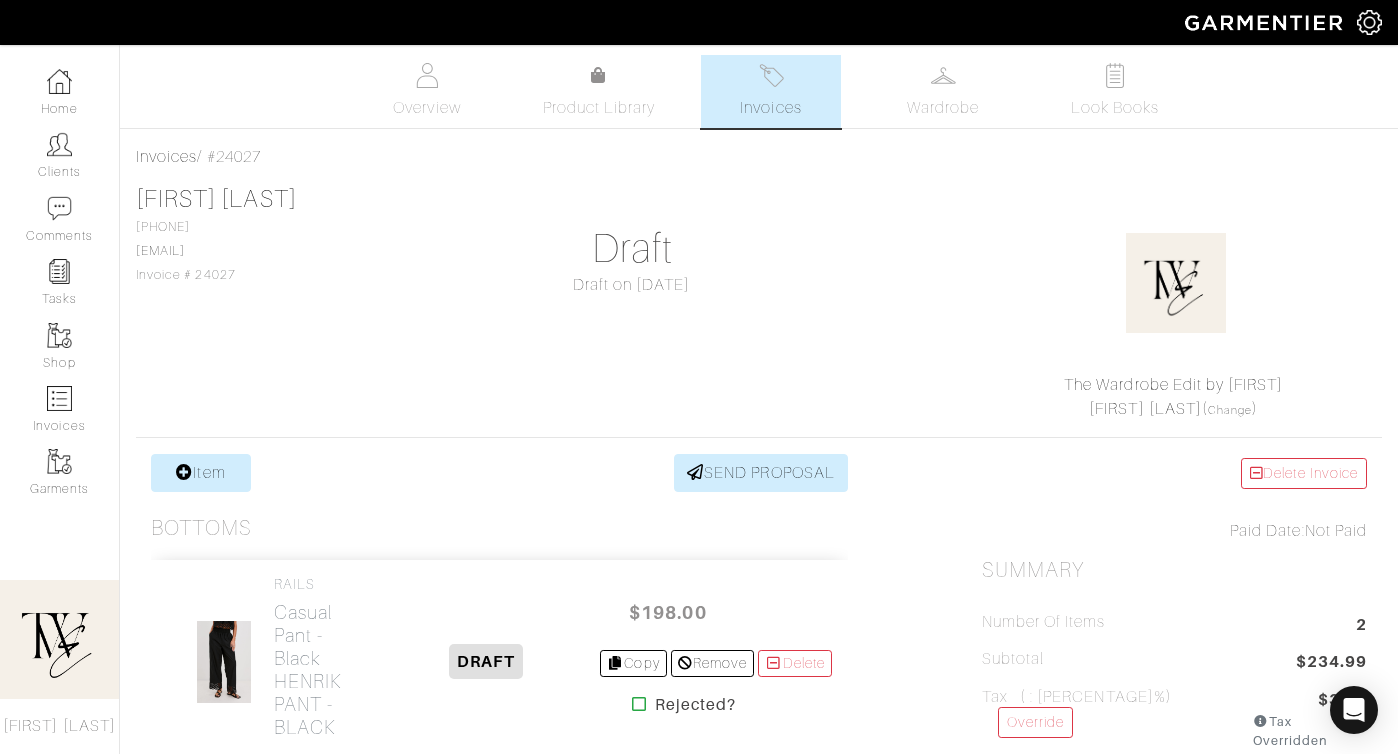 scroll, scrollTop: 0, scrollLeft: 0, axis: both 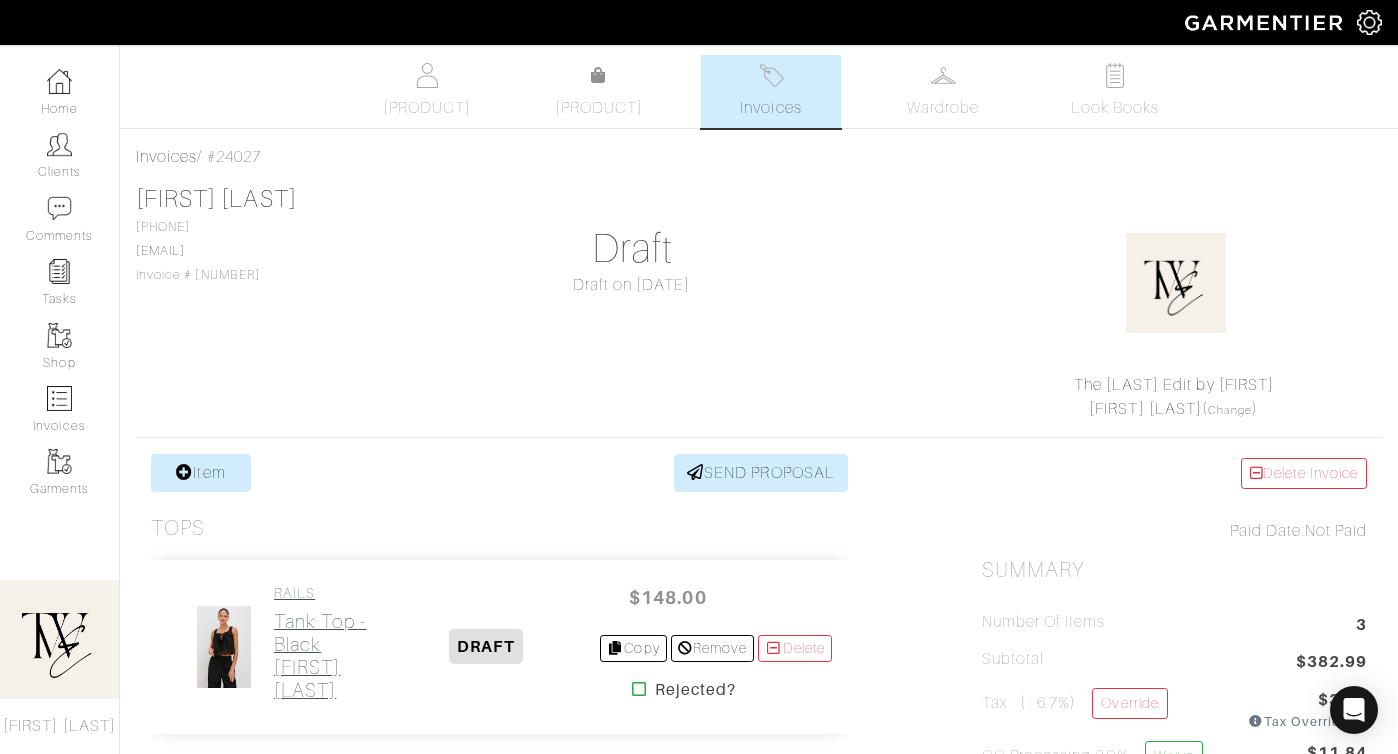 click on "Tank Top -   Black
BLYTHE TOP - BLACK" at bounding box center [323, 656] 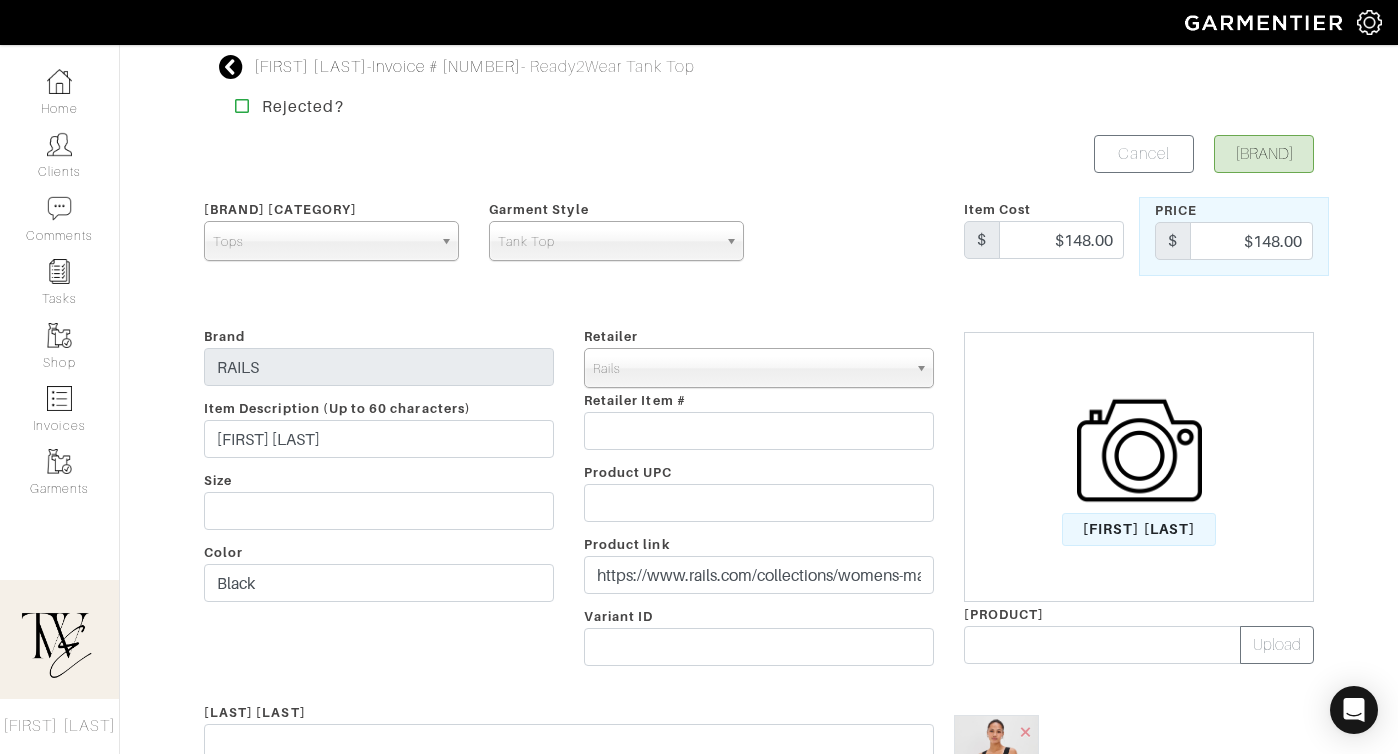 scroll, scrollTop: 285, scrollLeft: 0, axis: vertical 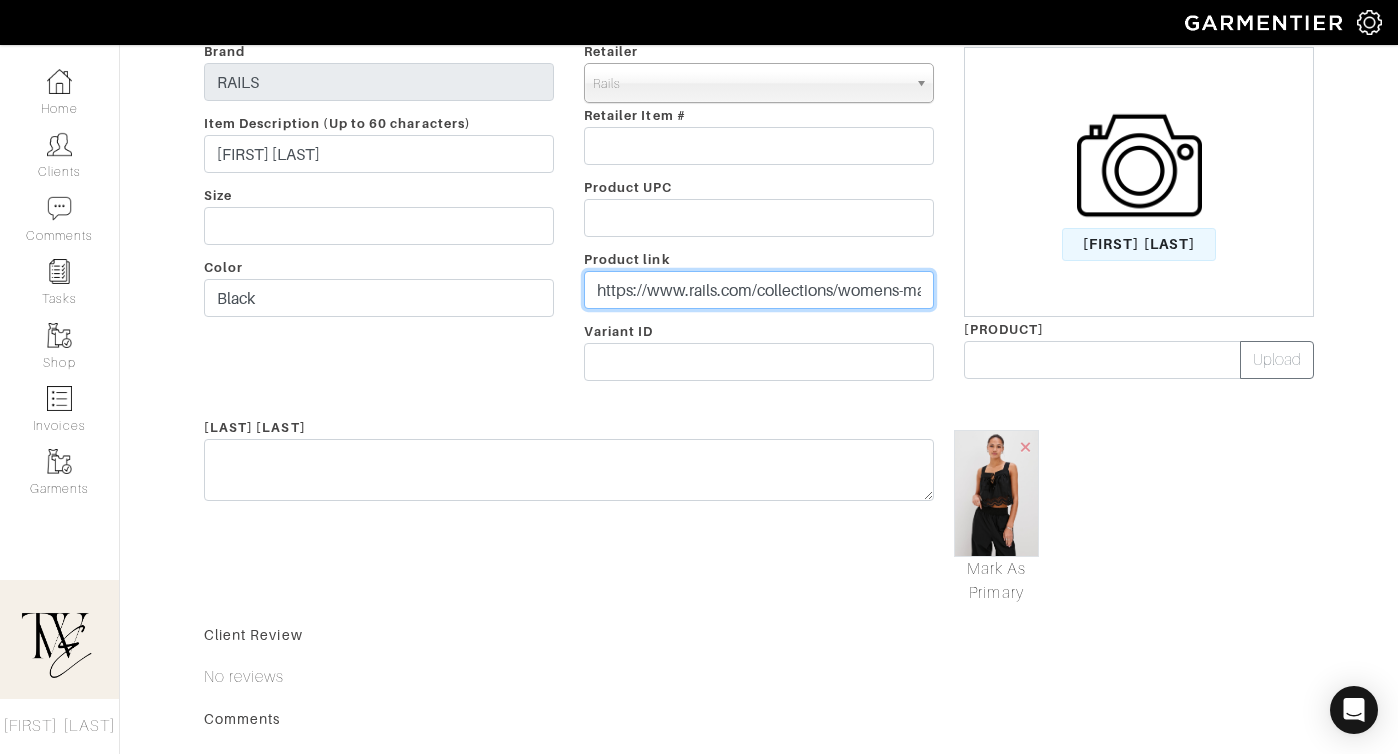 click on "https://www.rails.com/collections/womens-matching-sets/products/blythe-top-black?variant=45211082260649&utm_source=ShopMy&utm_medium=affiliate&utm_campaign=Regan Heinrichs&utm_content=Quick Link&utm_referrer=shopmy.us&smsclickid=24062c28-c36f-4ca2-8a3b-798e0e0caa27" at bounding box center (759, 290) 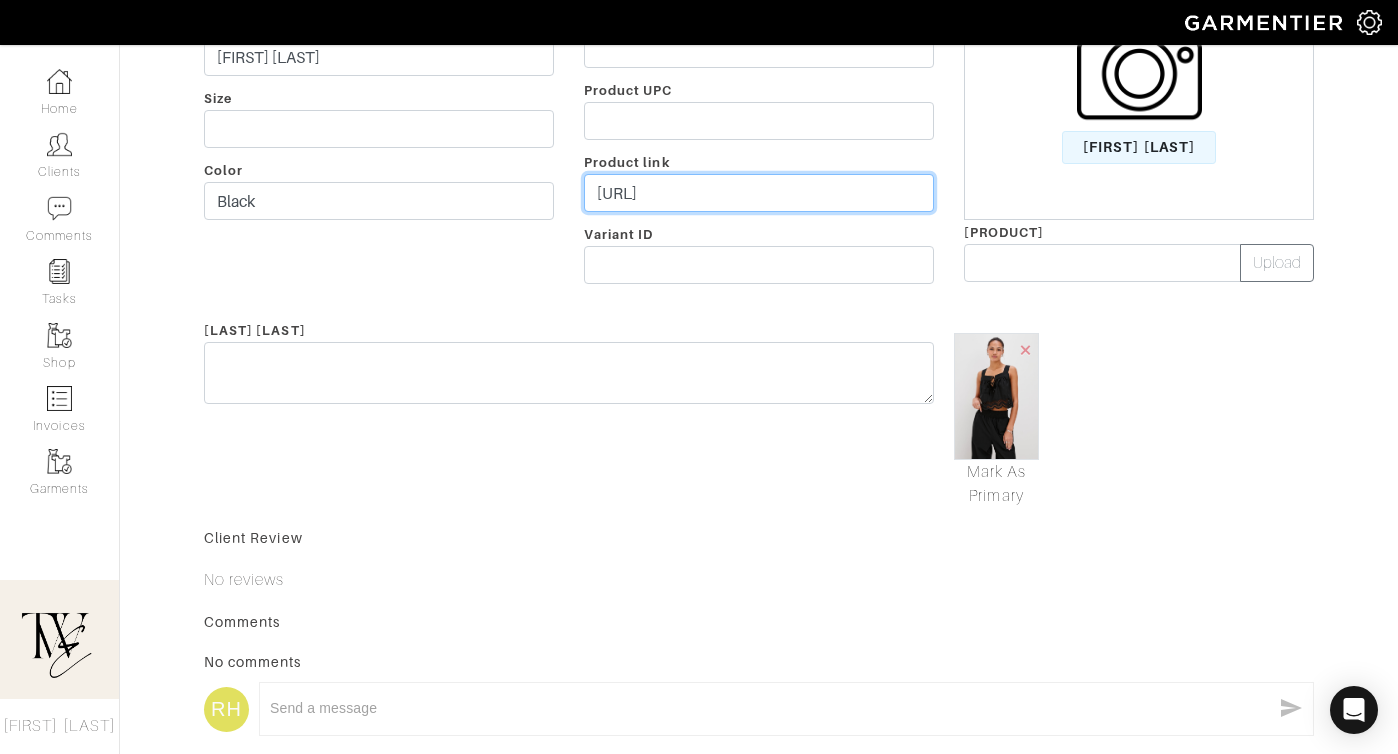 scroll, scrollTop: 445, scrollLeft: 0, axis: vertical 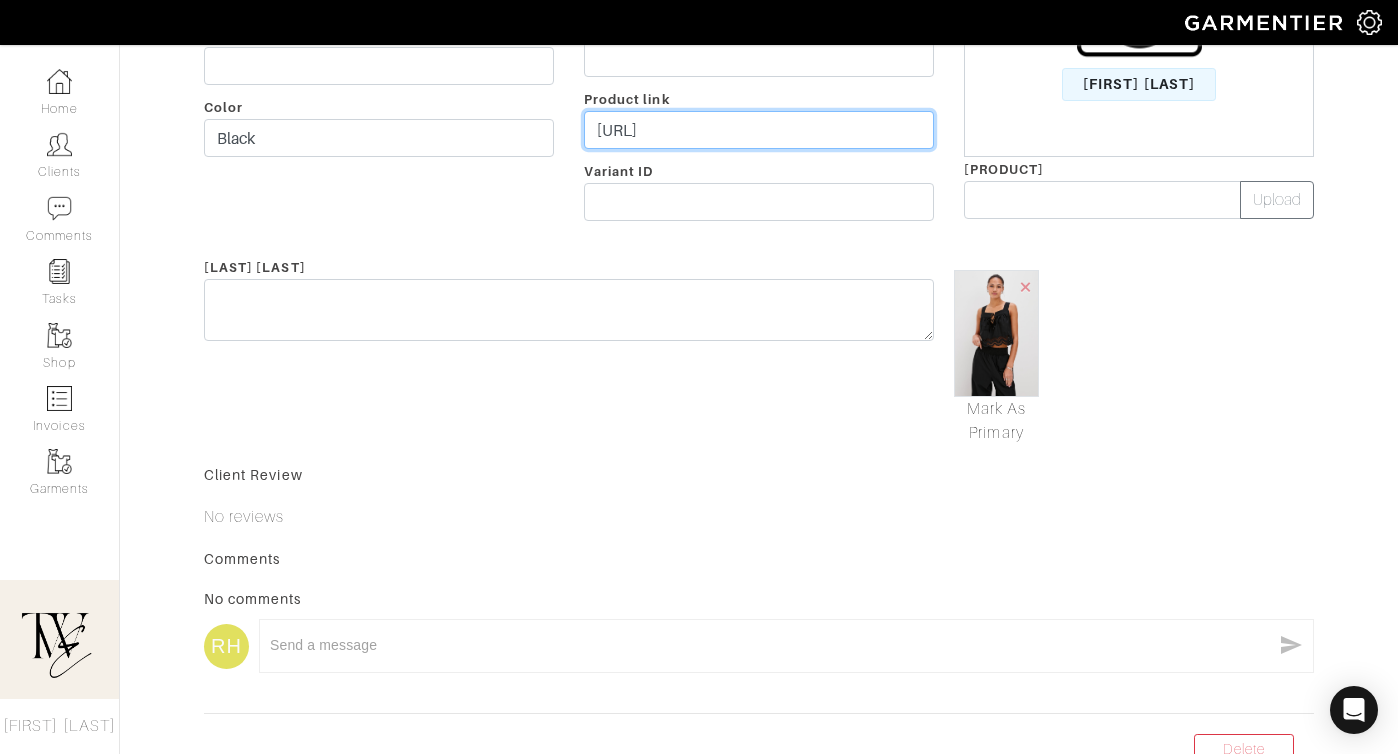 type on "https://go.shopmy.us/p-20569432" 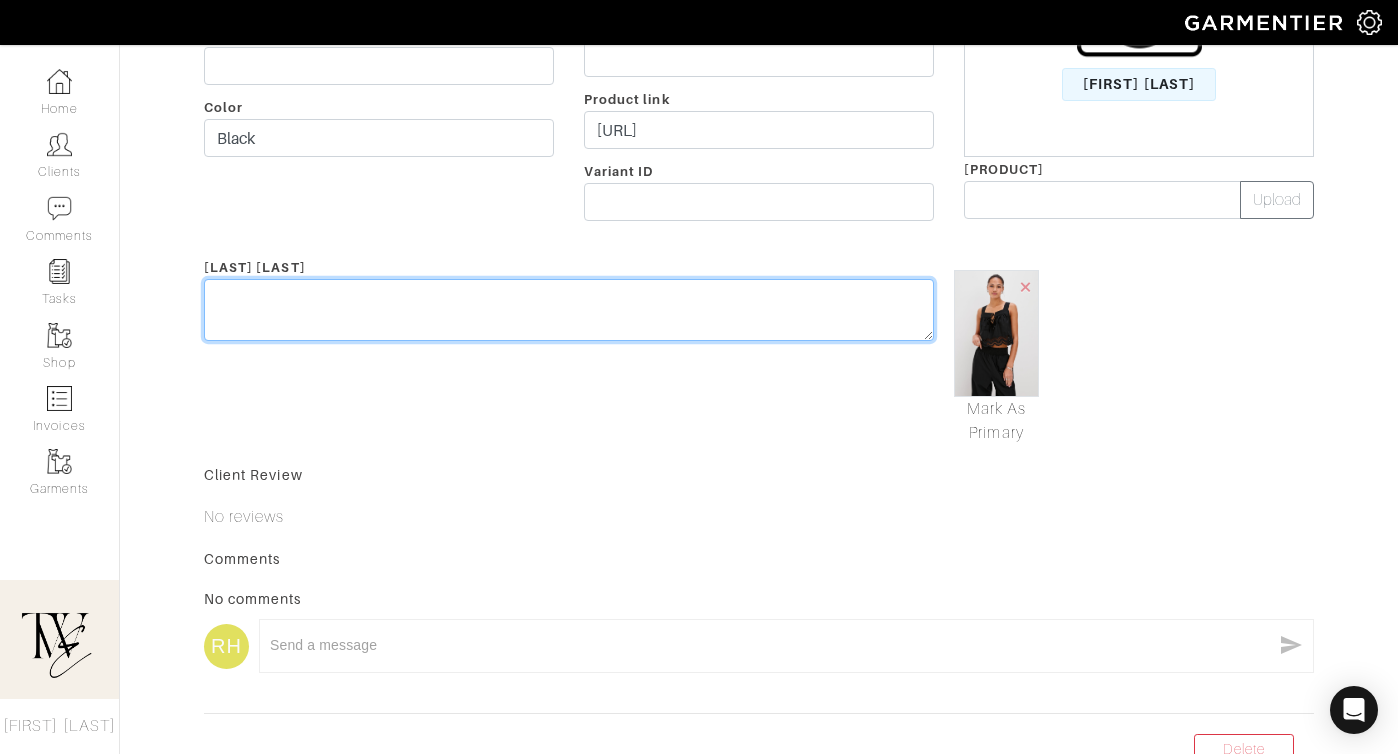click at bounding box center (569, 310) 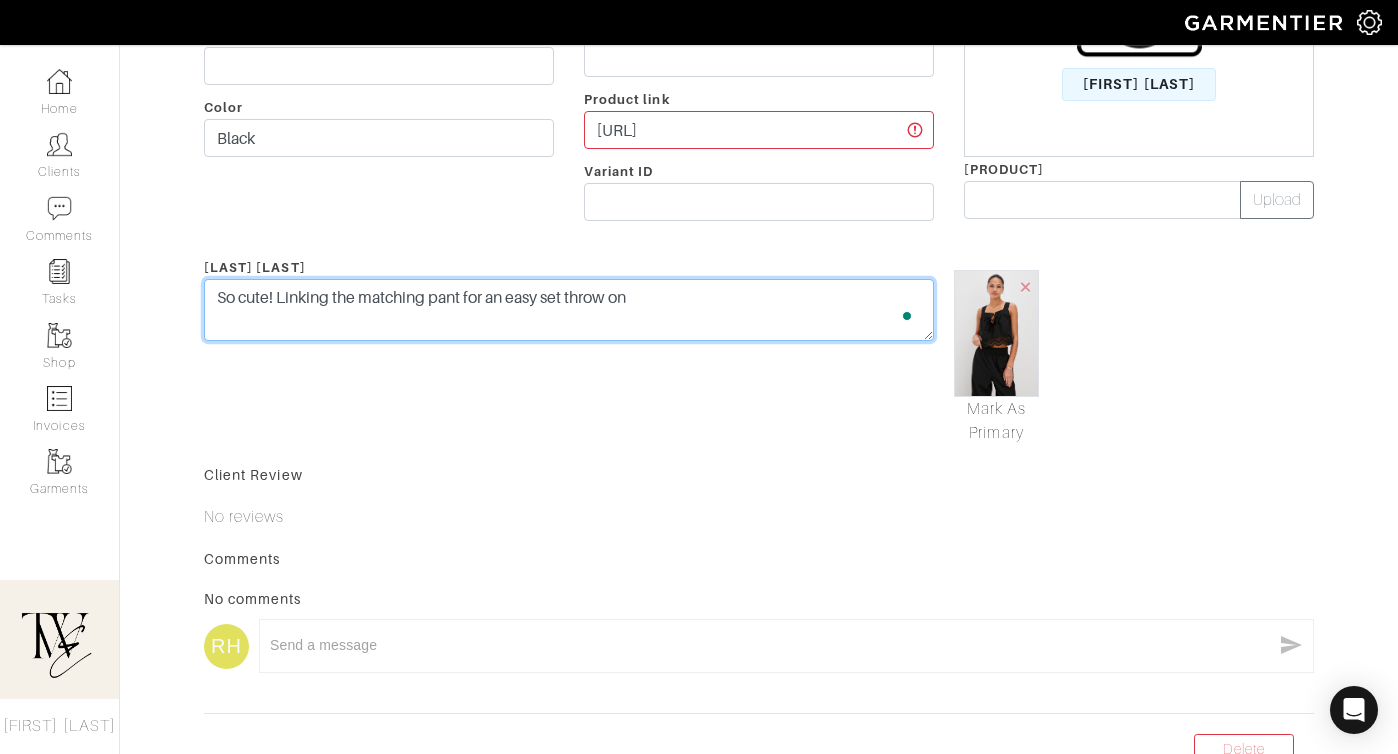 scroll, scrollTop: 0, scrollLeft: 0, axis: both 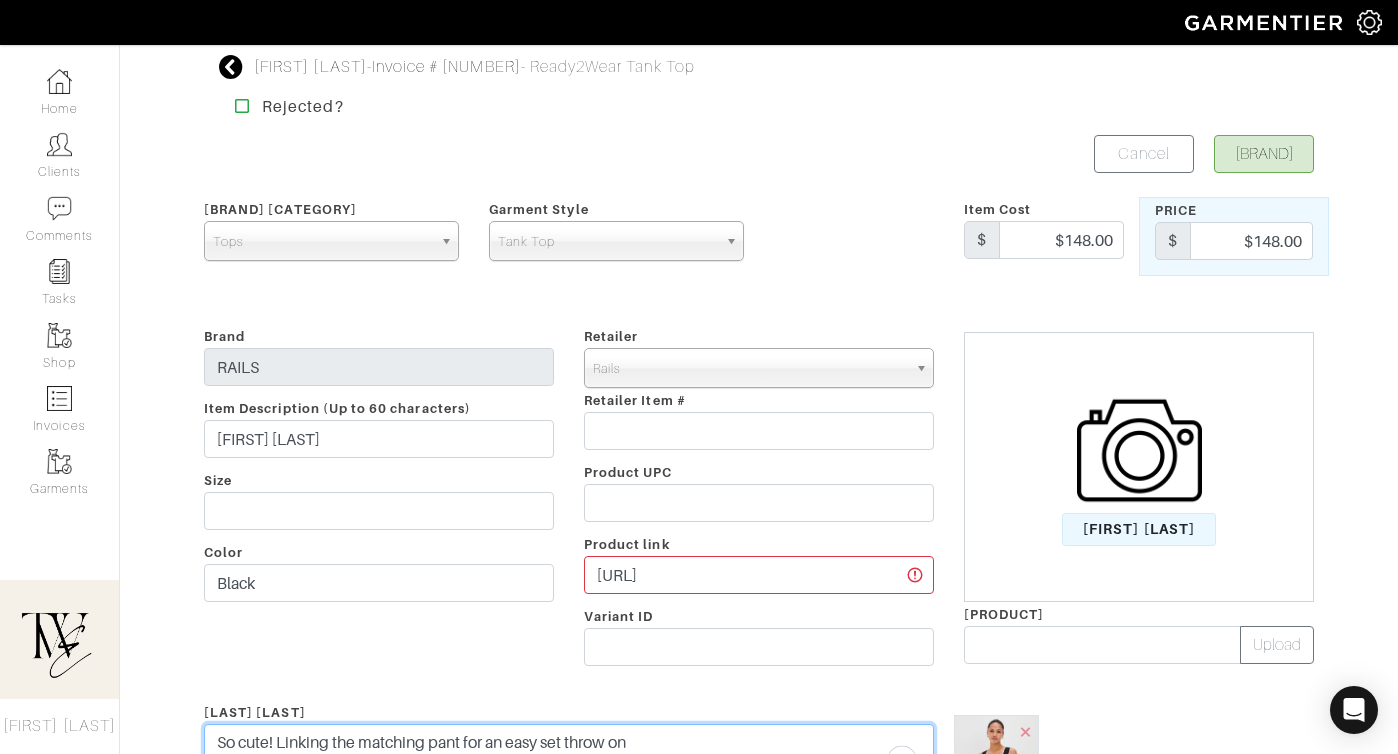 type on "So cute! Linking the matching pant for an easy set throw on" 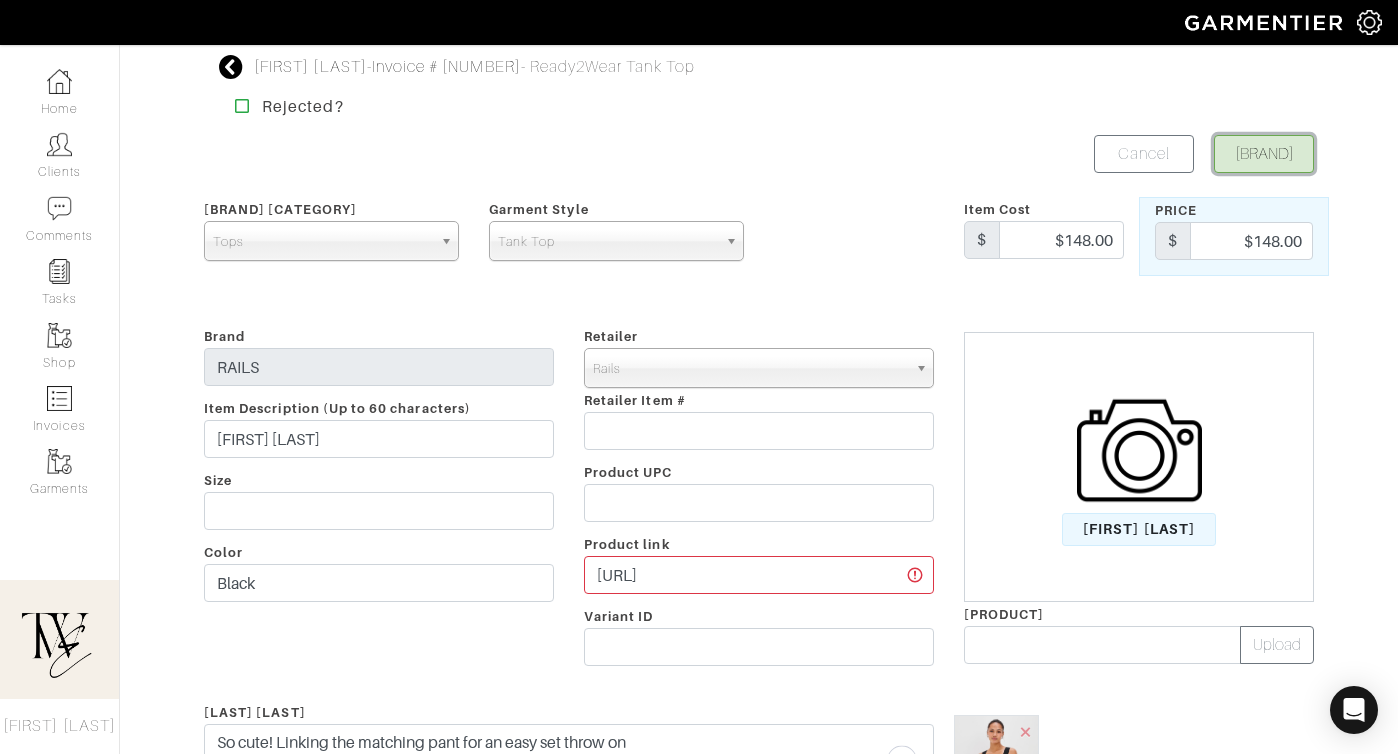 click on "Save" at bounding box center [1264, 154] 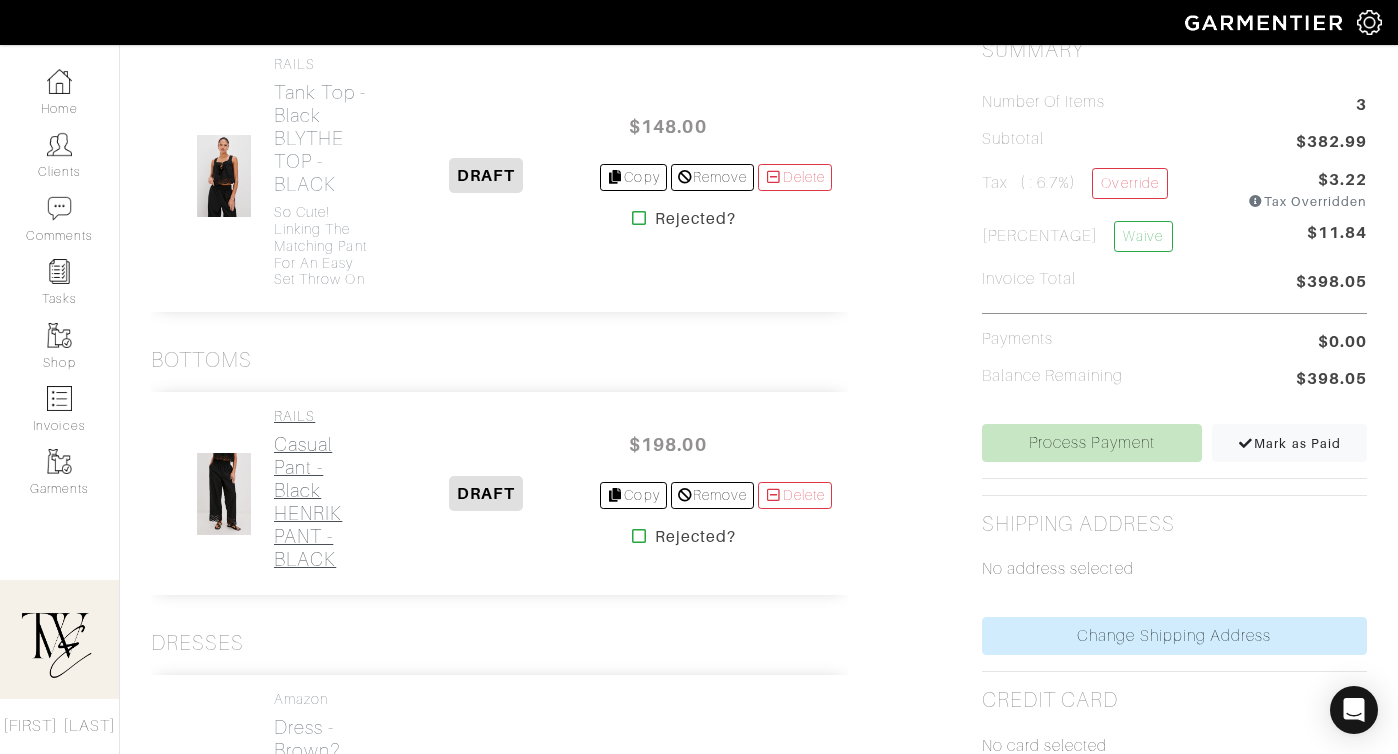 scroll, scrollTop: 803, scrollLeft: 0, axis: vertical 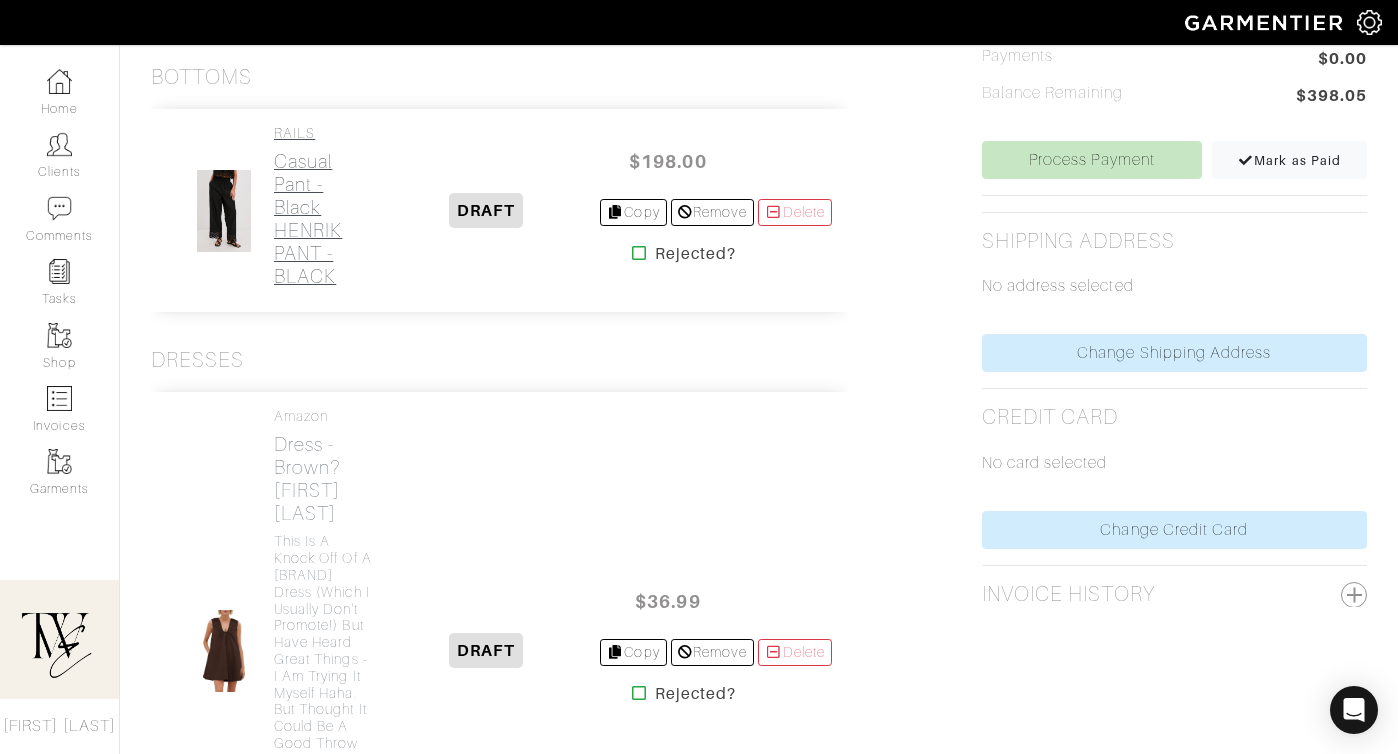 click on "Casual Pant - Black
HENRIK PANT - BLACK" at bounding box center (323, 219) 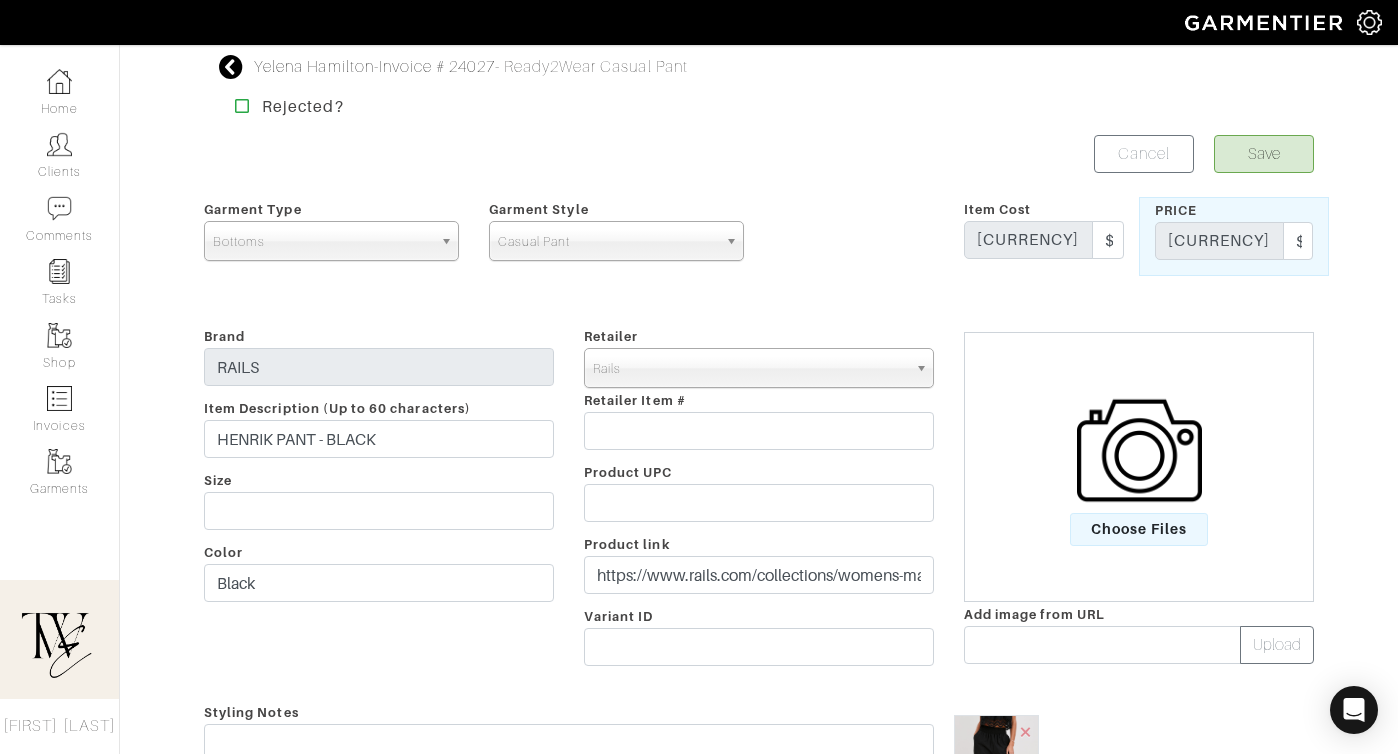 scroll, scrollTop: 220, scrollLeft: 0, axis: vertical 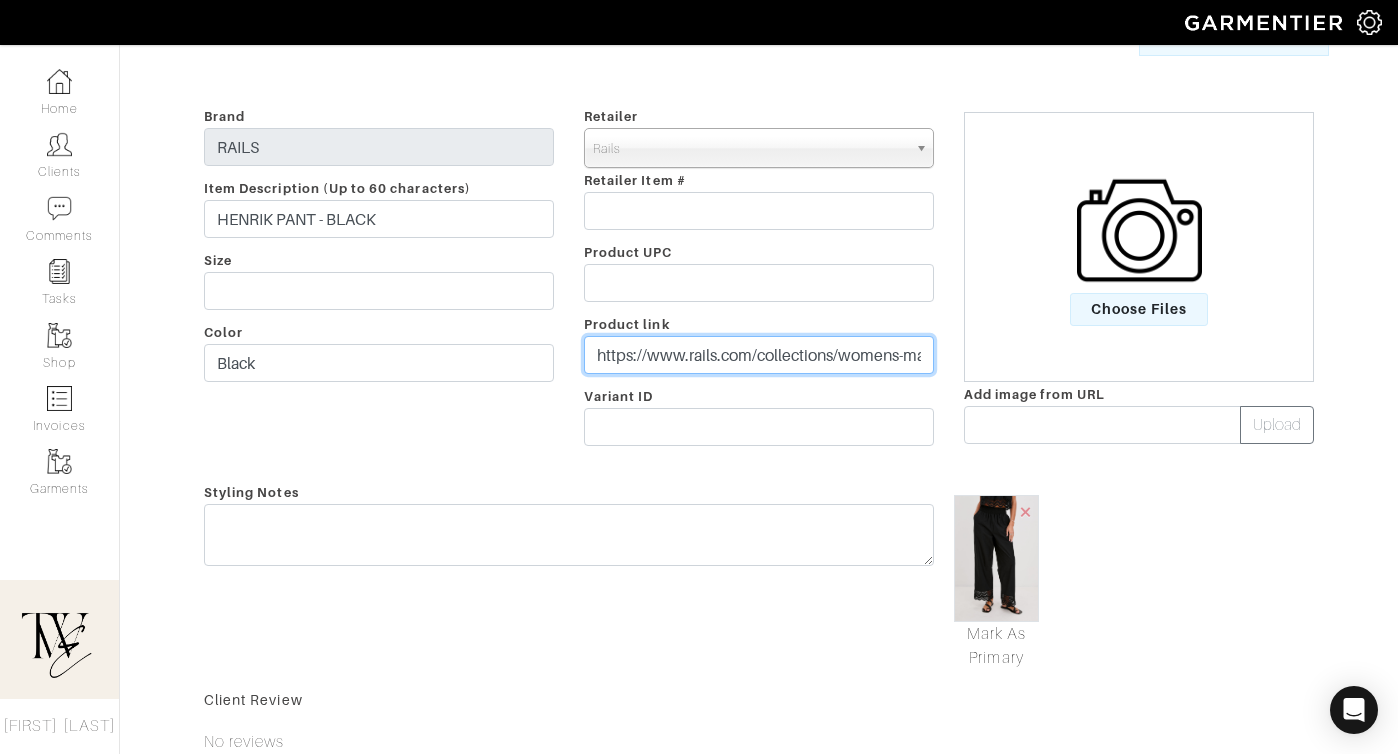 click on "https://www.rails.com/collections/womens-matching-sets/products/henrik-pant-black?variant=45211096416425&utm_source=ShopMy&utm_medium=affiliate&utm_campaign=Regan Heinrichs&utm_content=Quick Link&utm_referrer=shopmy.us&smsclickid=fb745273-b3b2-418f-ba19-48576c9fee1c" at bounding box center [759, 355] 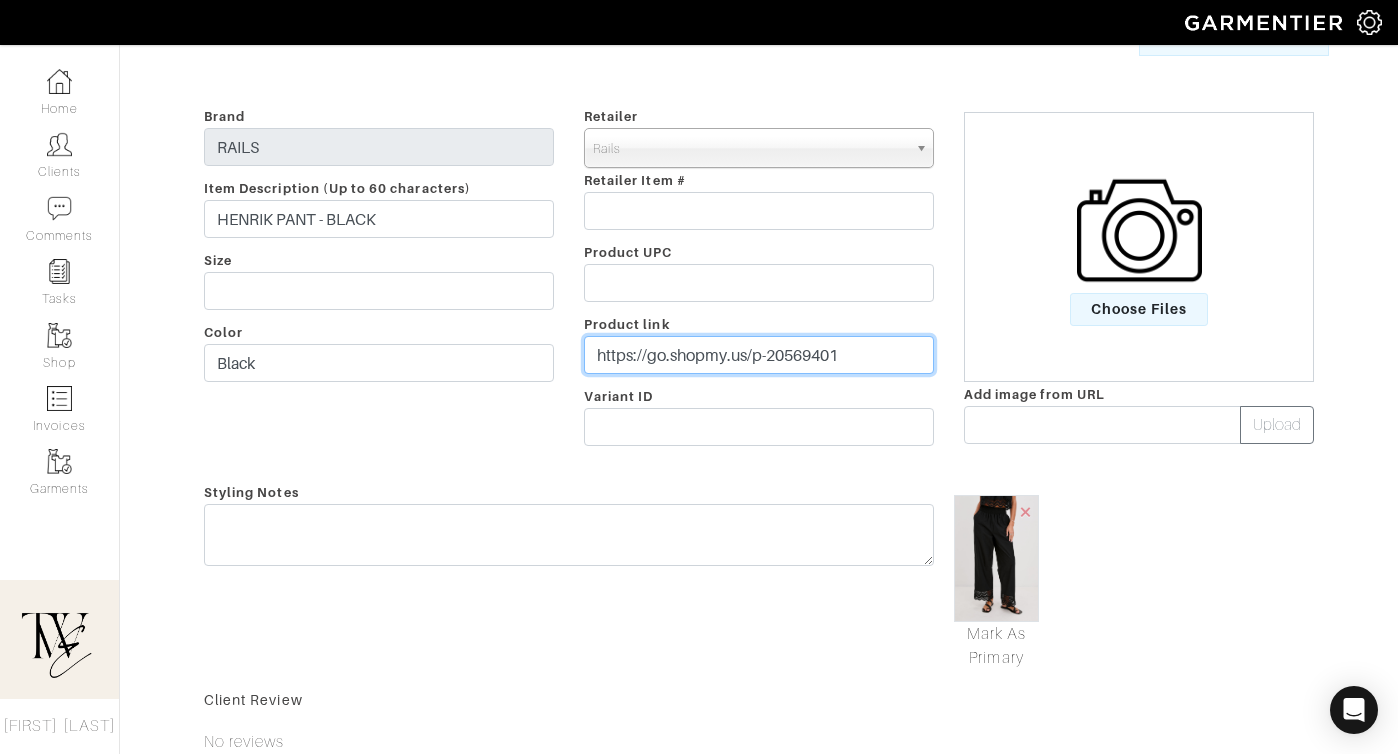 scroll, scrollTop: 0, scrollLeft: 0, axis: both 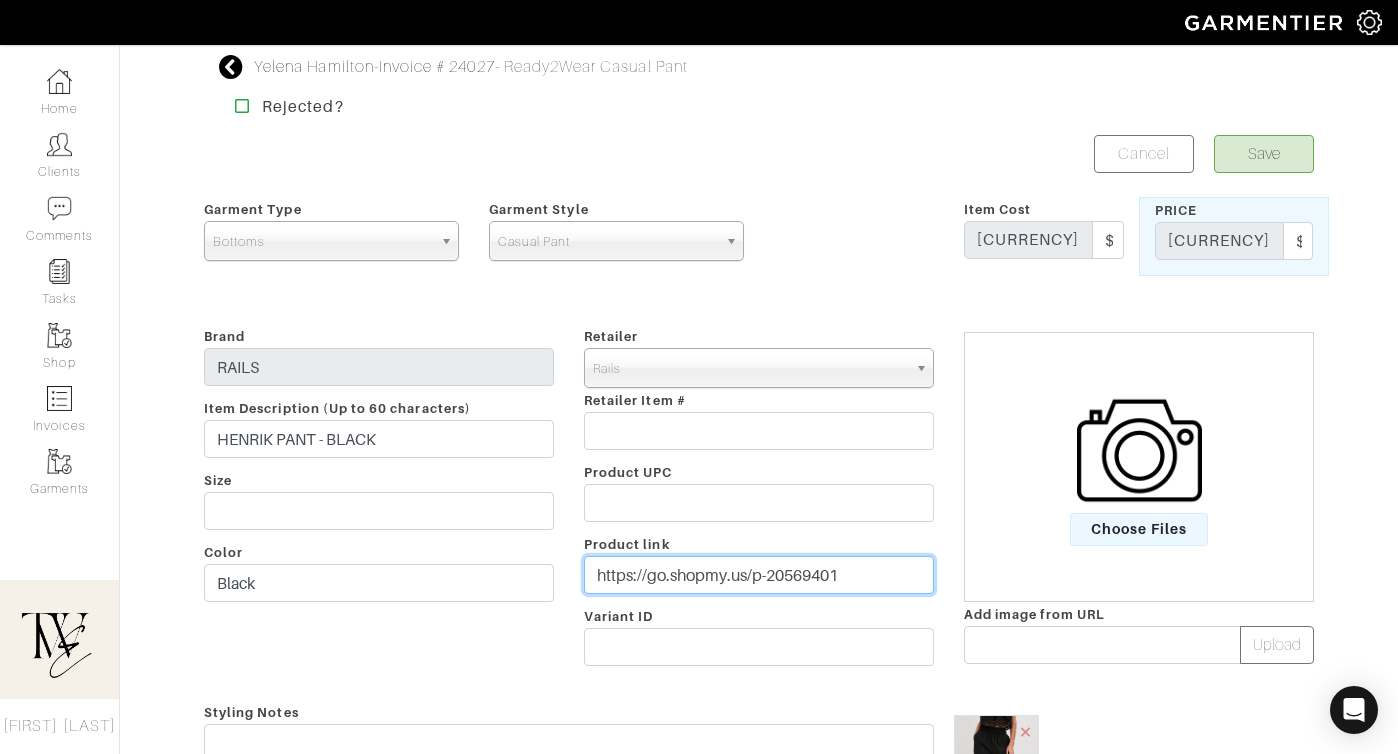 type on "https://go.shopmy.us/p-20569401" 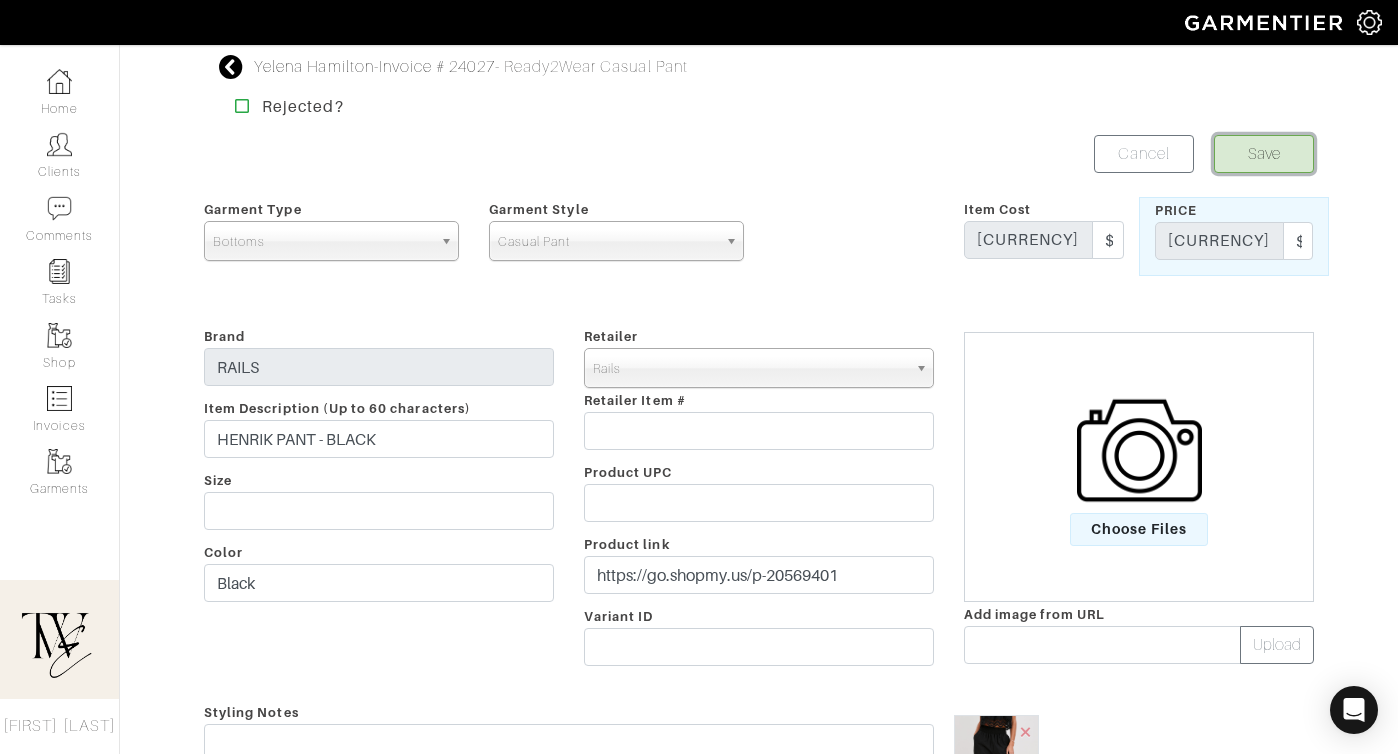 click on "Save" at bounding box center [1264, 154] 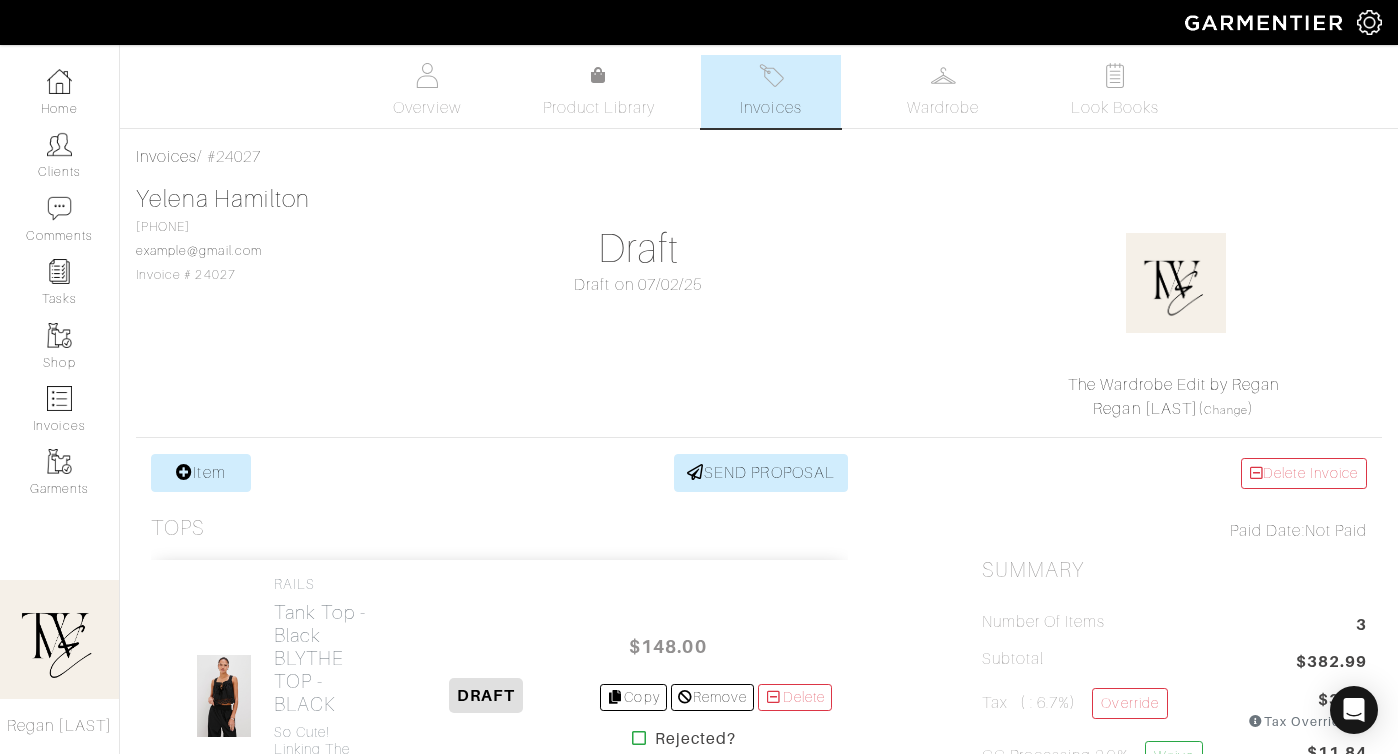 scroll, scrollTop: 0, scrollLeft: 0, axis: both 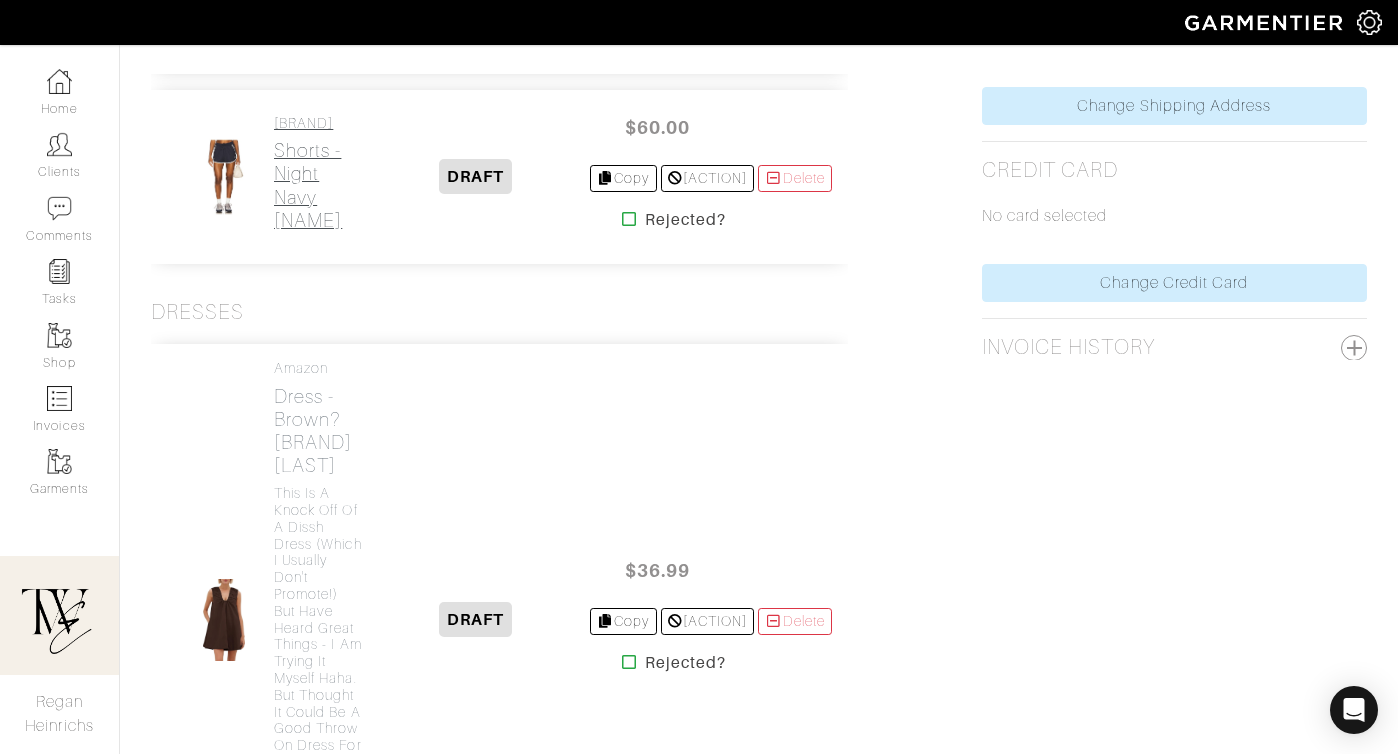 click on "Shorts -   Night Navy
x Sporty & Rich Short" at bounding box center [318, 185] 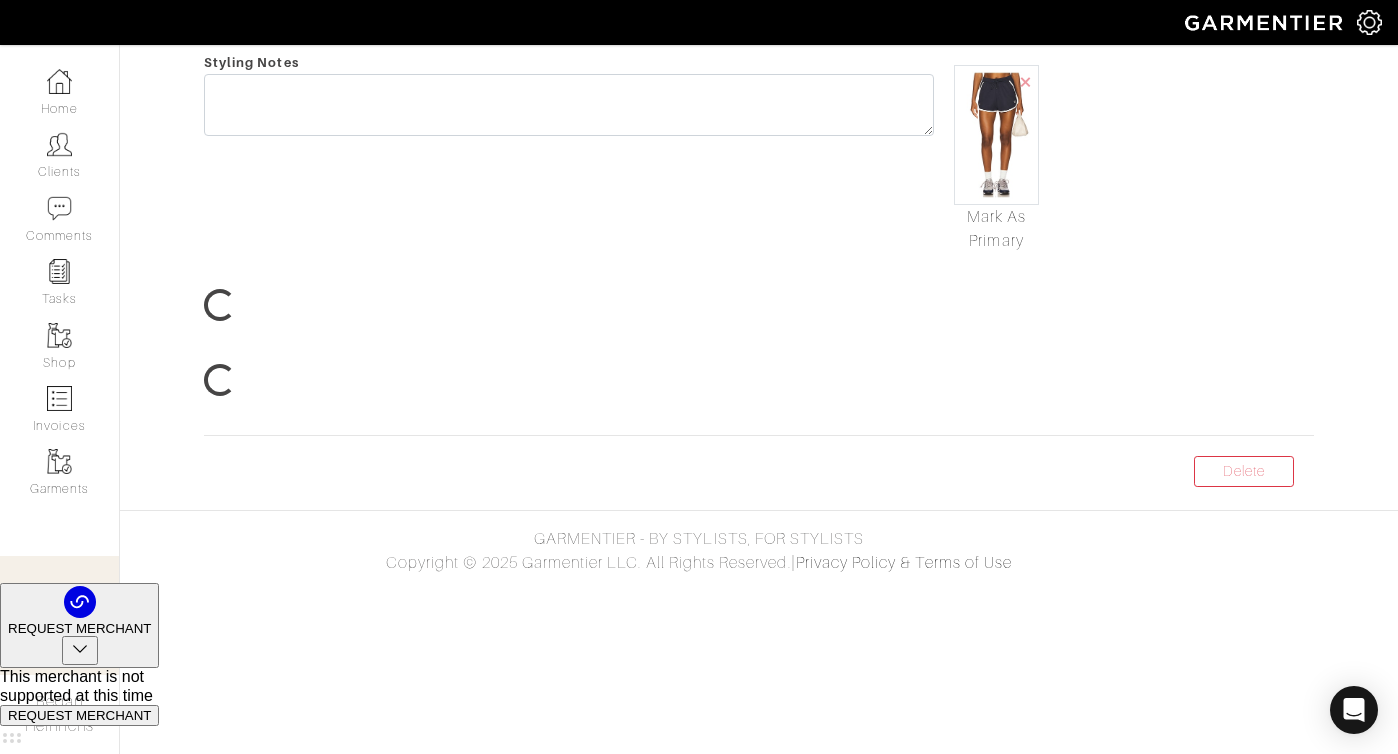 scroll, scrollTop: 0, scrollLeft: 0, axis: both 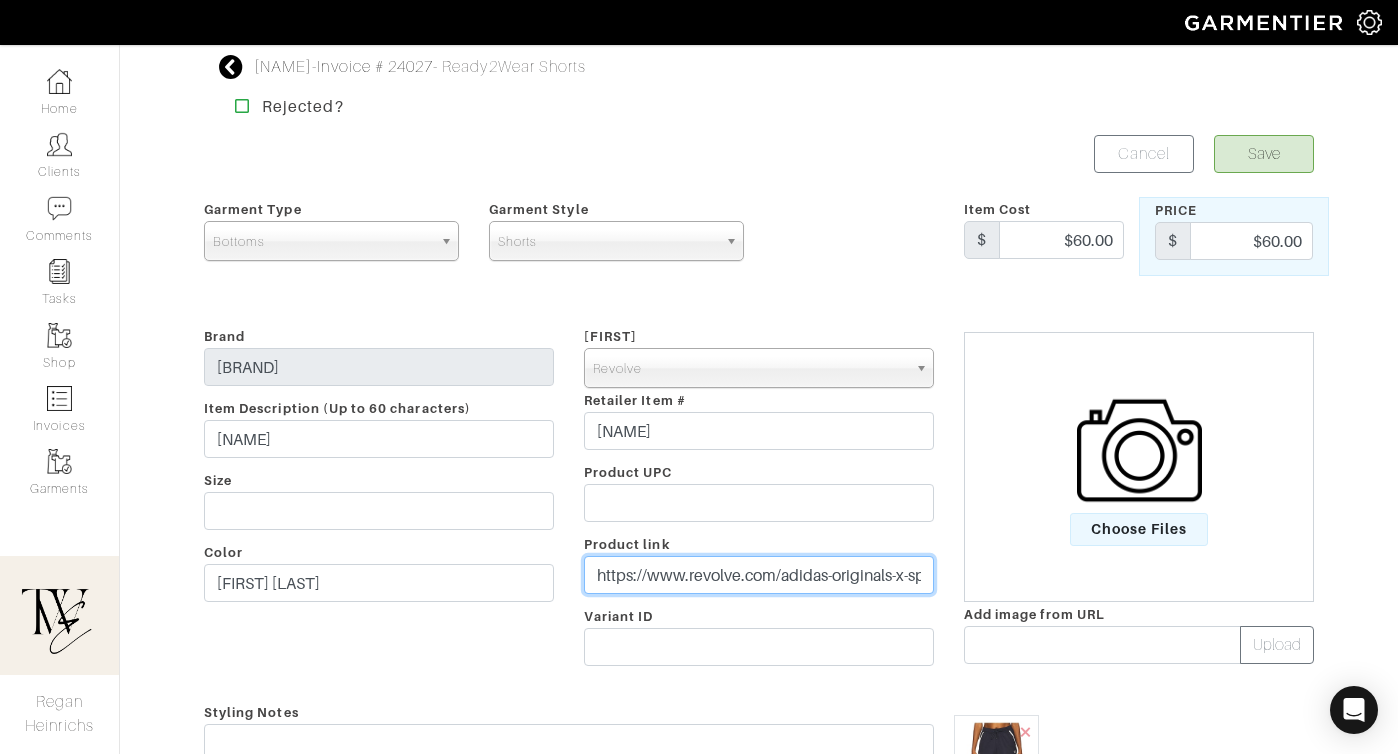 click on "https://www.revolve.com/adidas-originals-x-sporty-rich-short-in-night-navy/dp/AORI-WF4/?d=F&currency=USD&countrycode=US&deeplink=true&utm_source=google&utm_medium=cpc&utm_campaign=PMax:+Product+Listing+Ads+-+PLA+-+Swimwear+&+Shorts&gad_source=1&gad_campaignid=22481718146&gbraid=0AAAAAD9qhJiPge9cKVlmN4kVrnSRK2ZXT&gclid=CjwKCAjwsZPDBhBWEiwADuO6y0ZAorEdvNRpTylPLUcHEs3psz1_ui94VFqkWQHe9lpocE65gO8ZzhoCdIIQAvD_BwE&gclsrc=aw.ds&size=M&code=AORI-WF4" at bounding box center (759, 575) 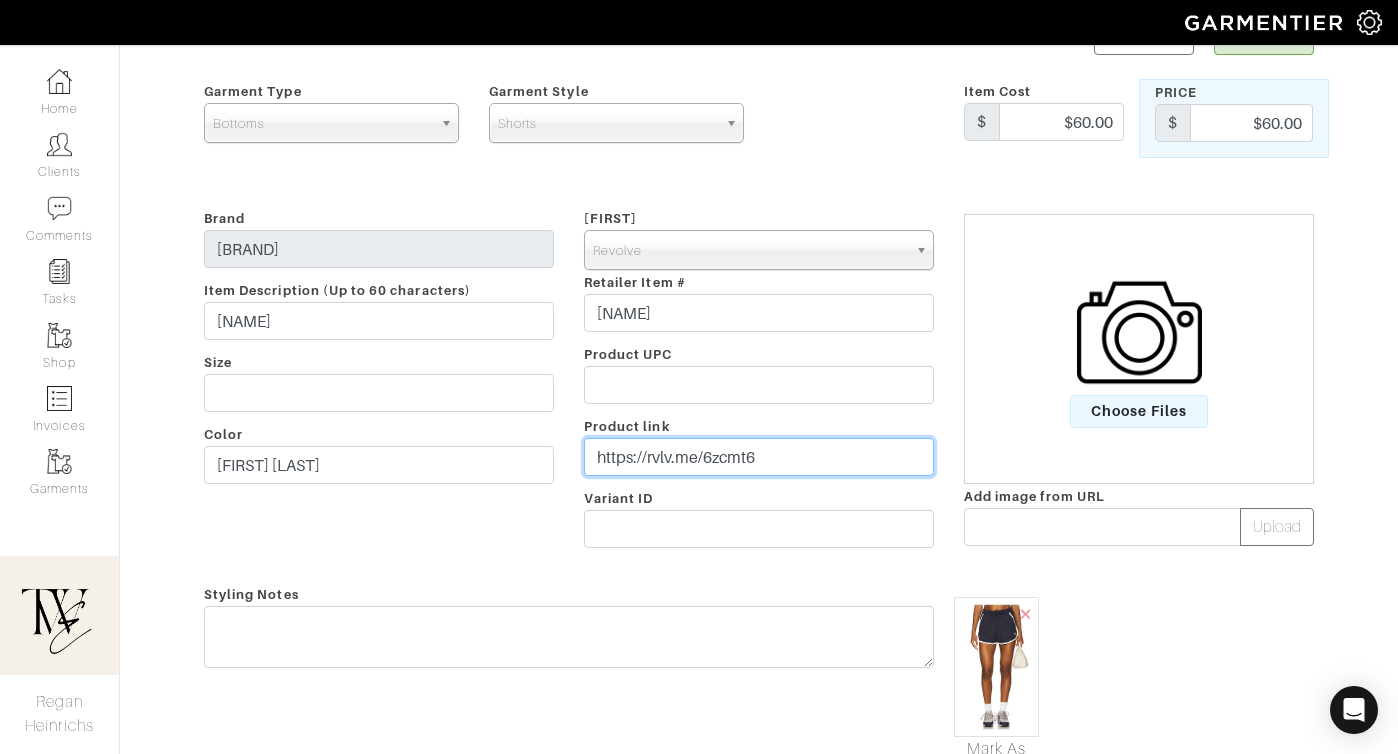 scroll, scrollTop: 191, scrollLeft: 0, axis: vertical 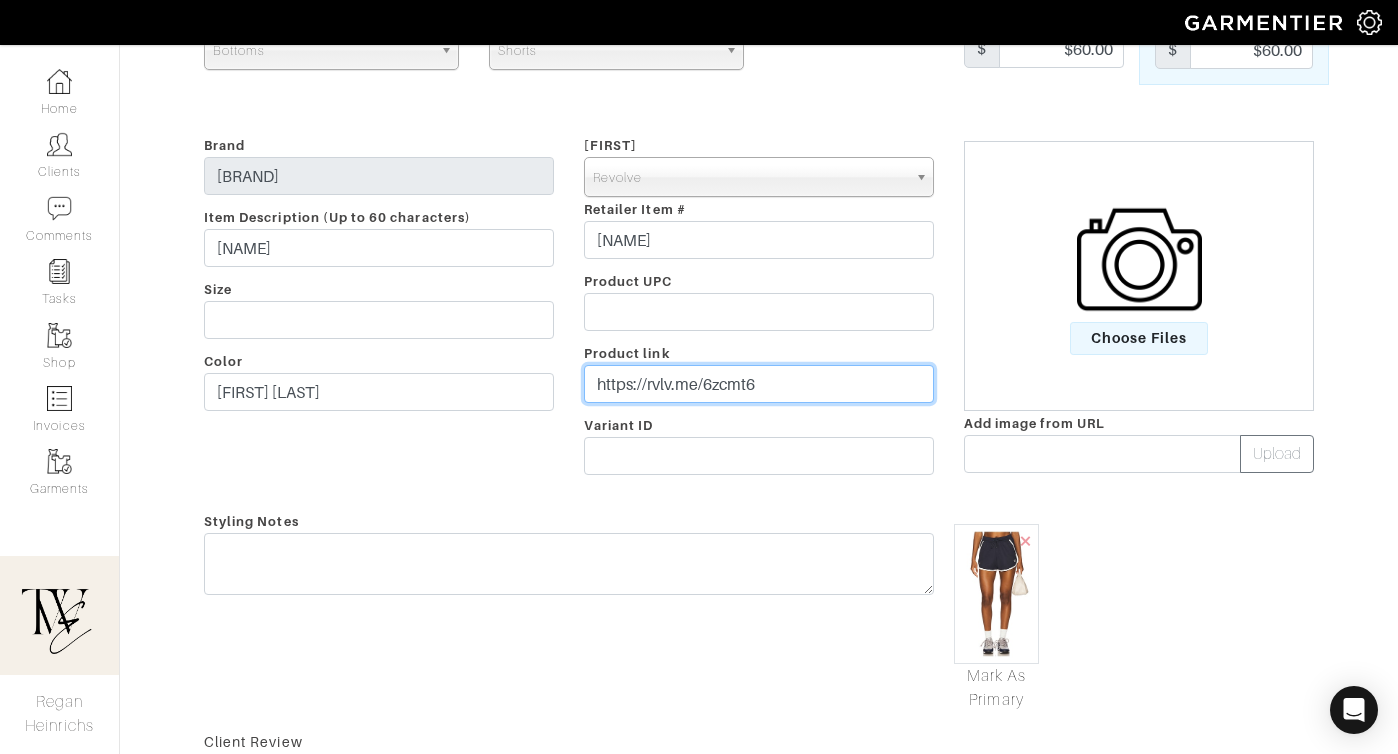 type on "https://rvlv.me/6zcmt6" 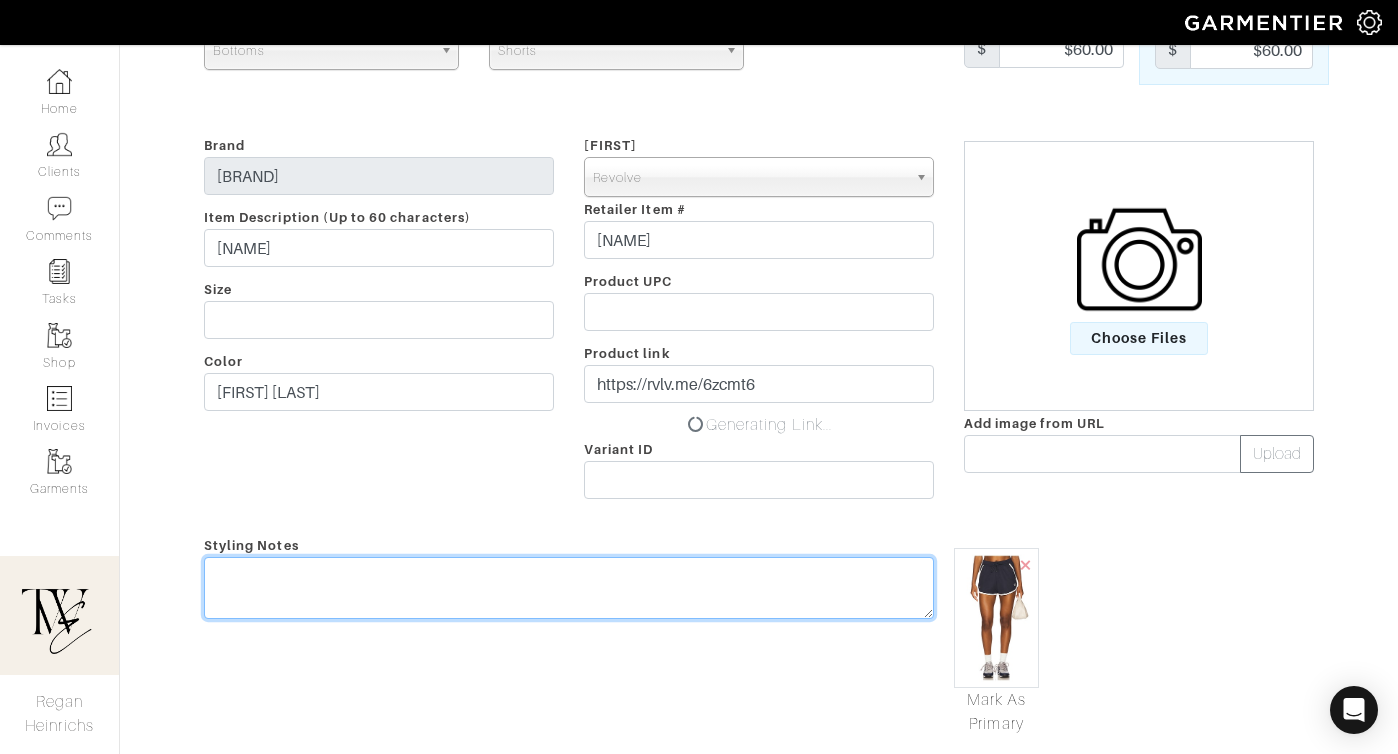 click at bounding box center [569, 588] 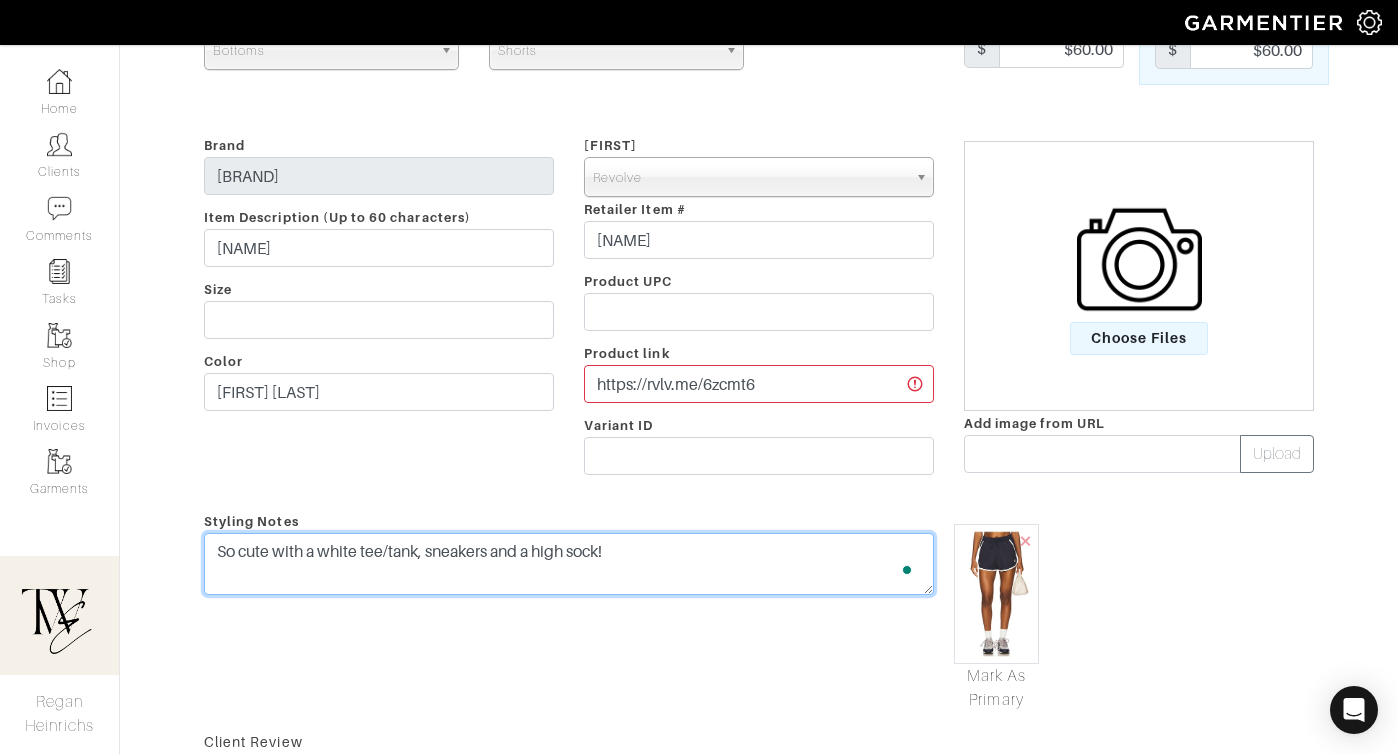 scroll, scrollTop: 0, scrollLeft: 0, axis: both 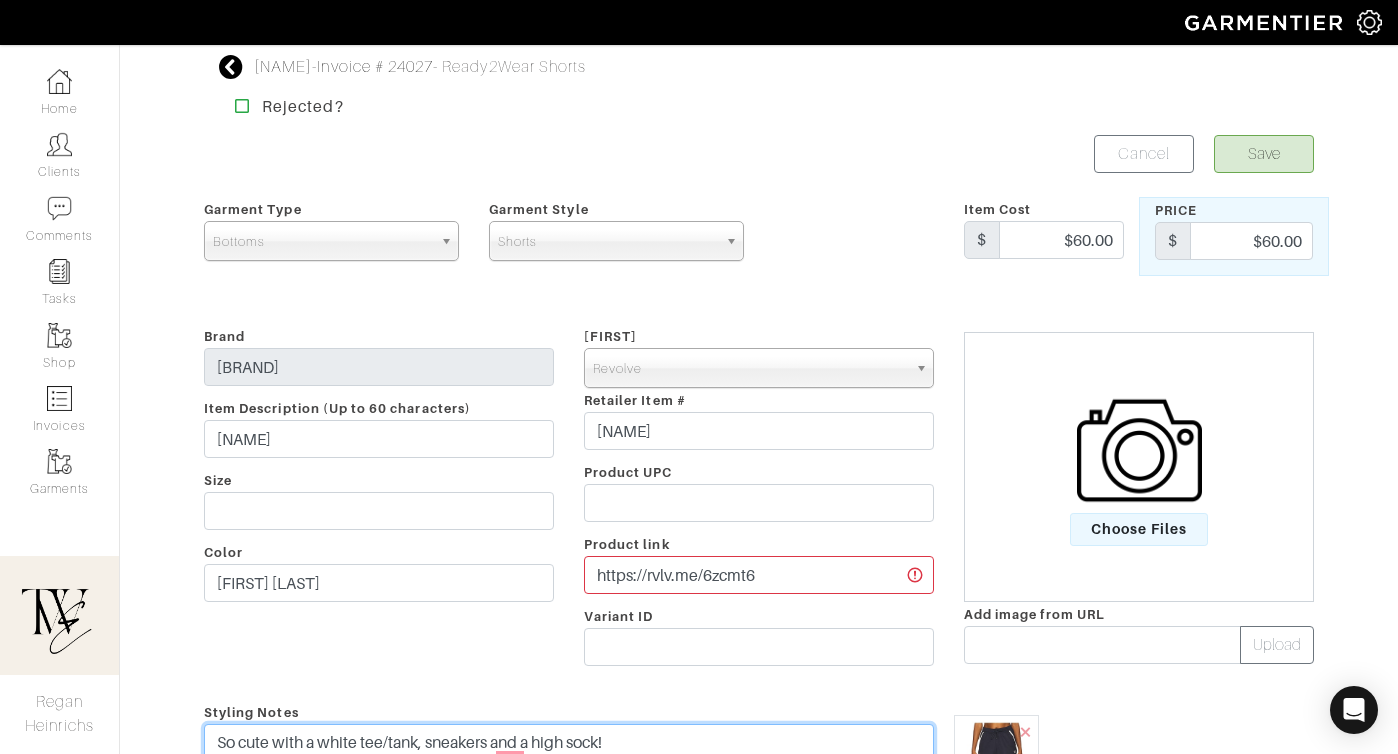type on "So cute with a white tee/tank, sneakers and a high sock!" 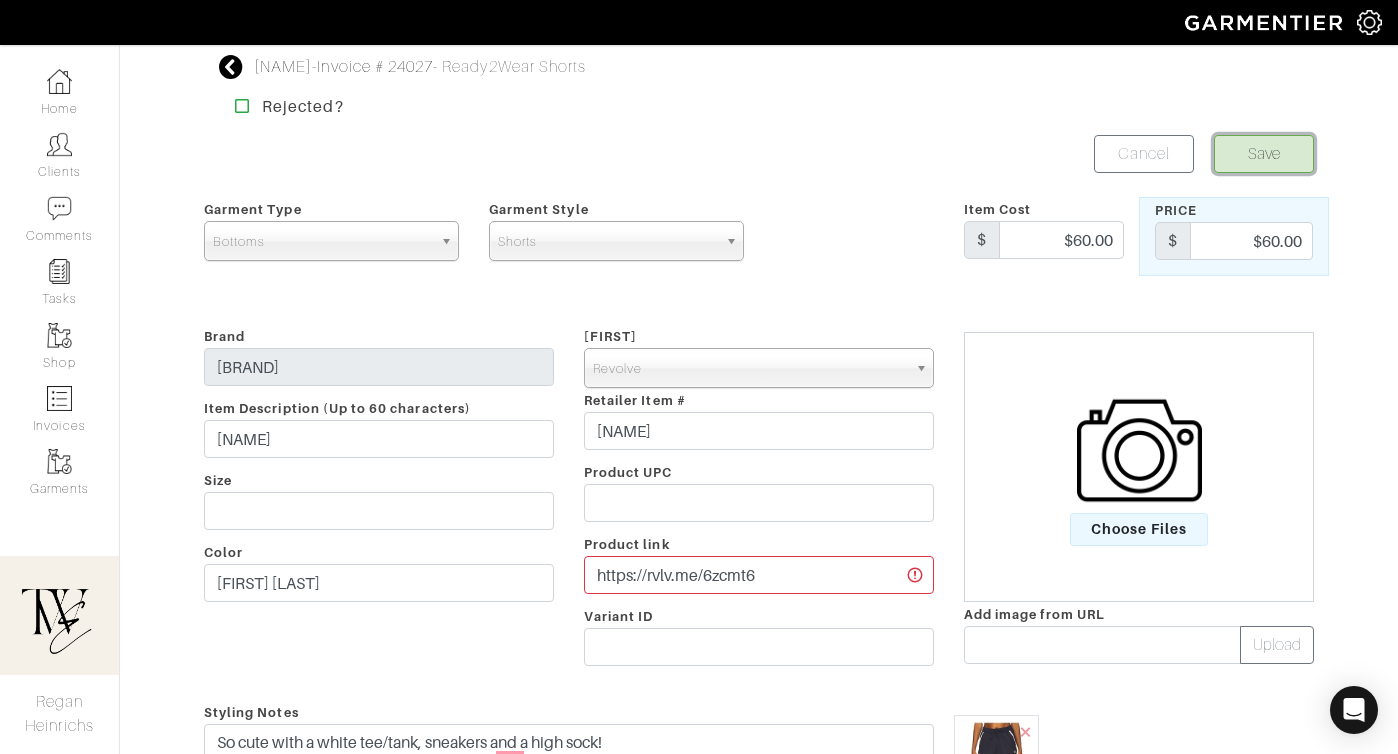 click on "Save" at bounding box center (1264, 154) 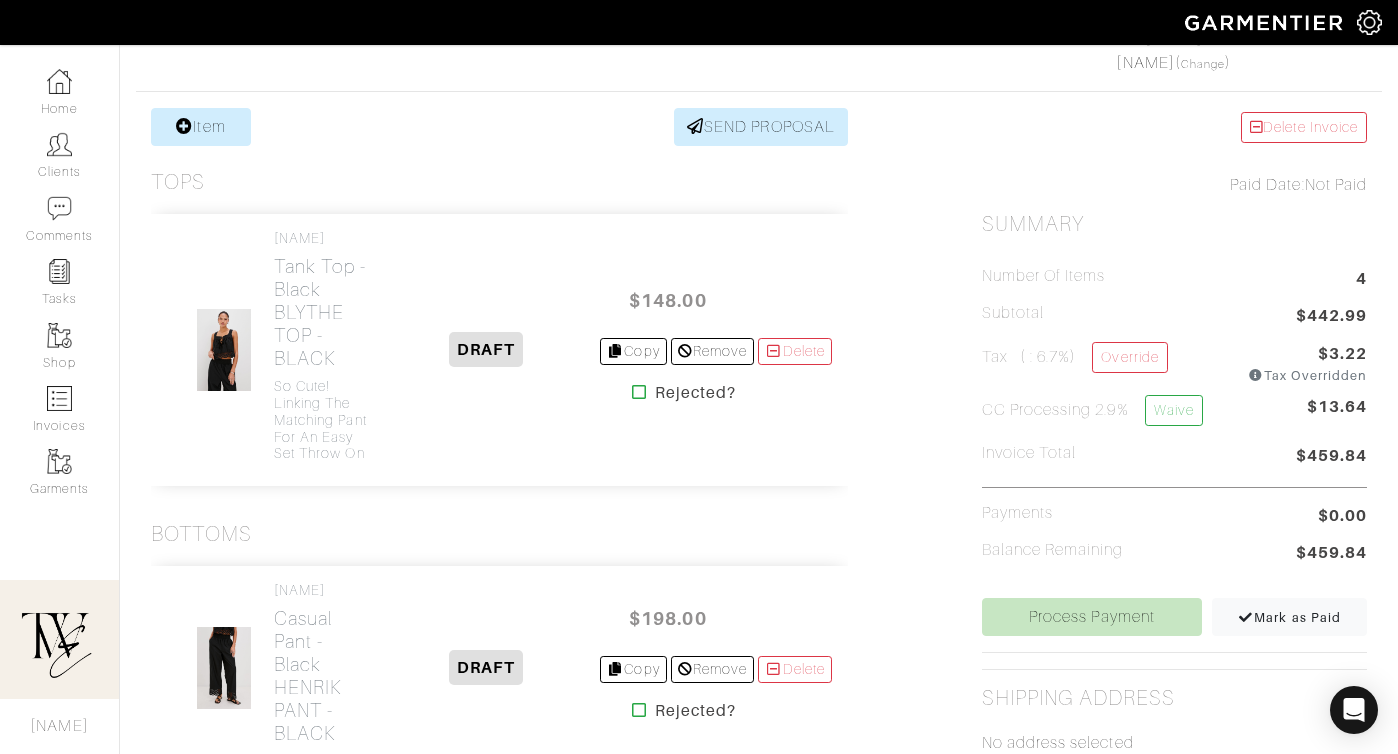 scroll, scrollTop: 326, scrollLeft: 0, axis: vertical 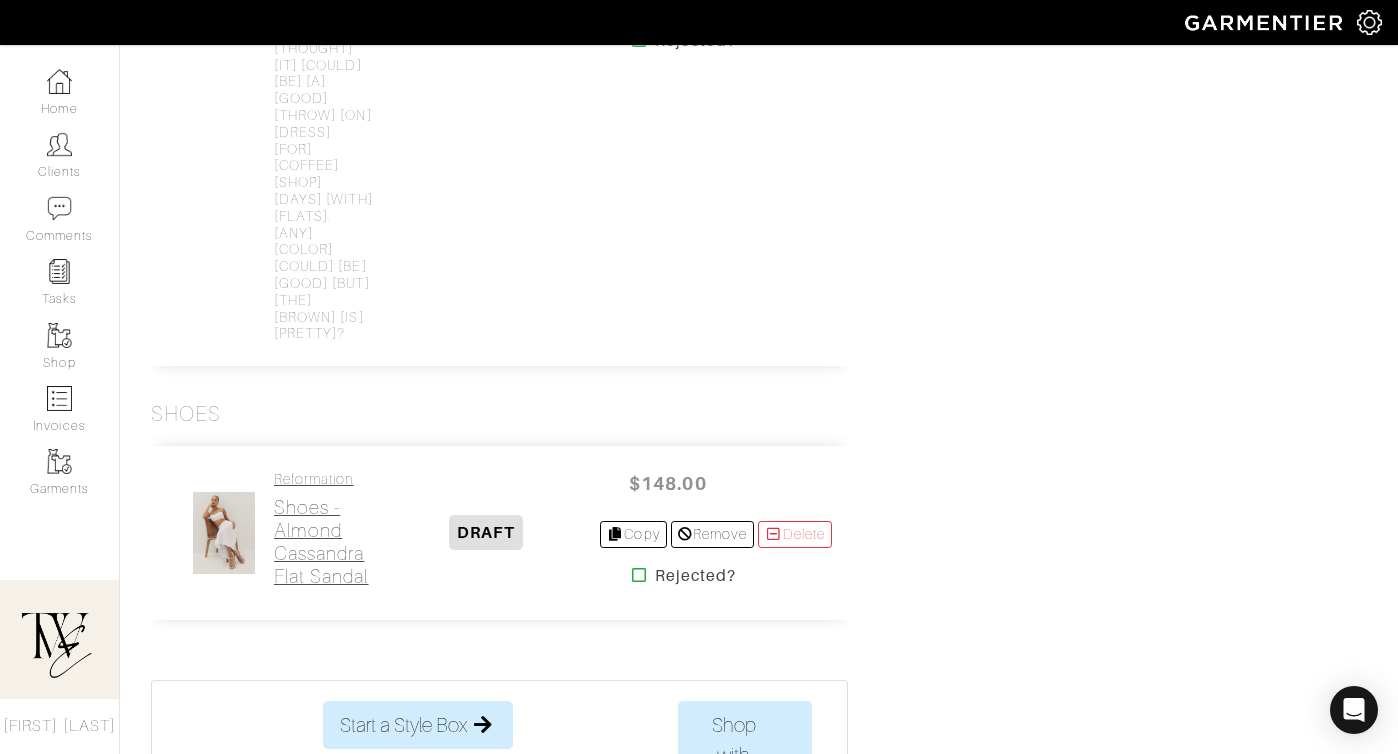 click on "Reformation" at bounding box center [323, 479] 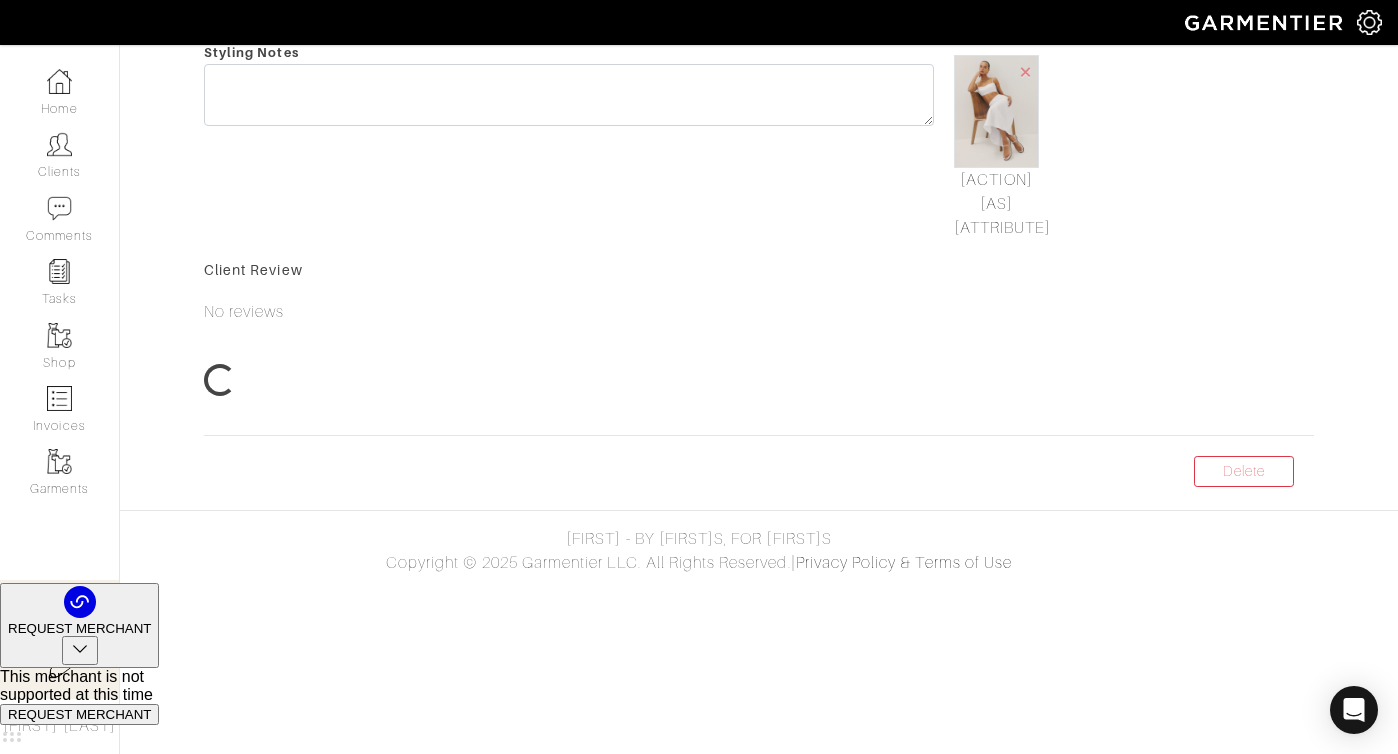 scroll, scrollTop: 0, scrollLeft: 0, axis: both 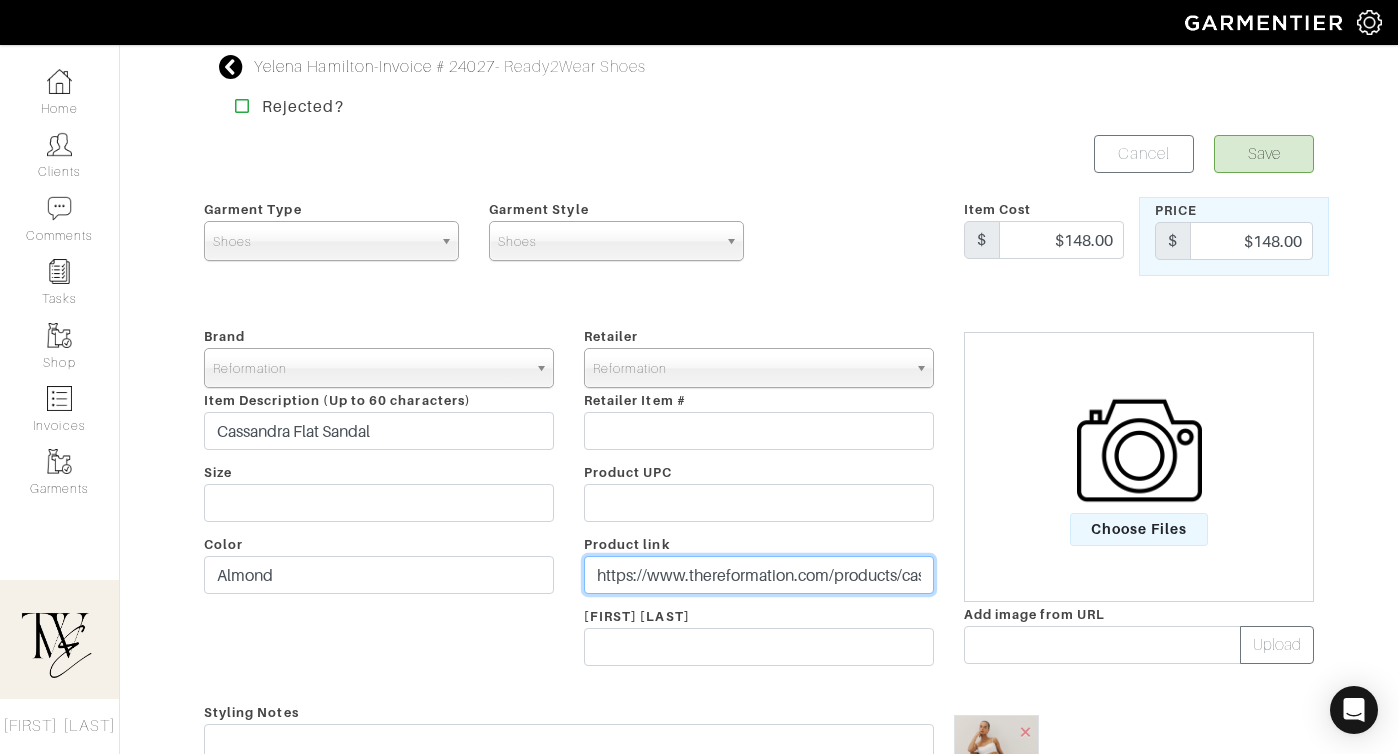 click on "https://www.thereformation.com/products/cassandra-flat-sandal/1315951BEF.html?dwvar_1315951BEF_color=ALR&quantity=1&utm_source=Affiliate&utm_medium=ShopMy&utm_campaign=twebyregan&utm_content=Quick Link&utm_referrer=shopmy.us&smsclickid=19555554-56a4-4ecf-ba3f-00505a255bbc" at bounding box center [759, 575] 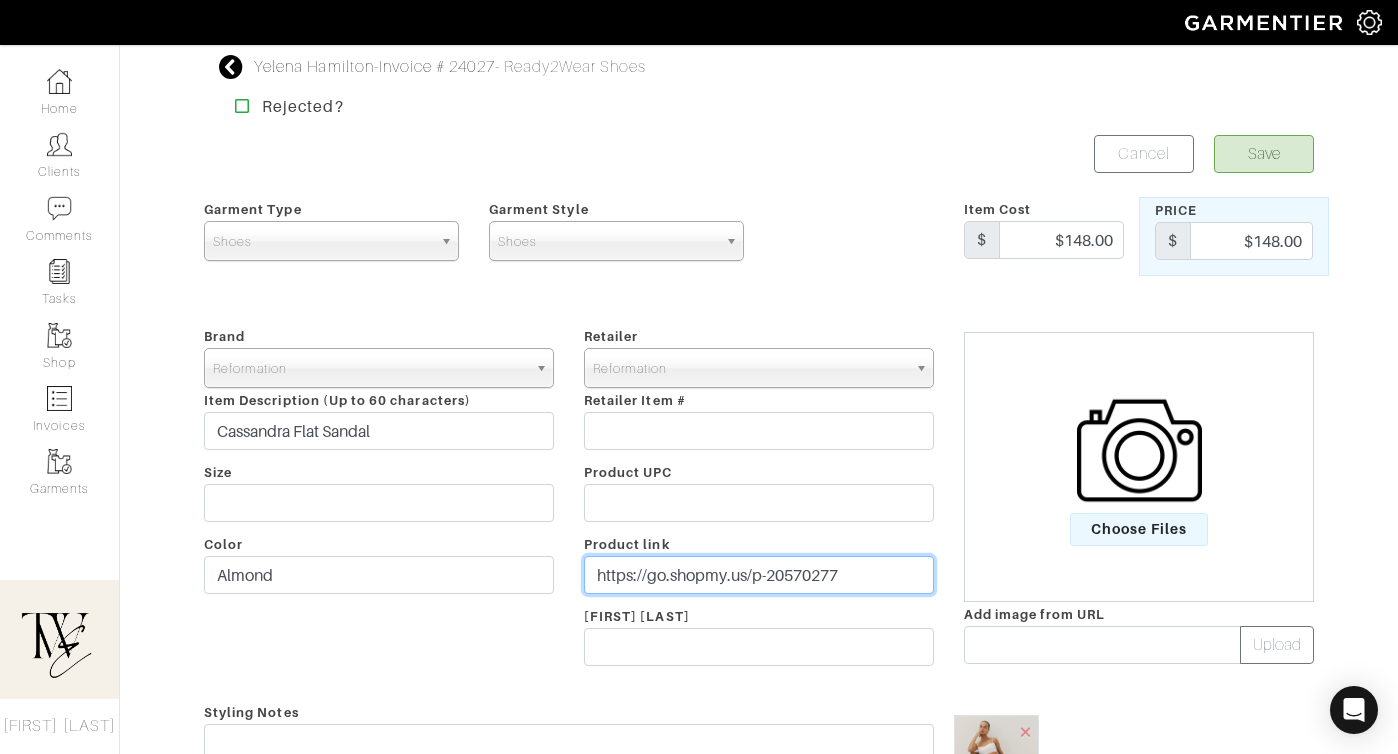 scroll, scrollTop: 320, scrollLeft: 0, axis: vertical 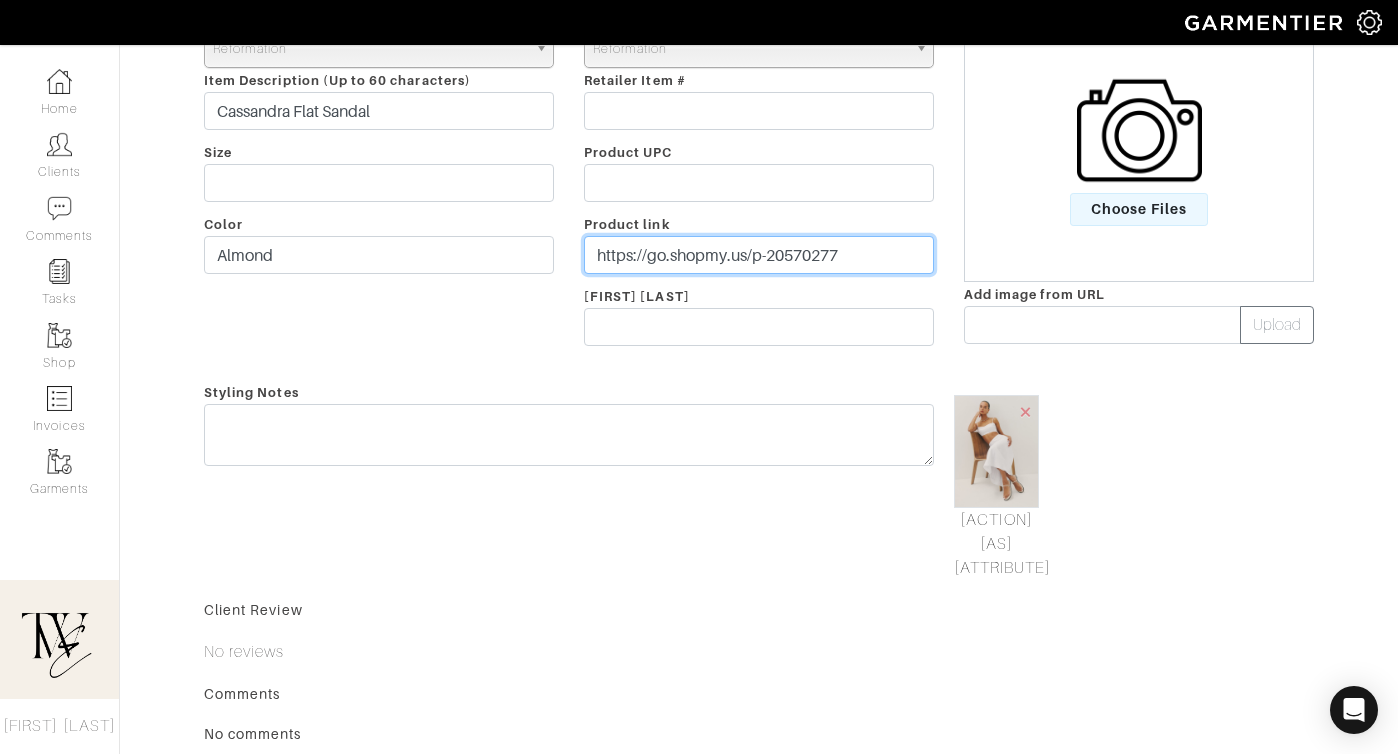 type on "https://go.shopmy.us/p-20570277" 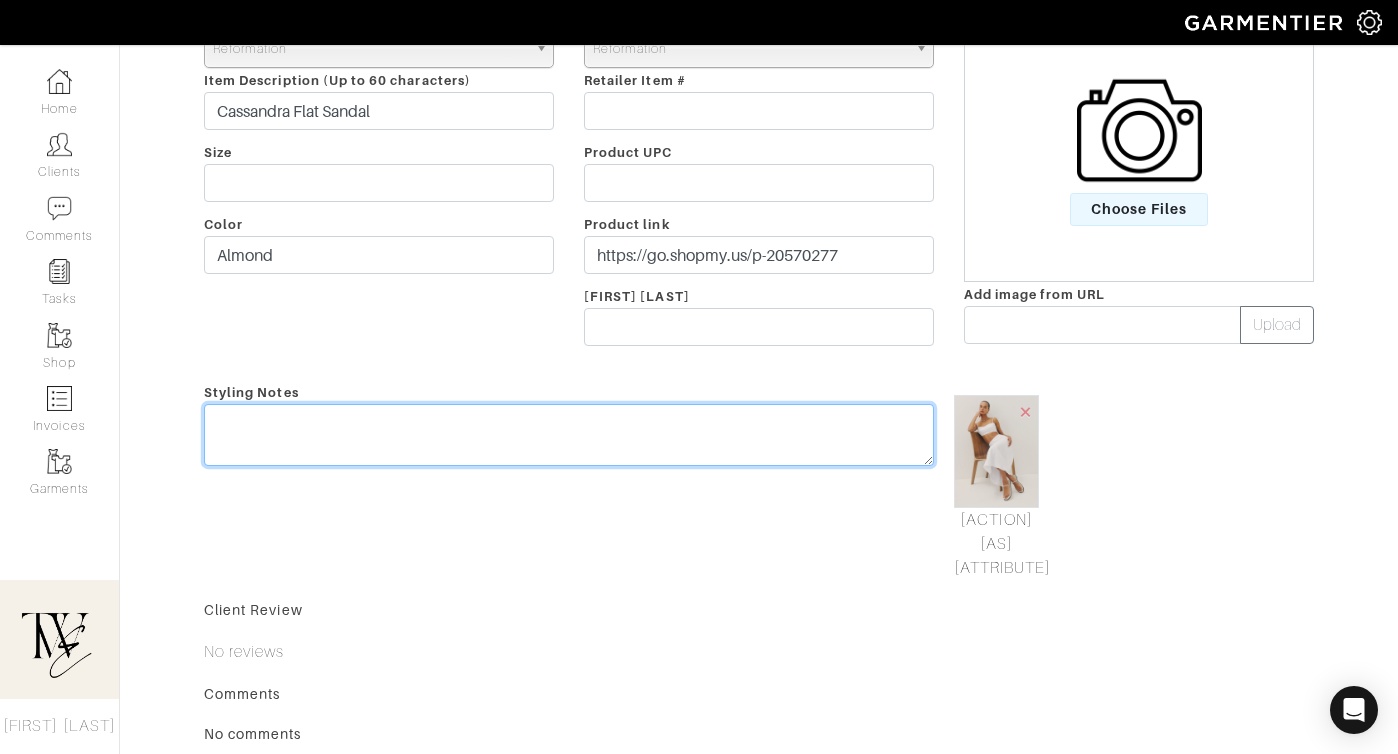 click at bounding box center [569, 435] 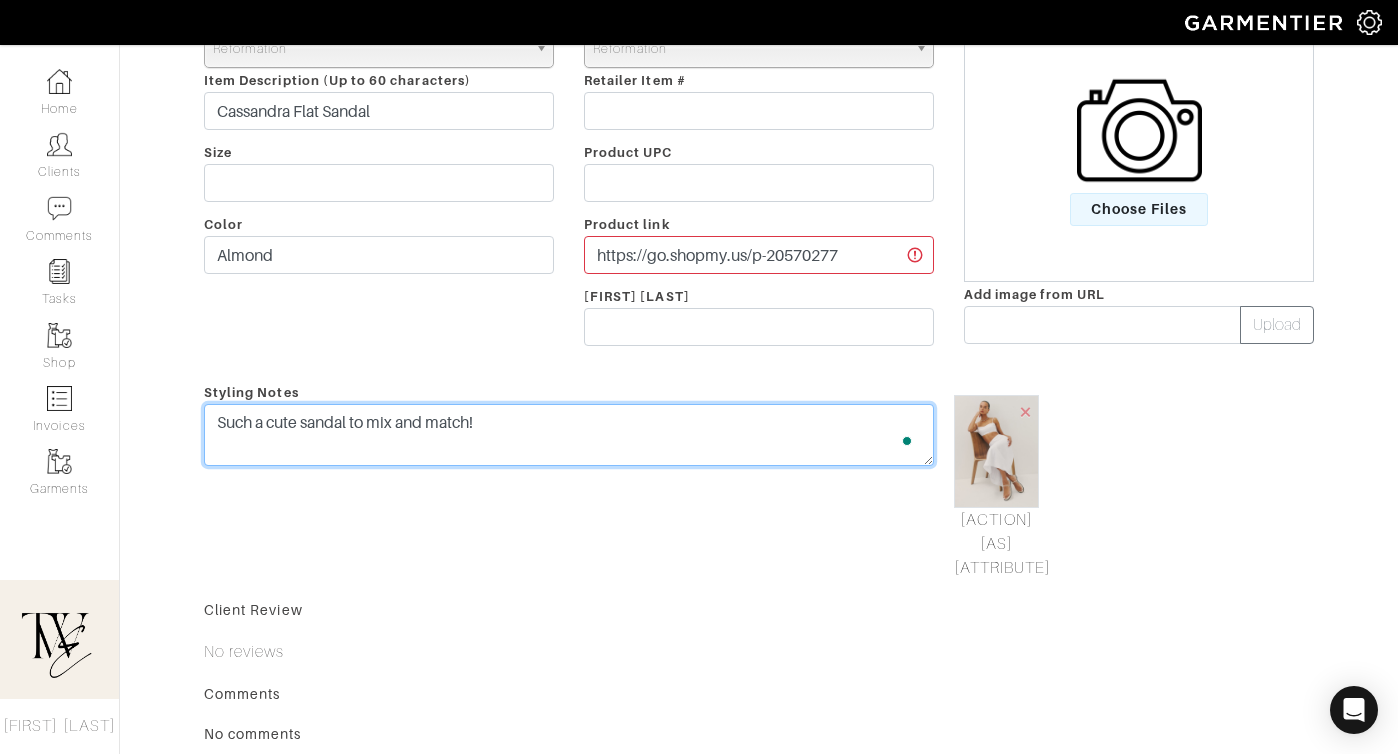 scroll, scrollTop: 0, scrollLeft: 0, axis: both 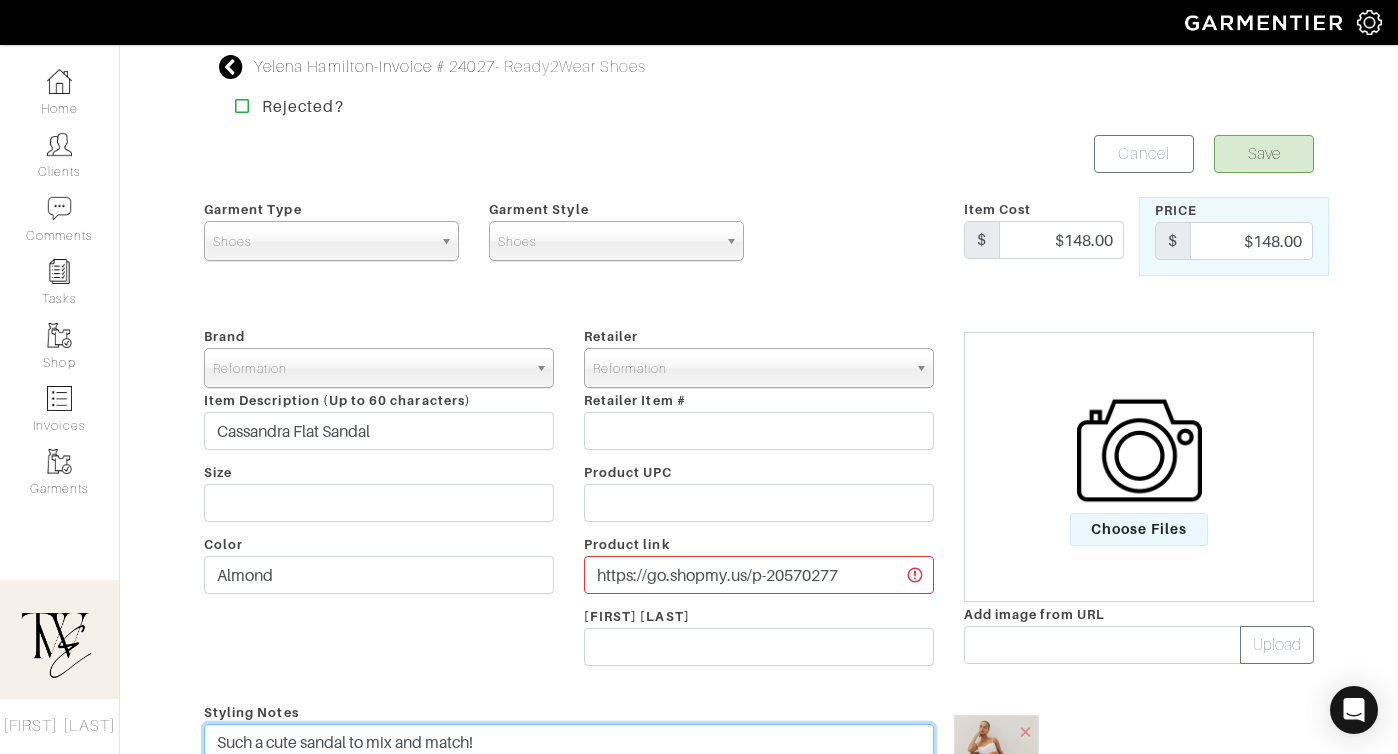 type on "Such a cute sandal to mix and match!" 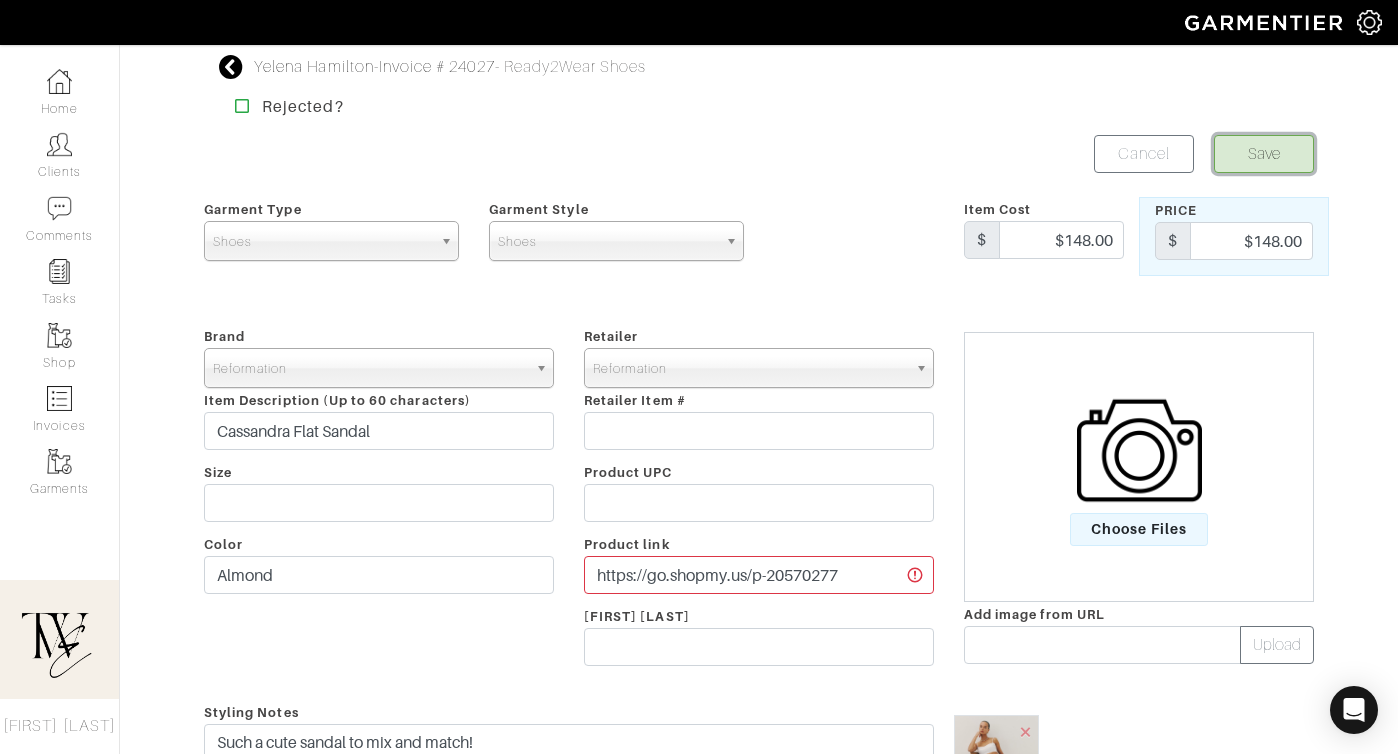 click on "Save" at bounding box center [1264, 154] 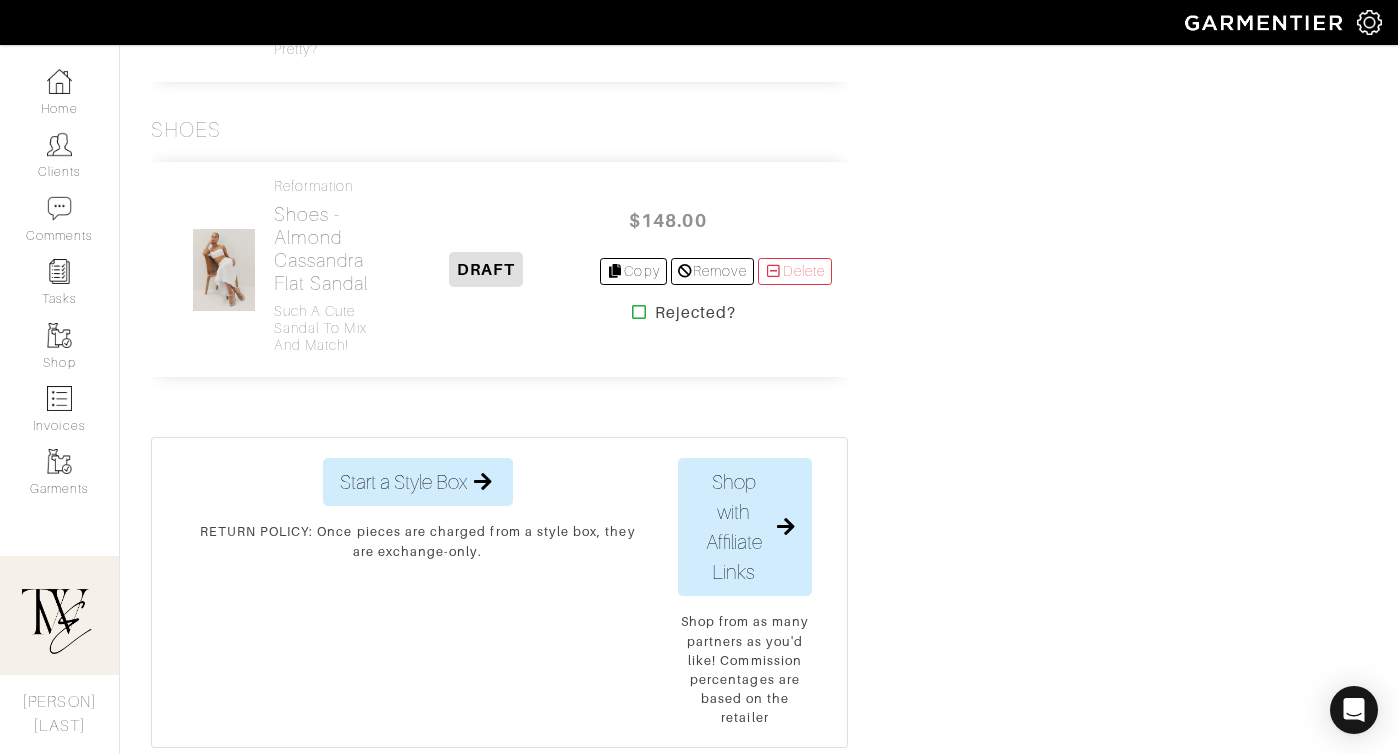 scroll, scrollTop: 2164, scrollLeft: 0, axis: vertical 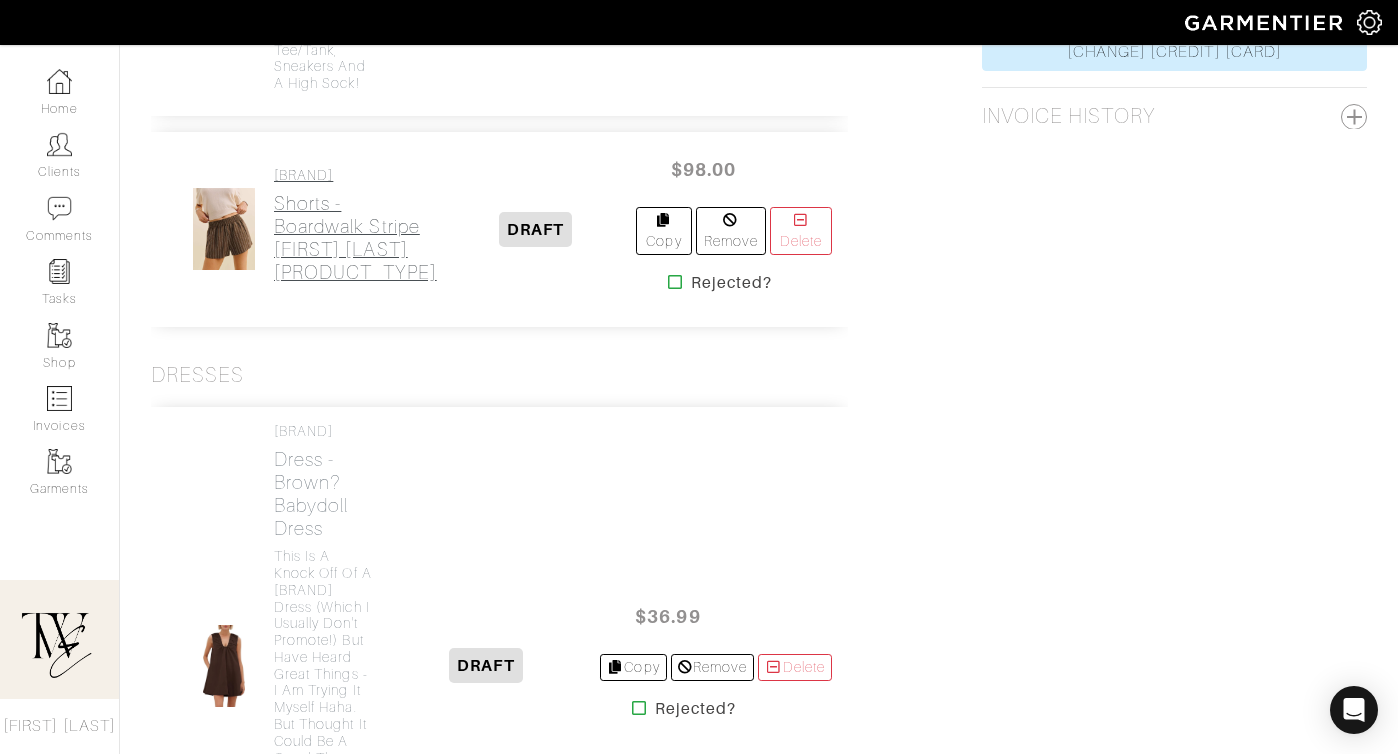 click on "Shorts -   Boardwalk Stripe
Mila Linen Short" at bounding box center (355, 238) 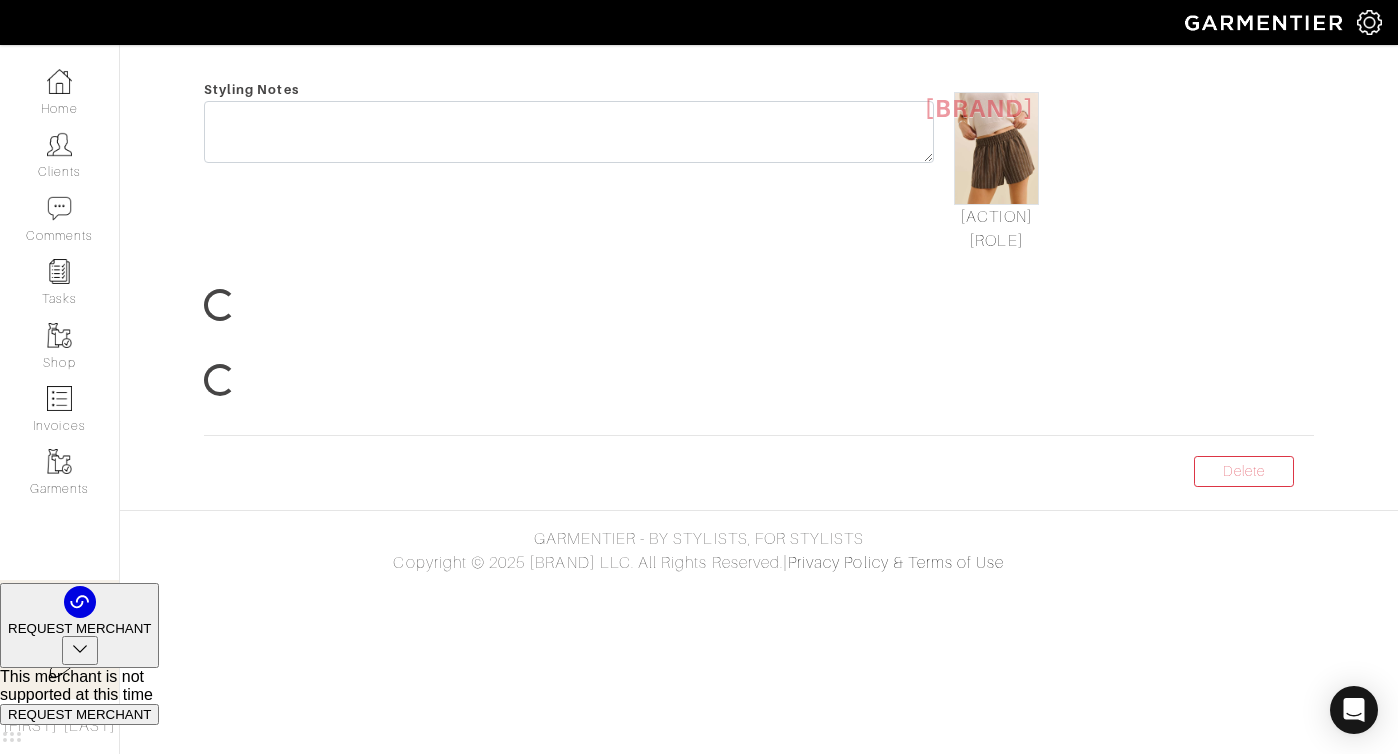 scroll, scrollTop: 0, scrollLeft: 0, axis: both 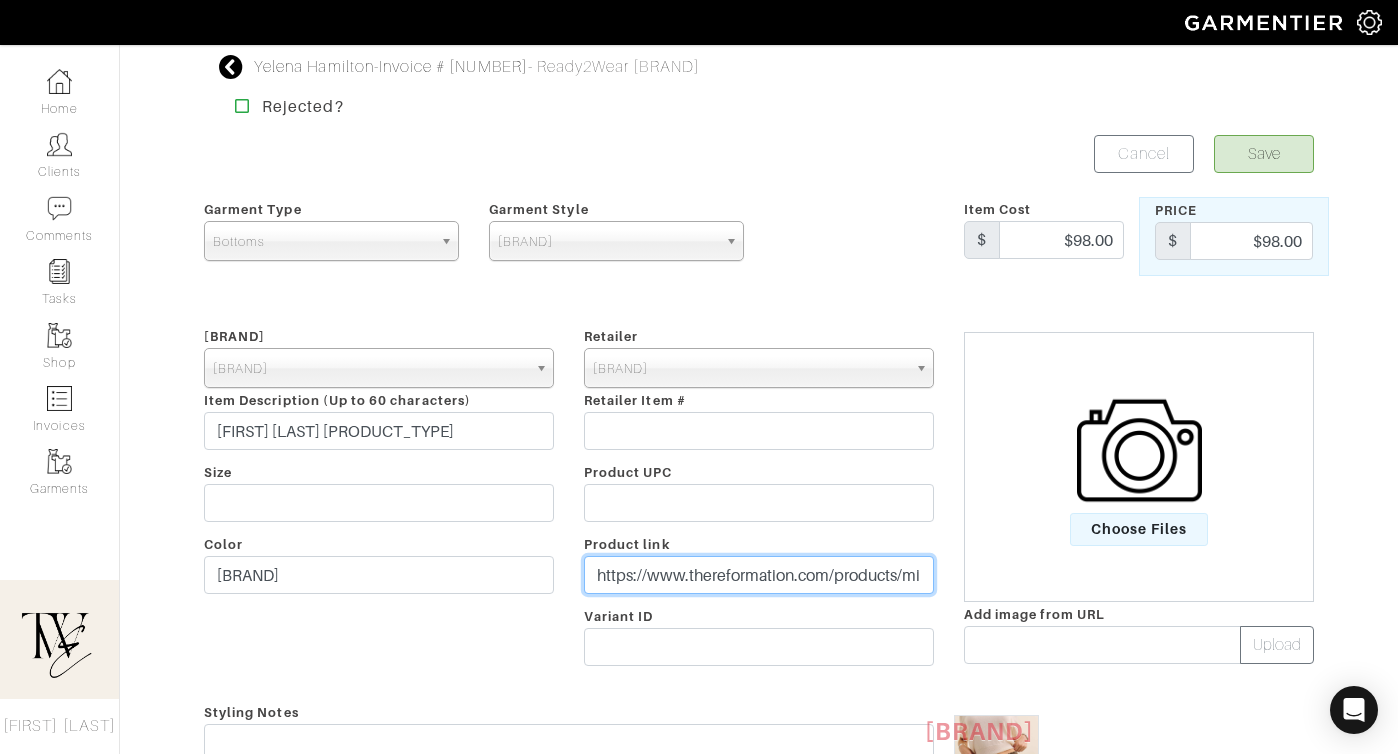click on "https://www.thereformation.com/products/mila-linen-short/1312180TCK.html?dwvar_1312180TCK_color=BWX&dwvar_1312180TCK_size=00L&quantity=1&utm_source=Affiliate&utm_medium=ShopMy&utm_campaign=twebyregan&utm_content=Quick Link&utm_referrer=shopmy.us&smsclickid=3c95e823-9fae-478d-89a4-0420396fb6e6" at bounding box center (759, 575) 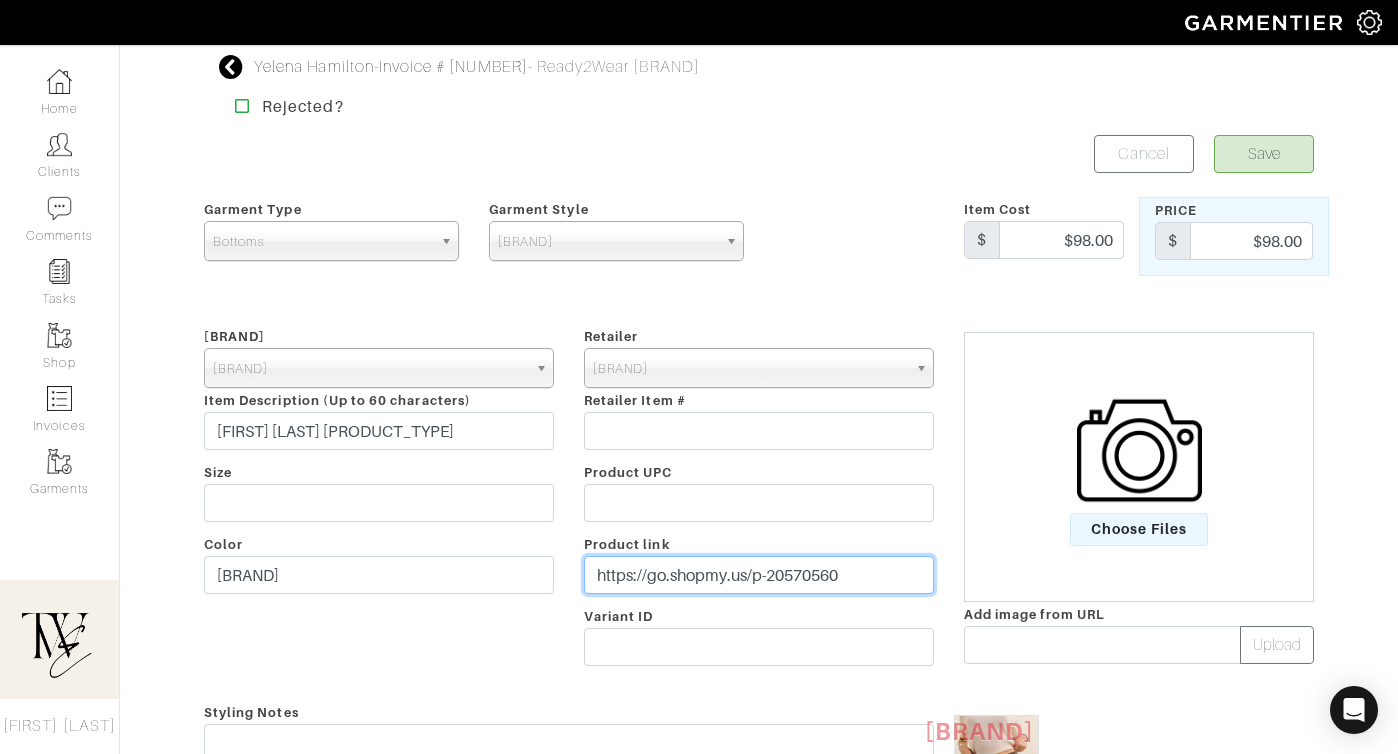 scroll, scrollTop: 319, scrollLeft: 0, axis: vertical 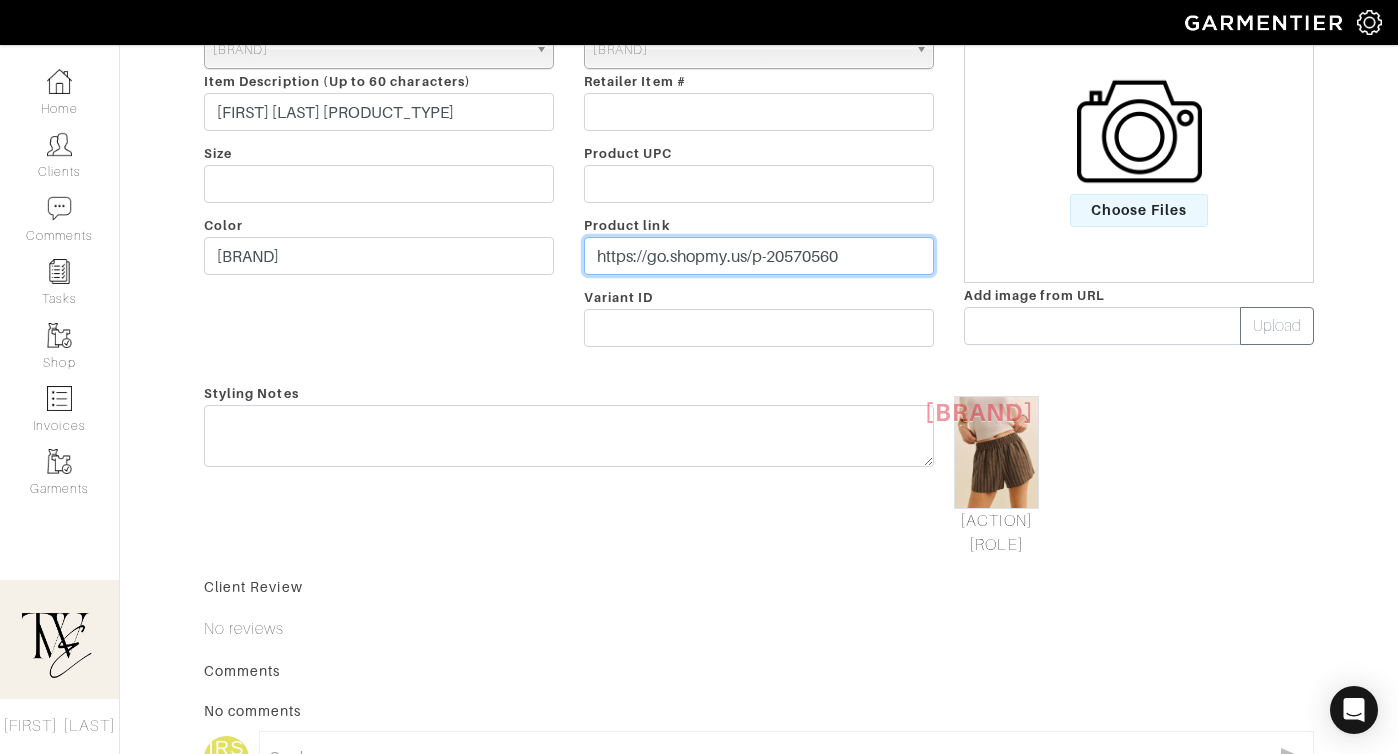 type on "https://go.shopmy.us/p-20570560" 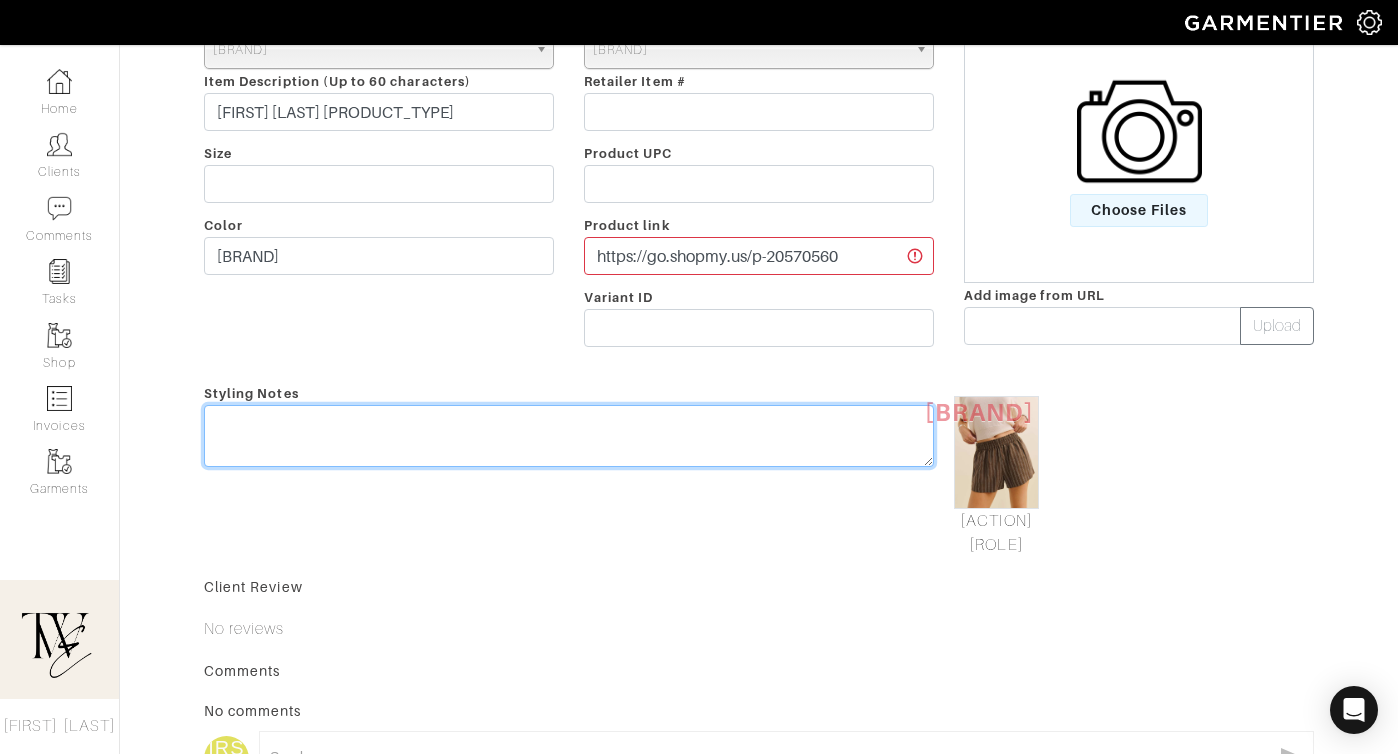 click at bounding box center [569, 436] 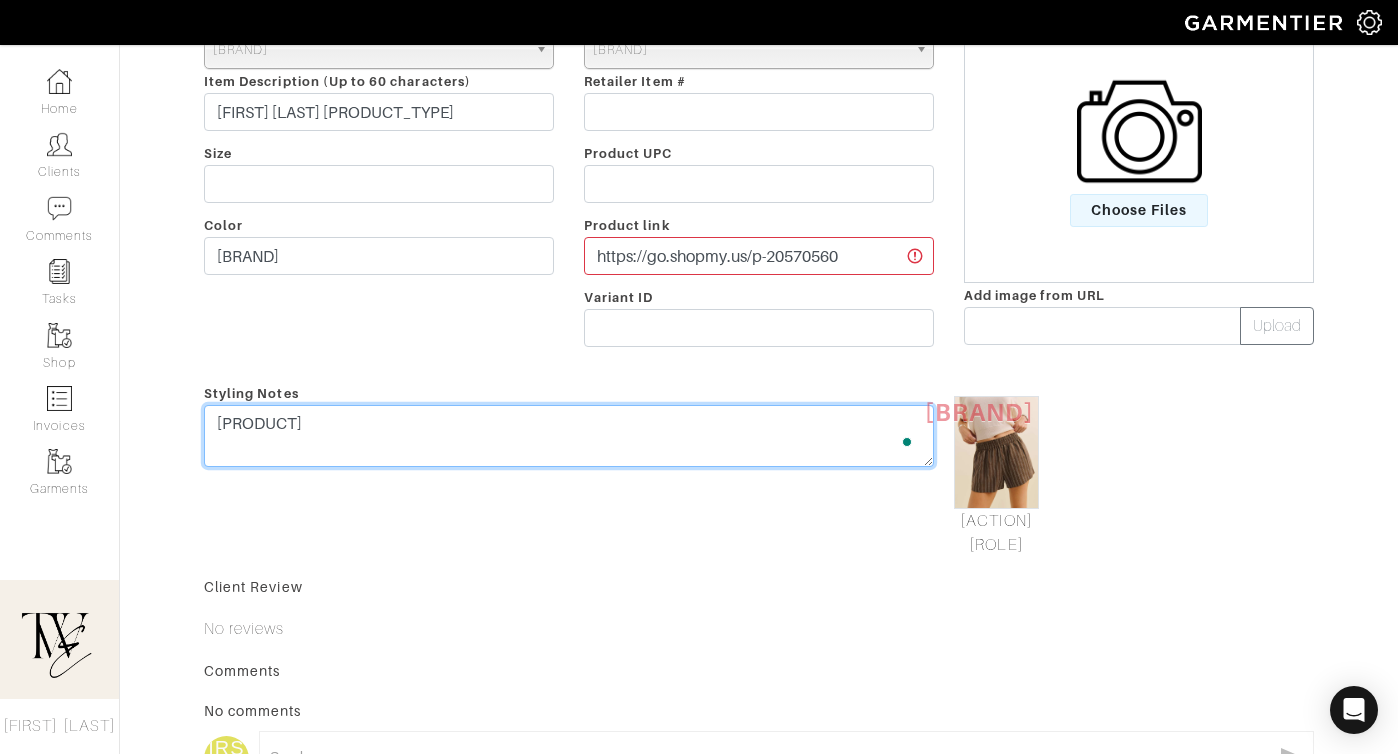 scroll, scrollTop: 0, scrollLeft: 0, axis: both 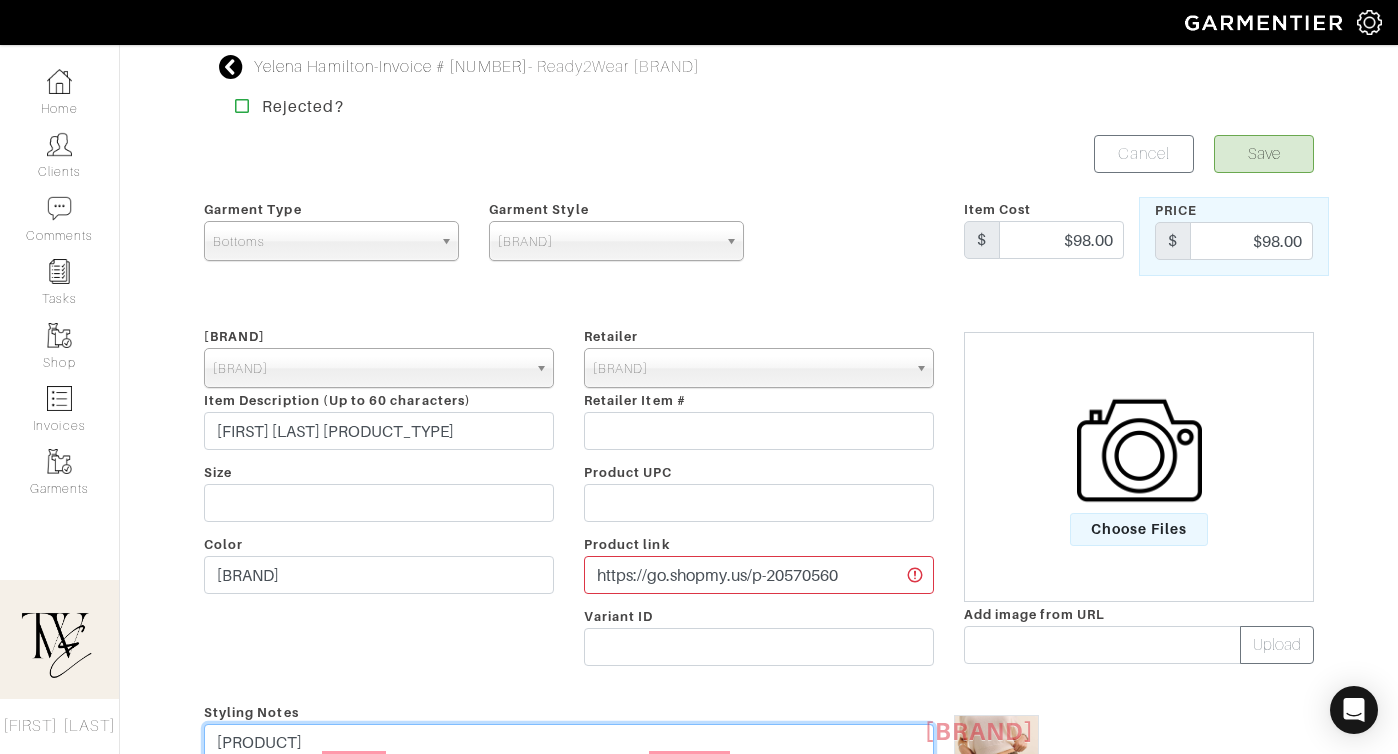 type on "Cute and easy throw on shorts that still feel elevated and not pajama like!" 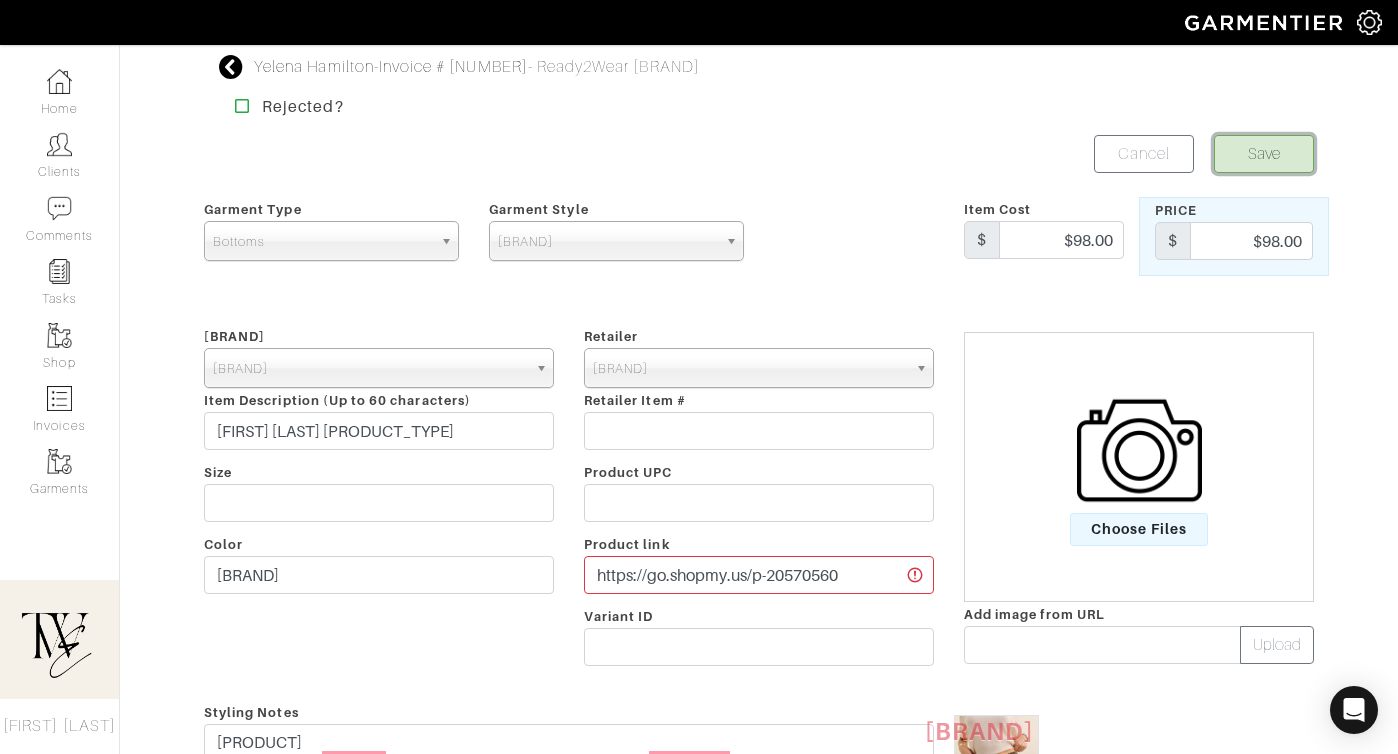 click on "Save" at bounding box center [1264, 154] 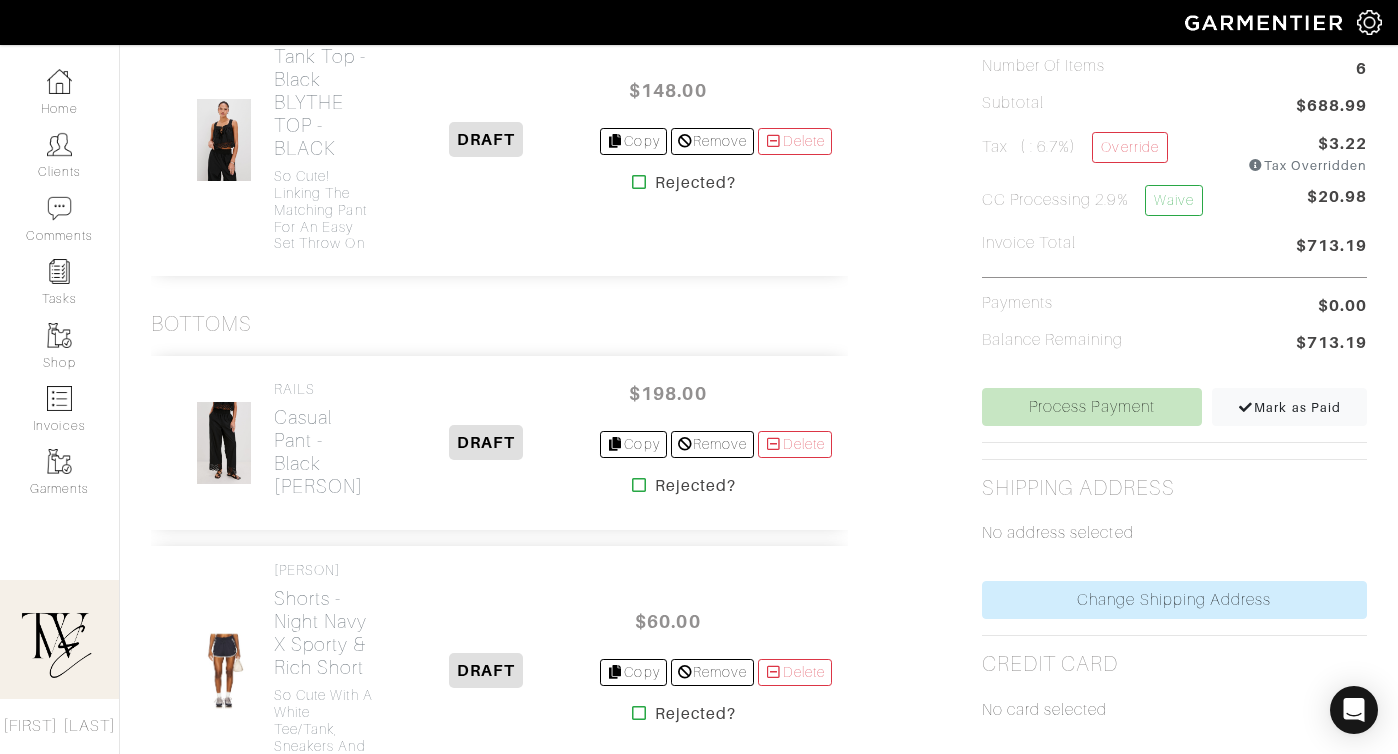 scroll, scrollTop: 328, scrollLeft: 0, axis: vertical 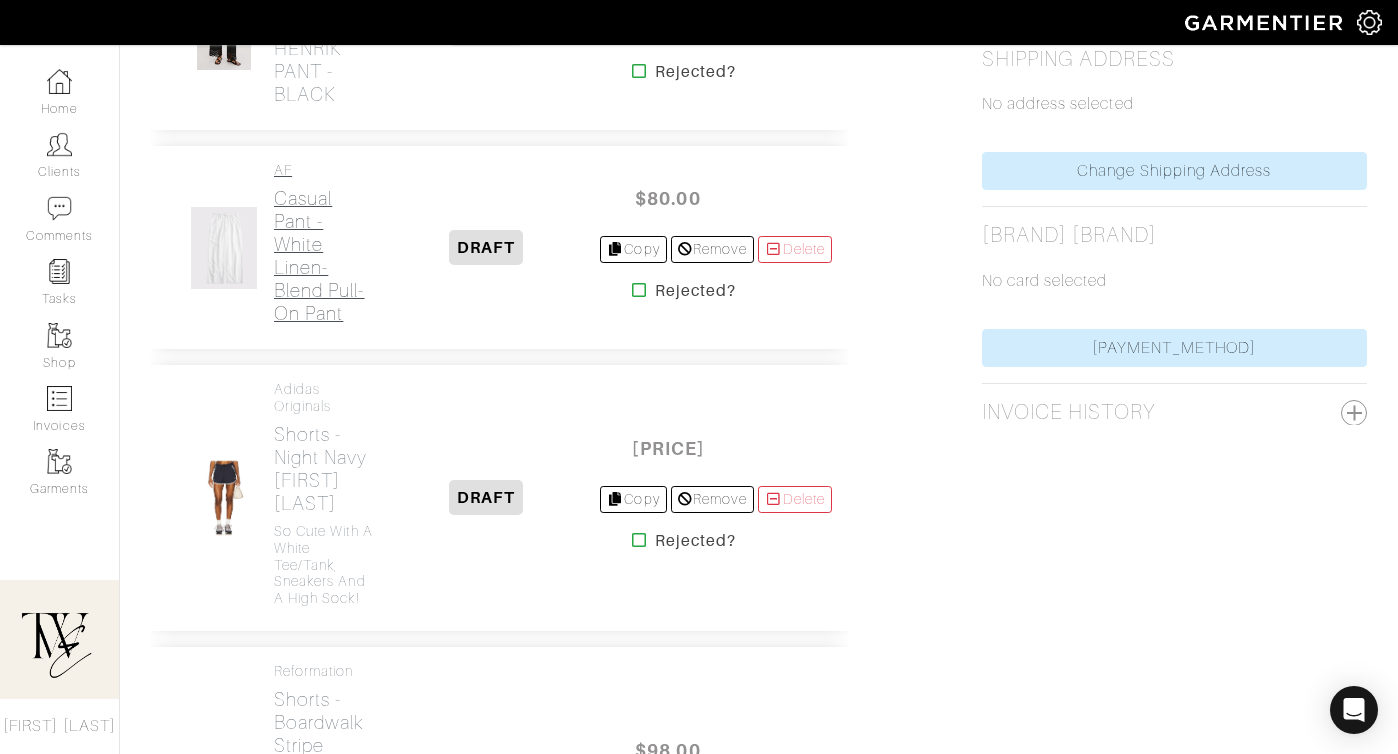 click on "Casual Pant - White
Linen-Blend Pull-On Pant" at bounding box center (323, 256) 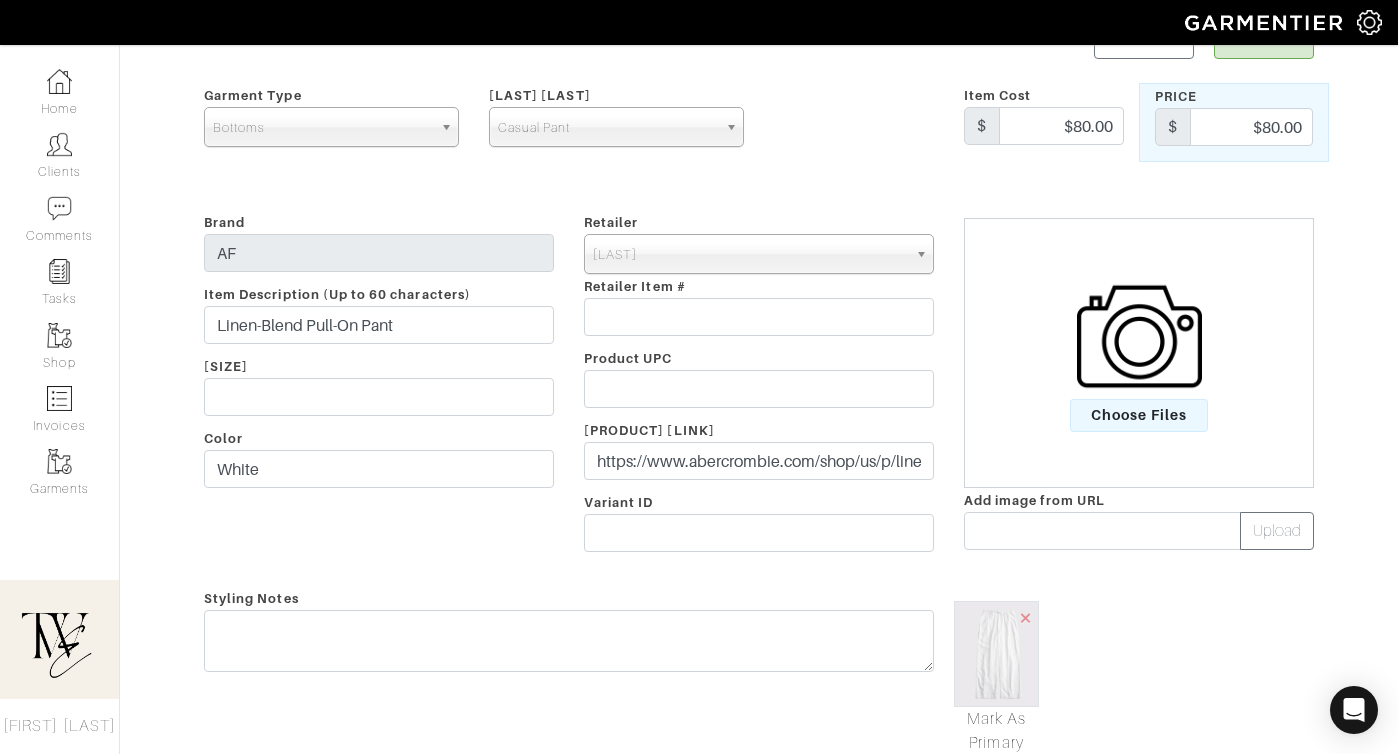 scroll, scrollTop: 305, scrollLeft: 0, axis: vertical 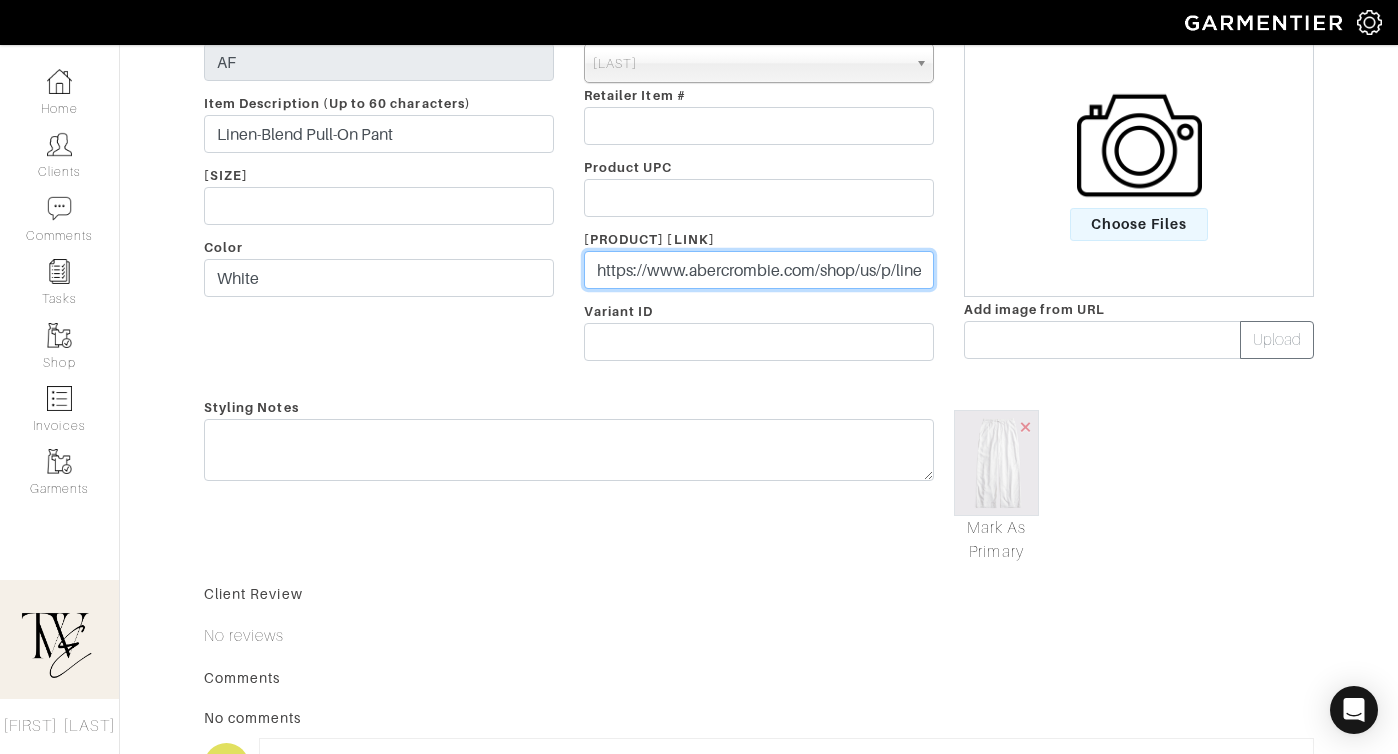 click on "https://www.abercrombie.com/shop/us/p/linen-blend-pull-on-pant-59330943?seq=02&source=googleshopping&cmp=AFF:2340682:shopmyshelf:ONLINE_TRACKING_LINK:Online Tracking Link&F Adults_Google_Shopping_PLA_US_Bottoms_All products_PRODUCT_GROUP&irclickid=UpOV5ZwW3xyPWcSVq9wwnz6PUksXPgS6SW5R3Q0&$web_only=&irgwc=1" at bounding box center [759, 270] 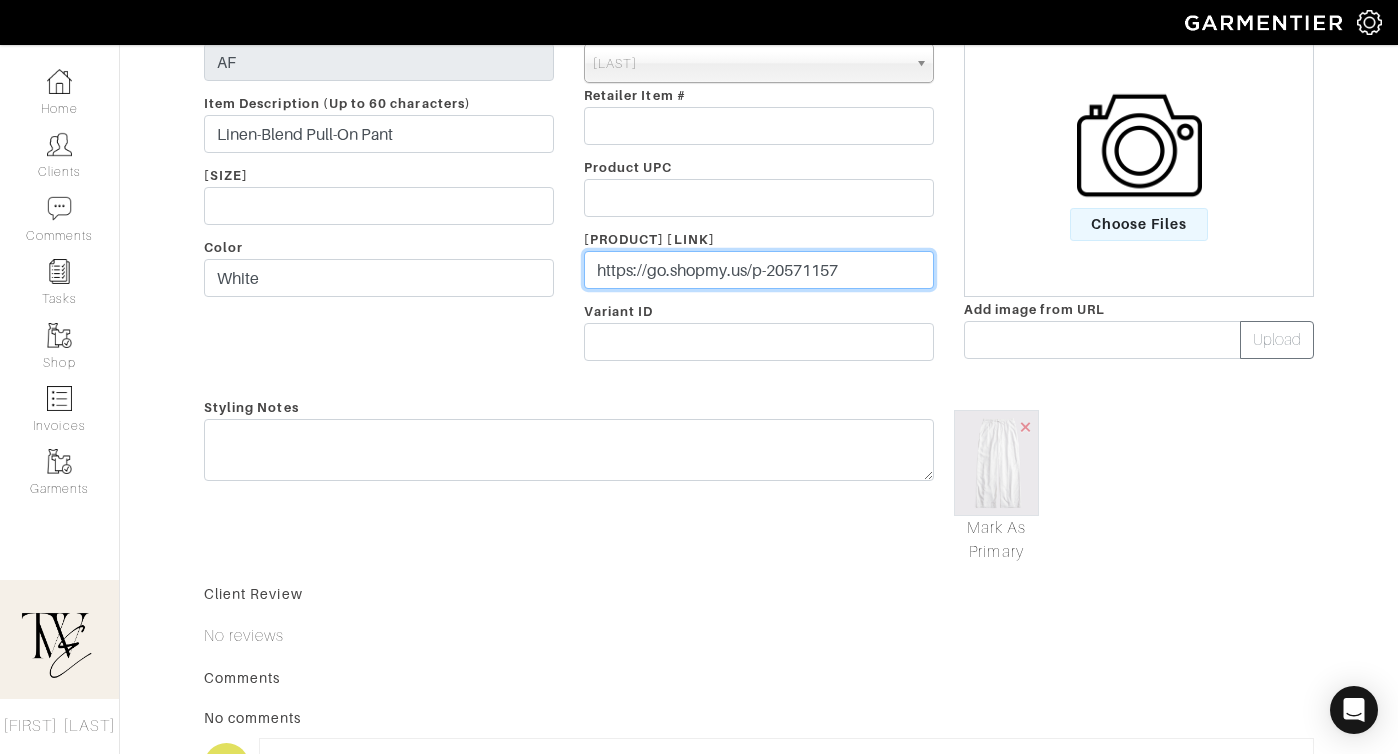 type on "https://go.shopmy.us/p-20571157" 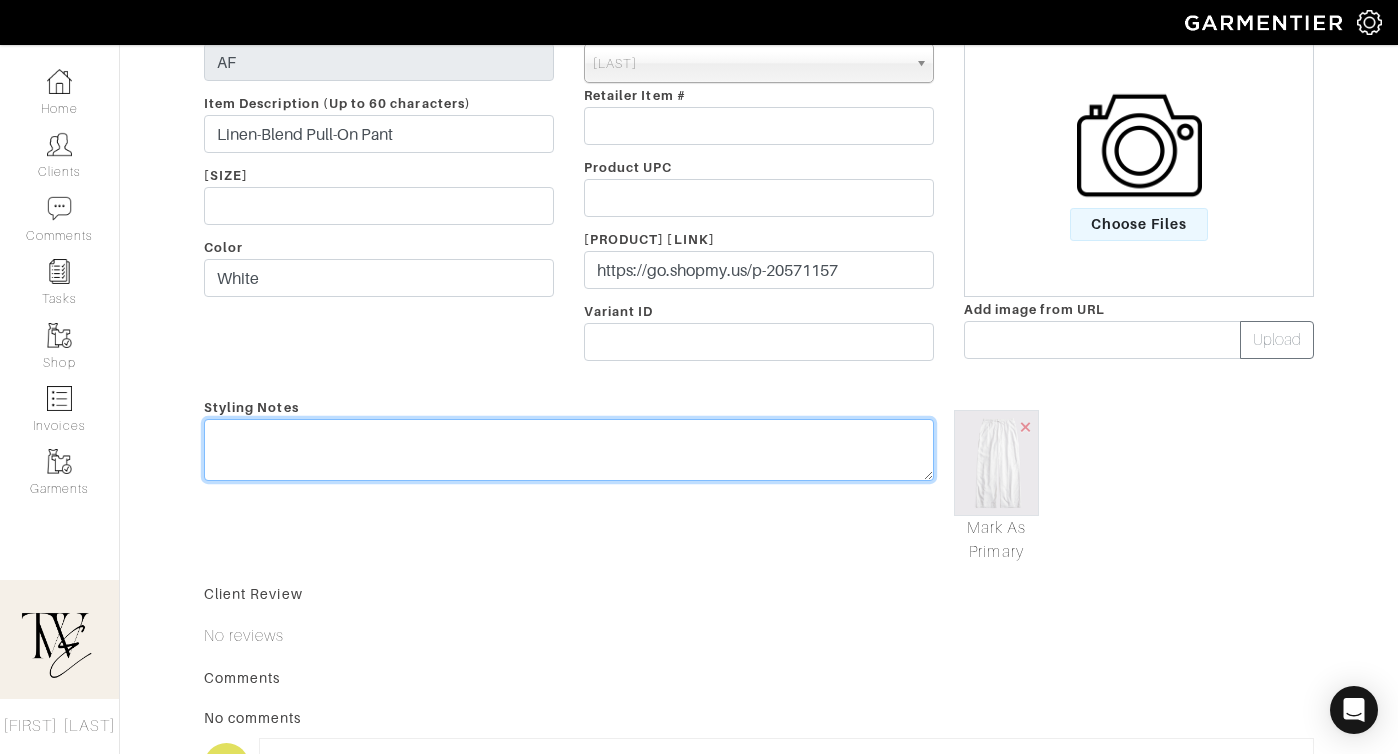 click at bounding box center (569, 450) 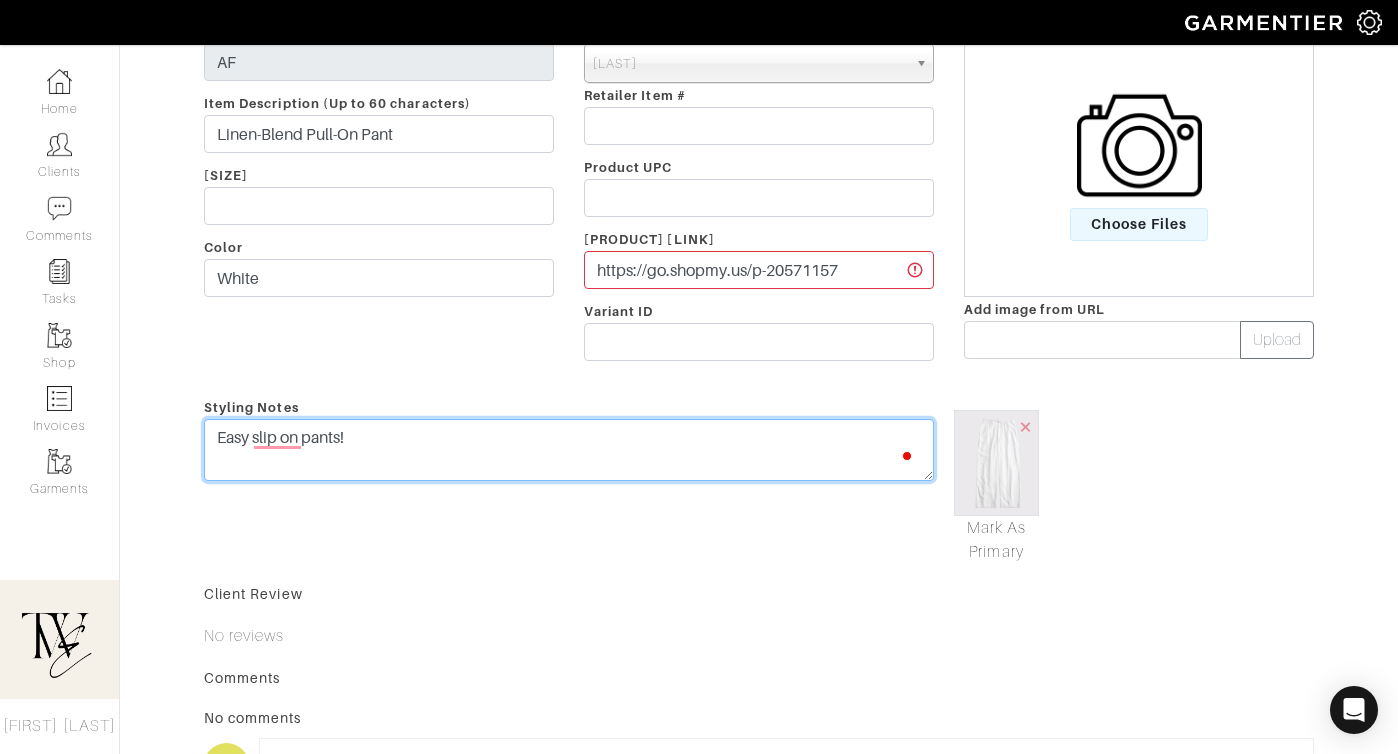 scroll, scrollTop: 0, scrollLeft: 0, axis: both 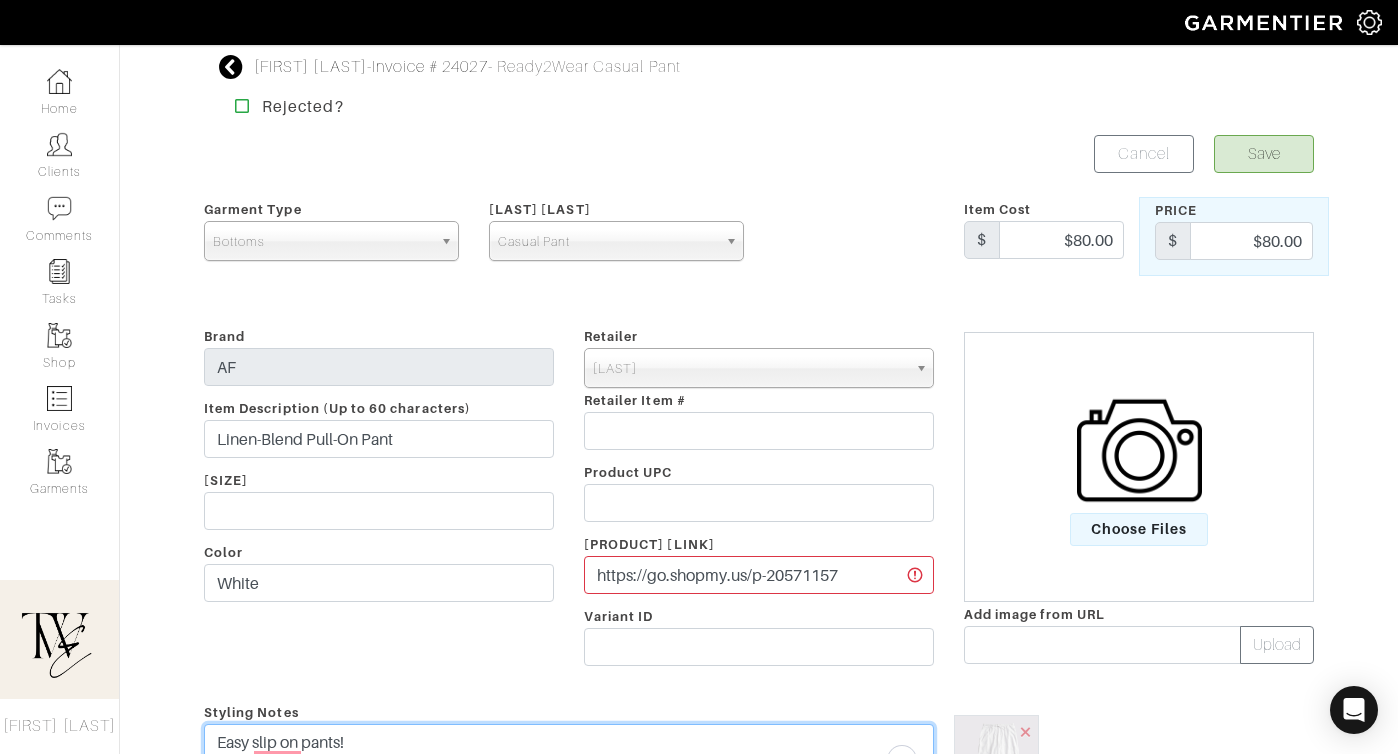 type on "Easy slip on pants!" 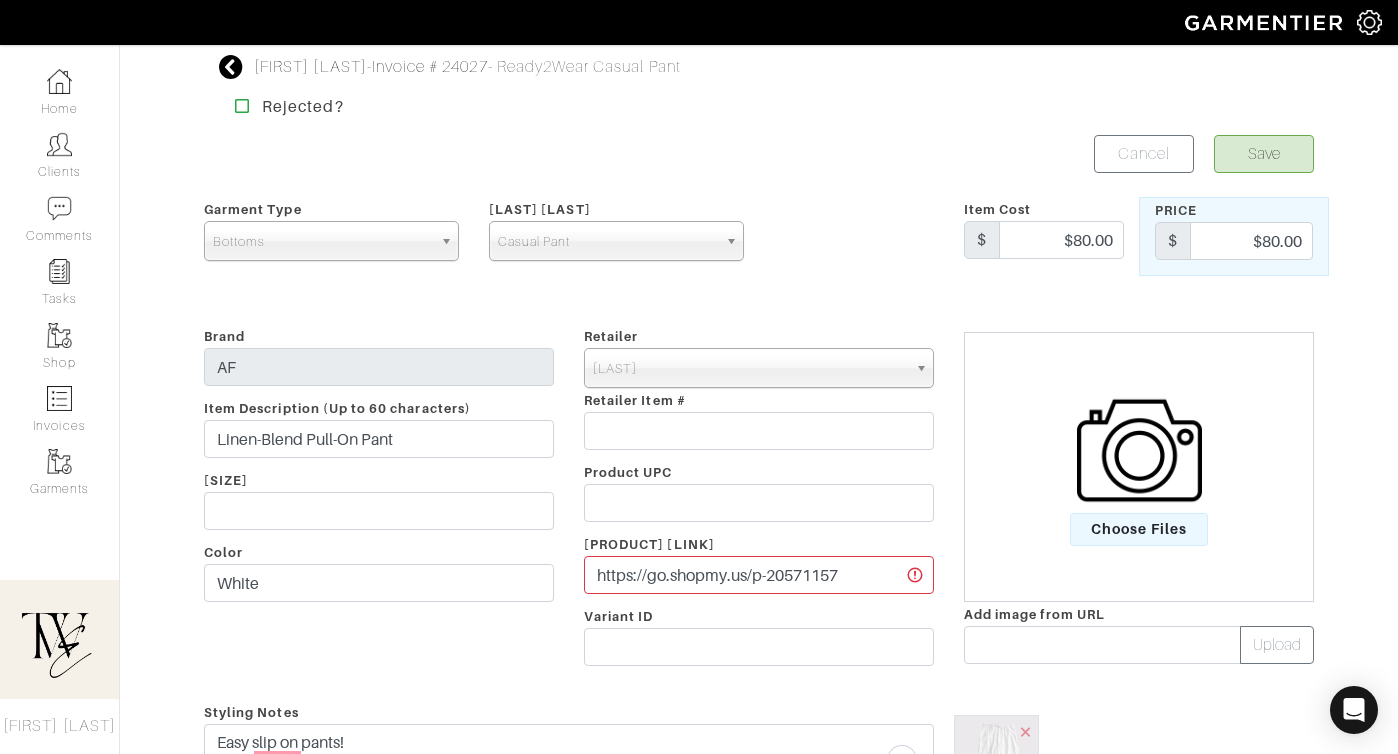 click on "Save
Cancel
Garment Type
Tops
Bottoms
Dresses
Jumpsuits
Suiting
Outerwear
Shoes
Swimwear
Accessories
Other
Bottoms
Garment Style
Jeans
Casual Pant
Shorts
Dress Pant
Skirt
Casual Pant
Item Cost
$
$80.00
Price
$
$80.00
Brand
AF
Item Description (Up to 60 characters)
Linen-Blend Pull-On Pant
Size
Color
White
Retailer
-
032c
1017 ALYX 9SM
111SKIN
11 by Boris Bidjan Saberi
11 Honore
12 Storeez
1822 Denim
19 Cooper
1 Atelier
1.STATE" at bounding box center [759, 656] 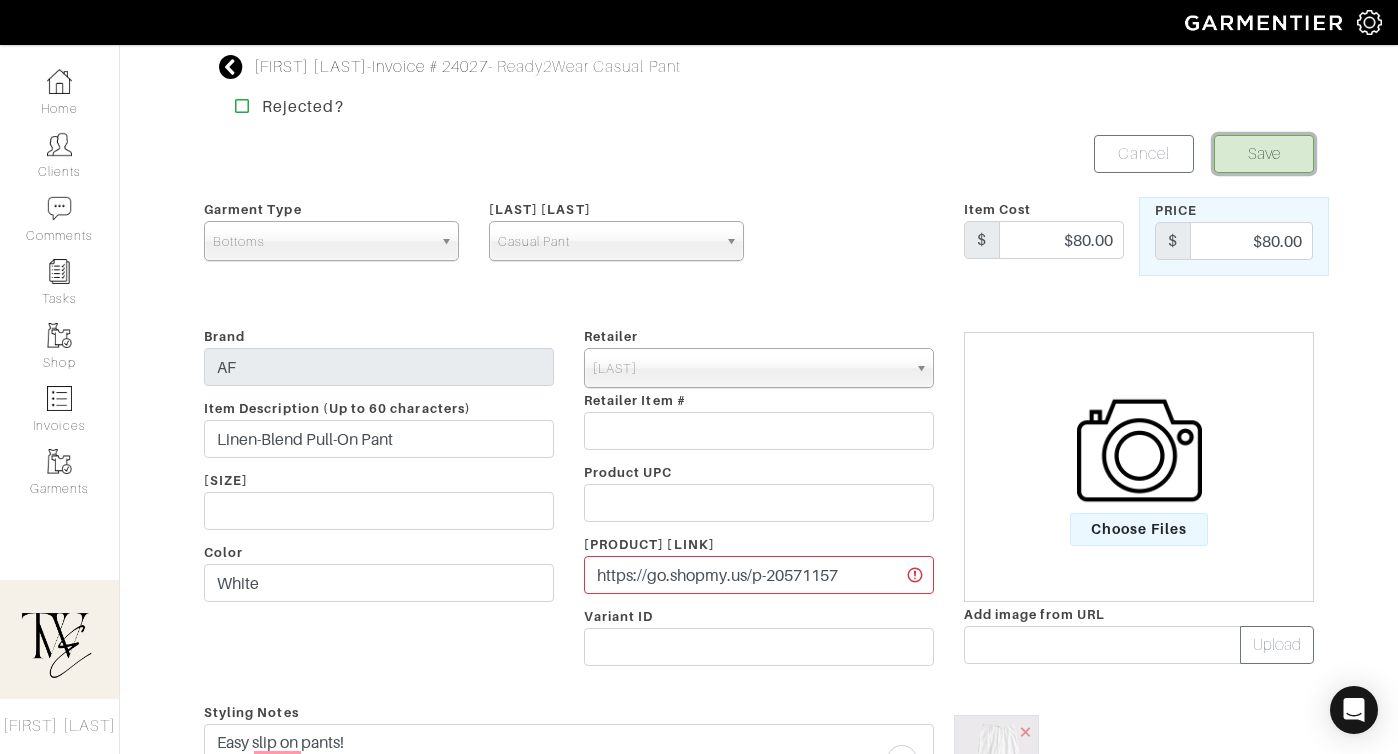 click on "Save" at bounding box center [1264, 154] 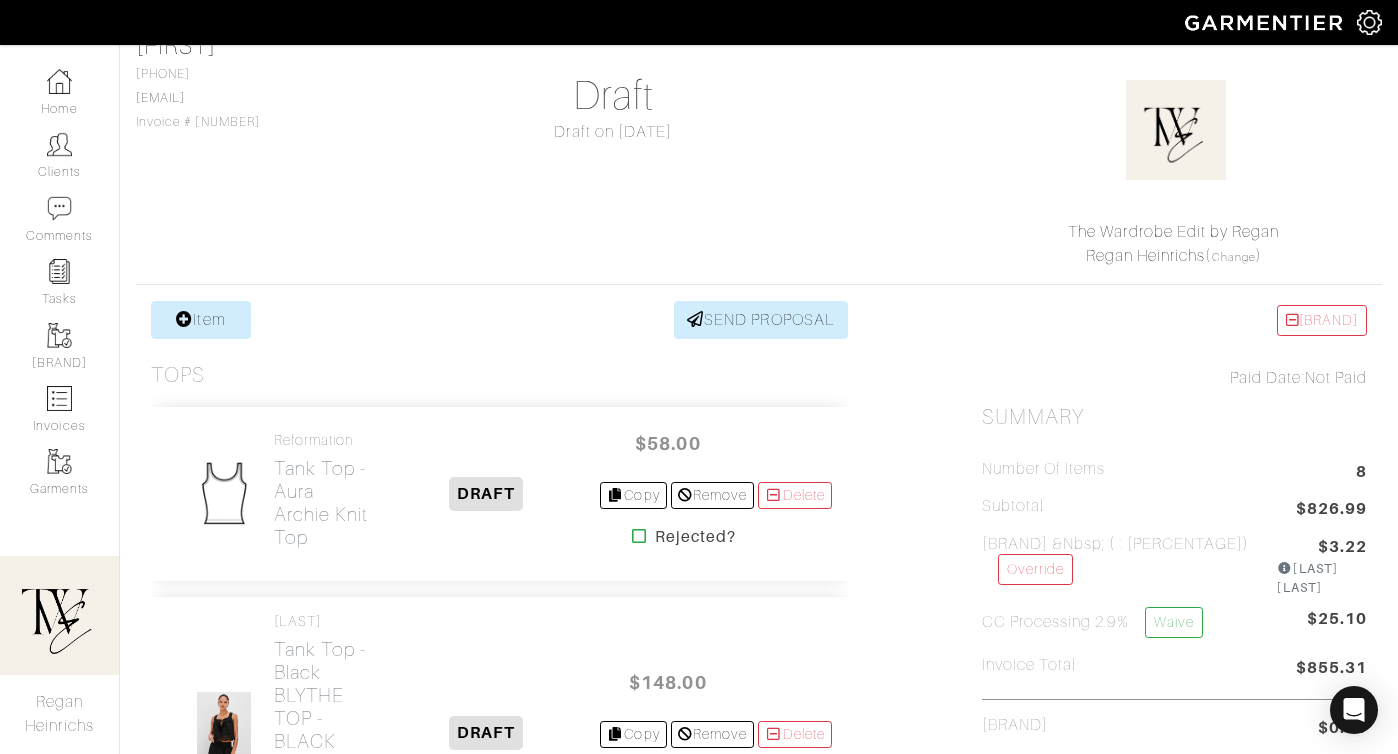 scroll, scrollTop: 179, scrollLeft: 0, axis: vertical 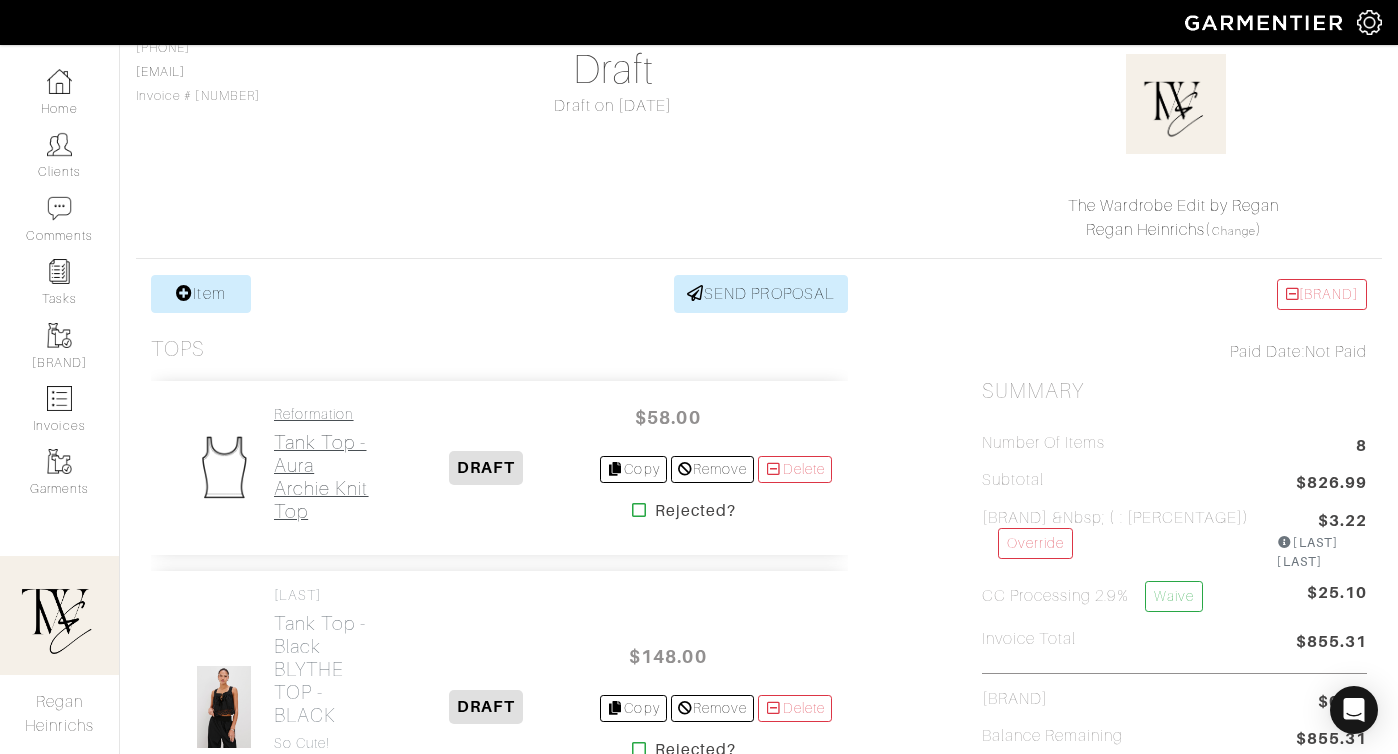 click on "Tank Top -   Aura
Archie Knit Top" at bounding box center (323, 477) 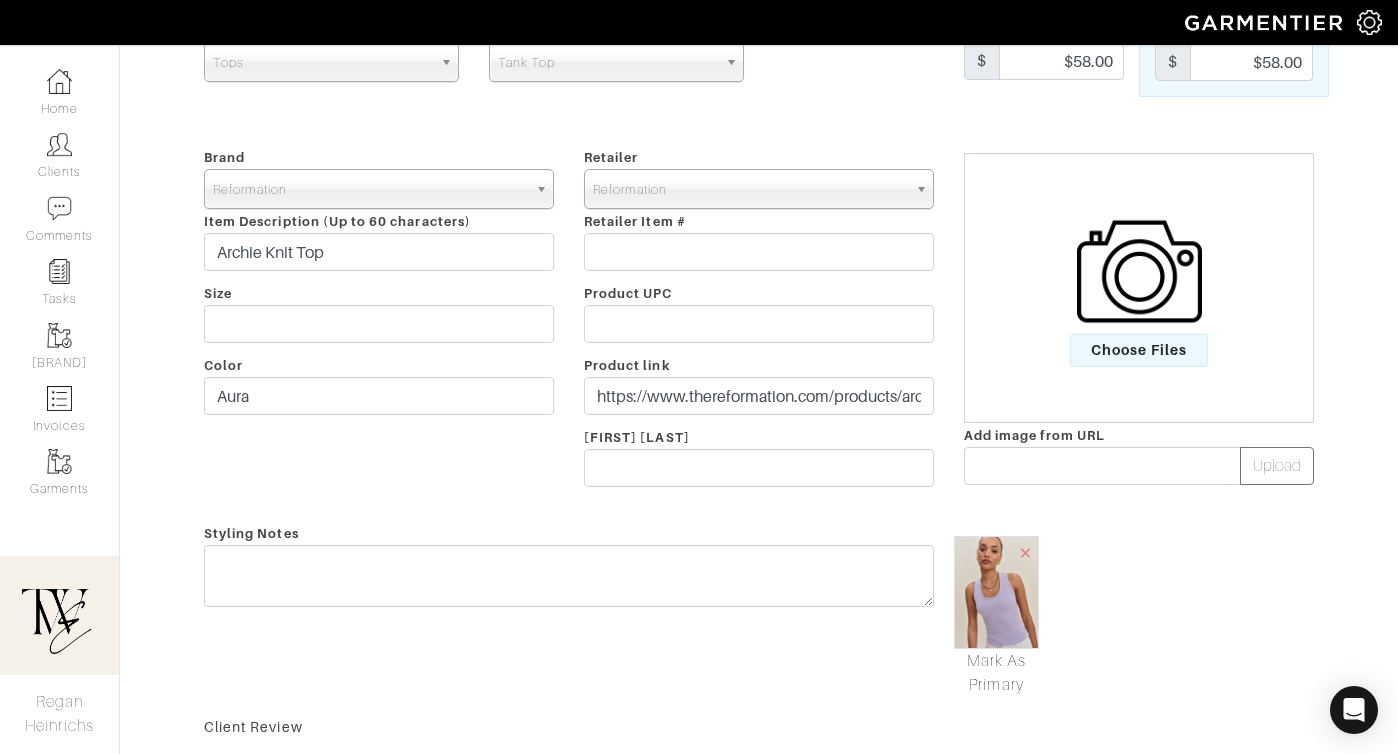 scroll, scrollTop: 107, scrollLeft: 0, axis: vertical 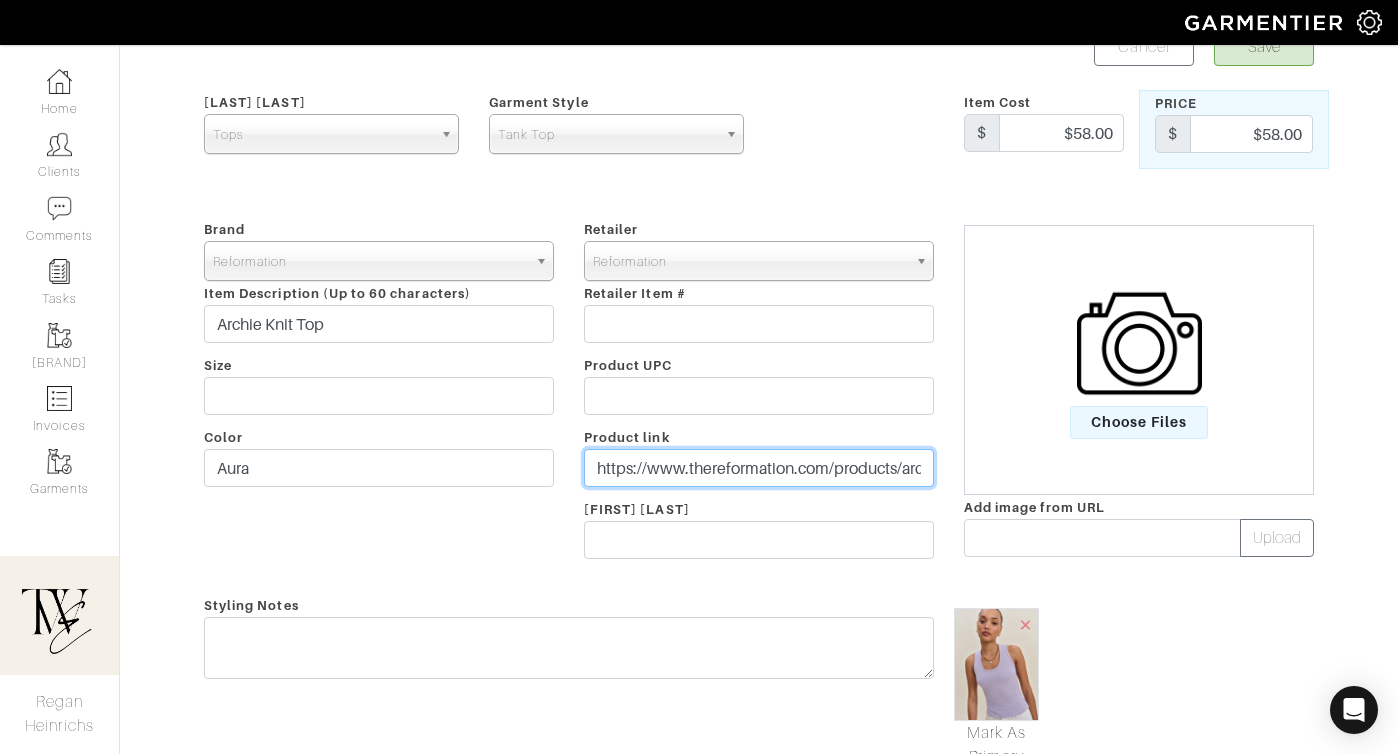 click on "https://www.thereformation.com/products/archie-knit-top/1317560ARA.html?dwvar_1317560ARA_color=ARA&dwvar_1317560ARA_size=00M&quantity=1&utm_source=Affiliate&utm_medium=ShopMy&utm_campaign=twebyregan&utm_content=Quick Link&utm_referrer=shopmy.us&smsclickid=d01c1d8a-e973-4e52-a684-8631ba0a1a06" at bounding box center [759, 468] 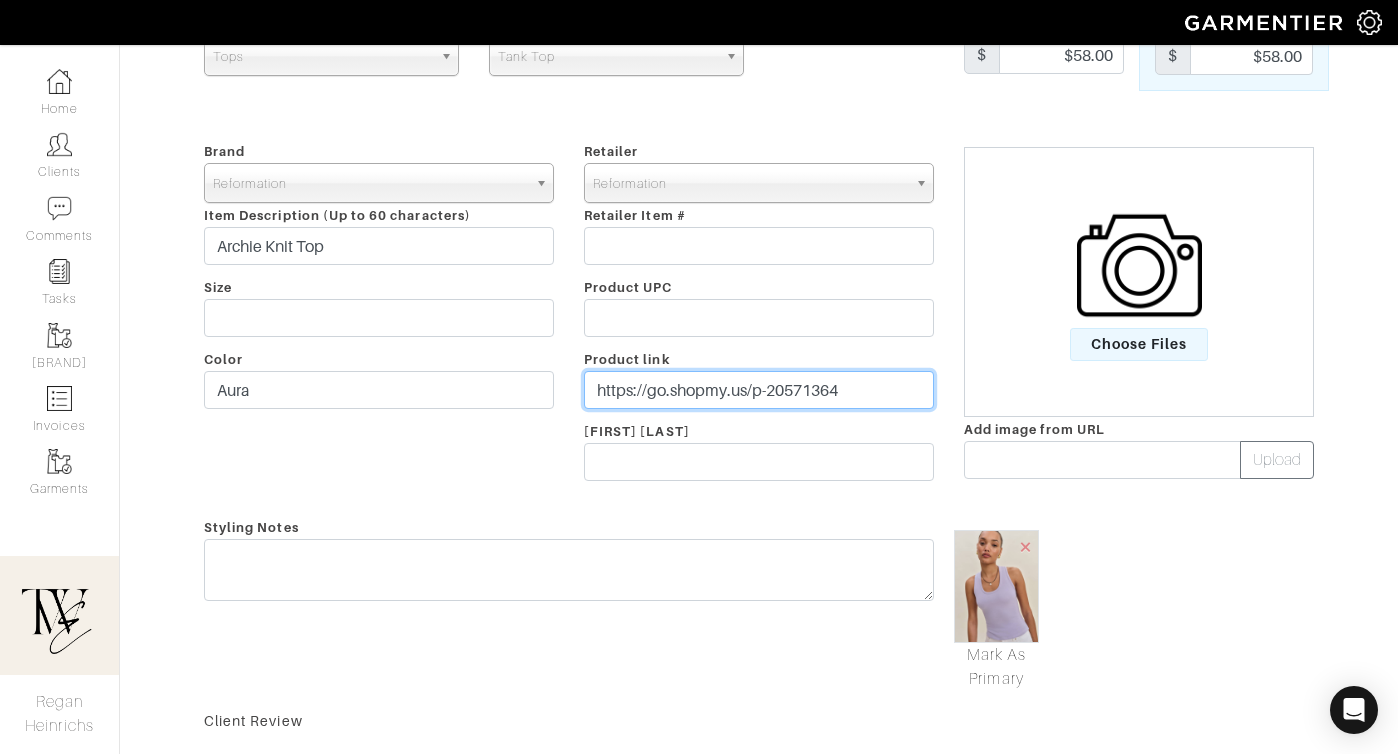 scroll, scrollTop: 267, scrollLeft: 0, axis: vertical 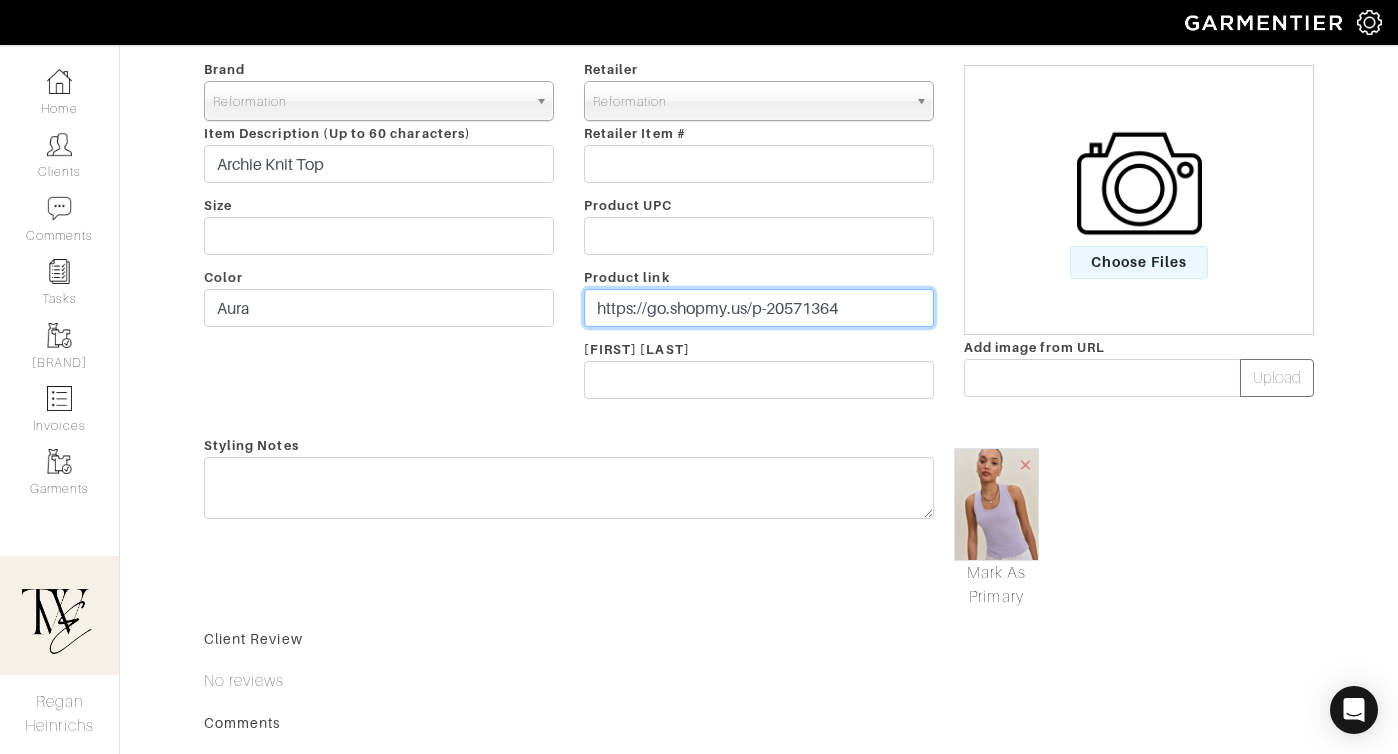 type on "https://go.shopmy.us/p-20571364" 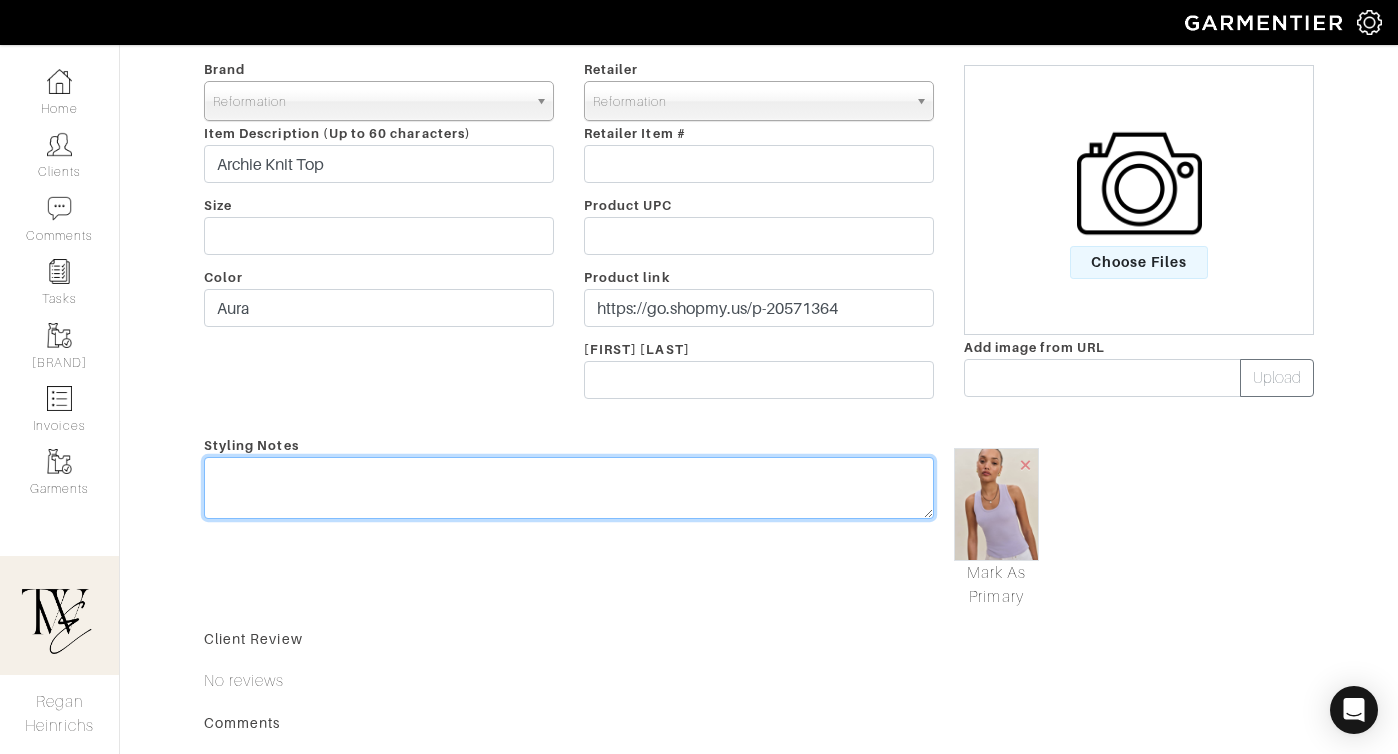 click at bounding box center [569, 488] 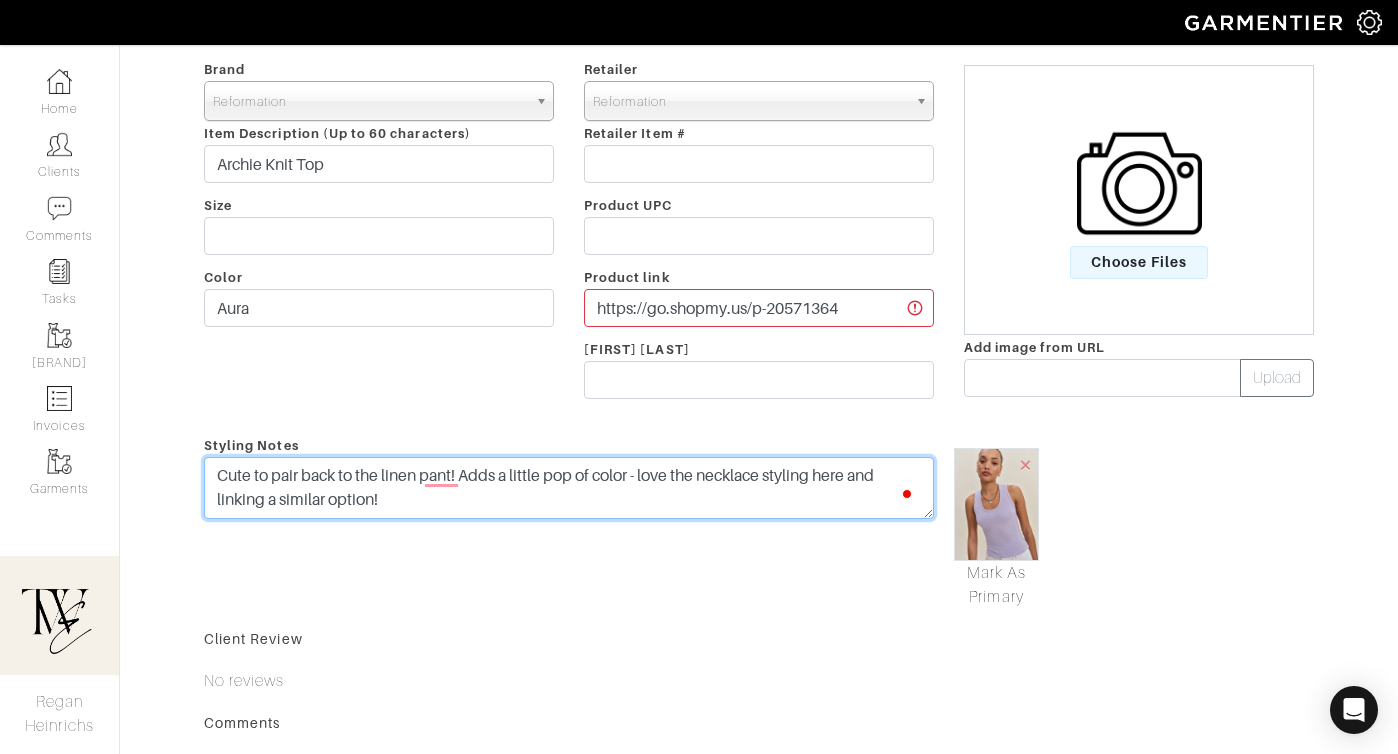 scroll, scrollTop: 0, scrollLeft: 0, axis: both 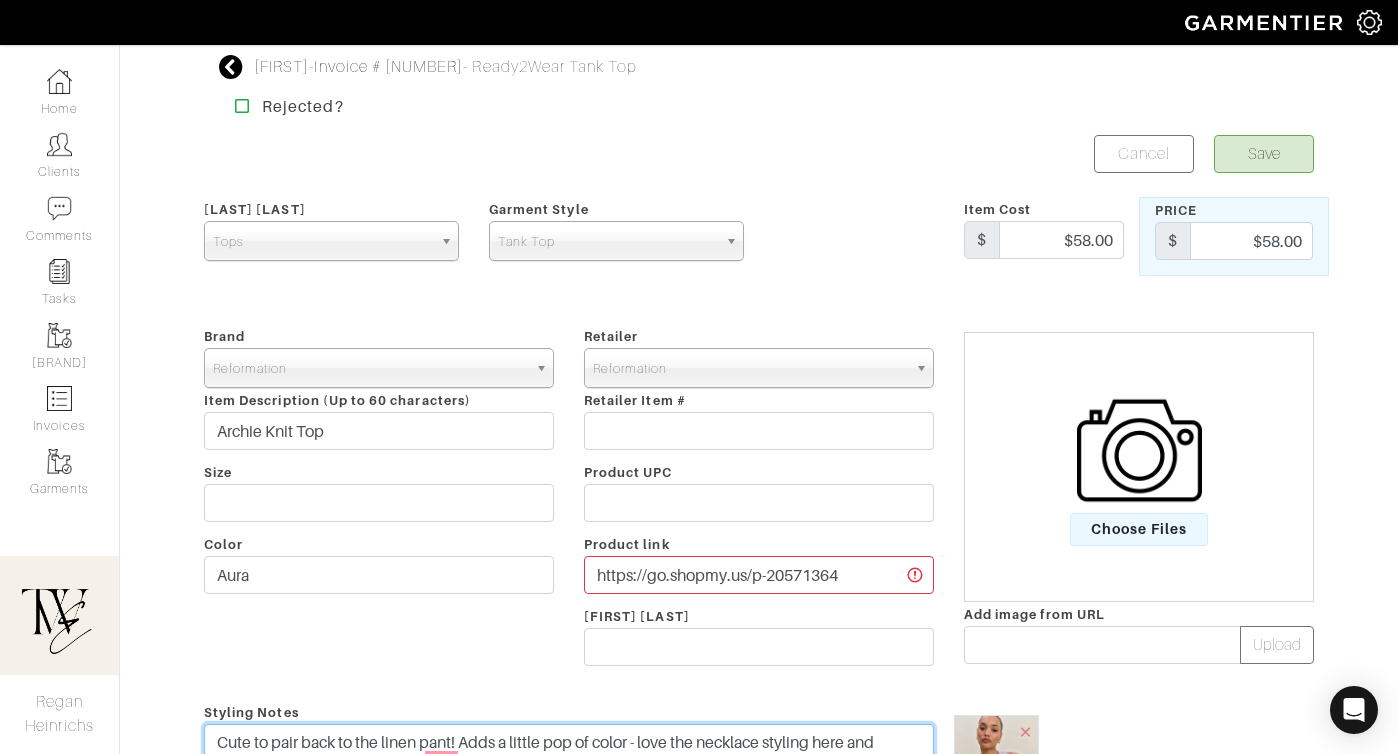 type on "Cute to pair back to the [CATEGORY] pant! Adds a little pop of color - love the [CATEGORY] styling here and linking a similar option!" 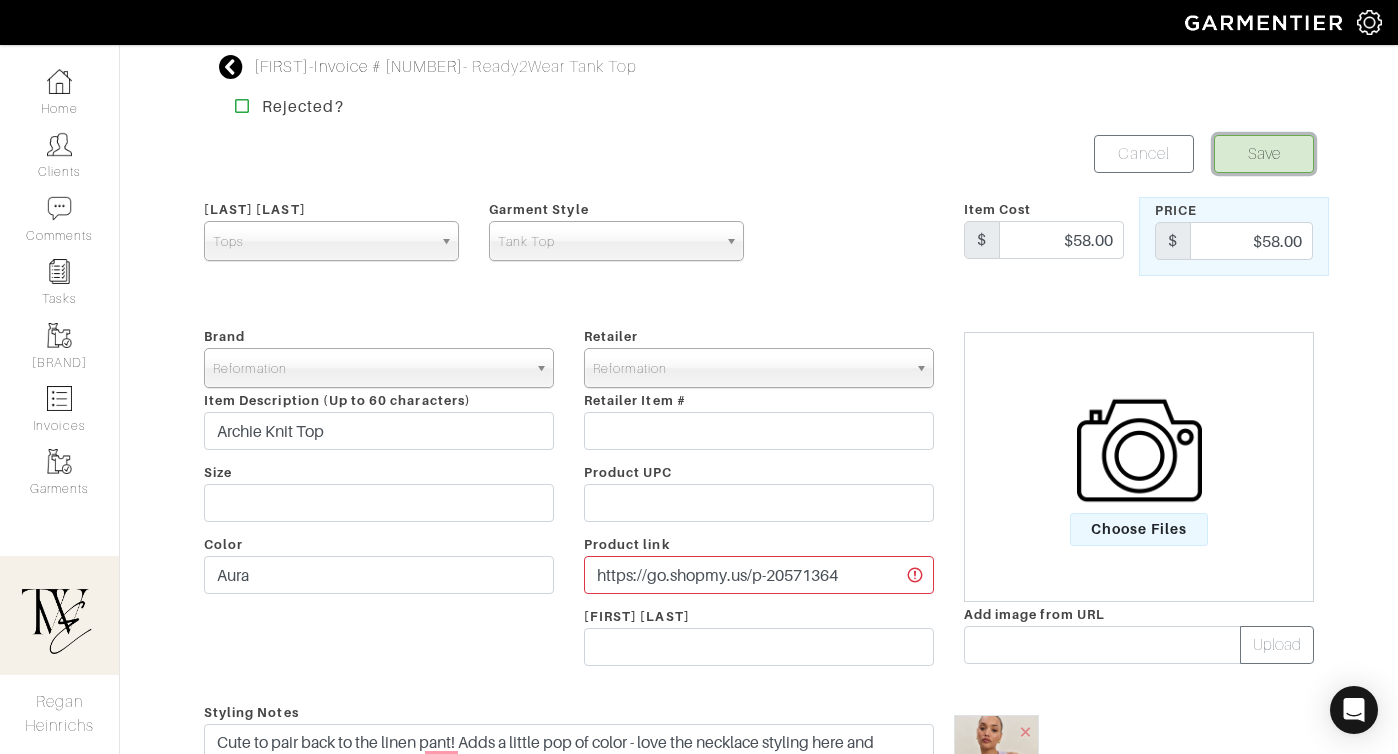 click on "Save" at bounding box center [1264, 154] 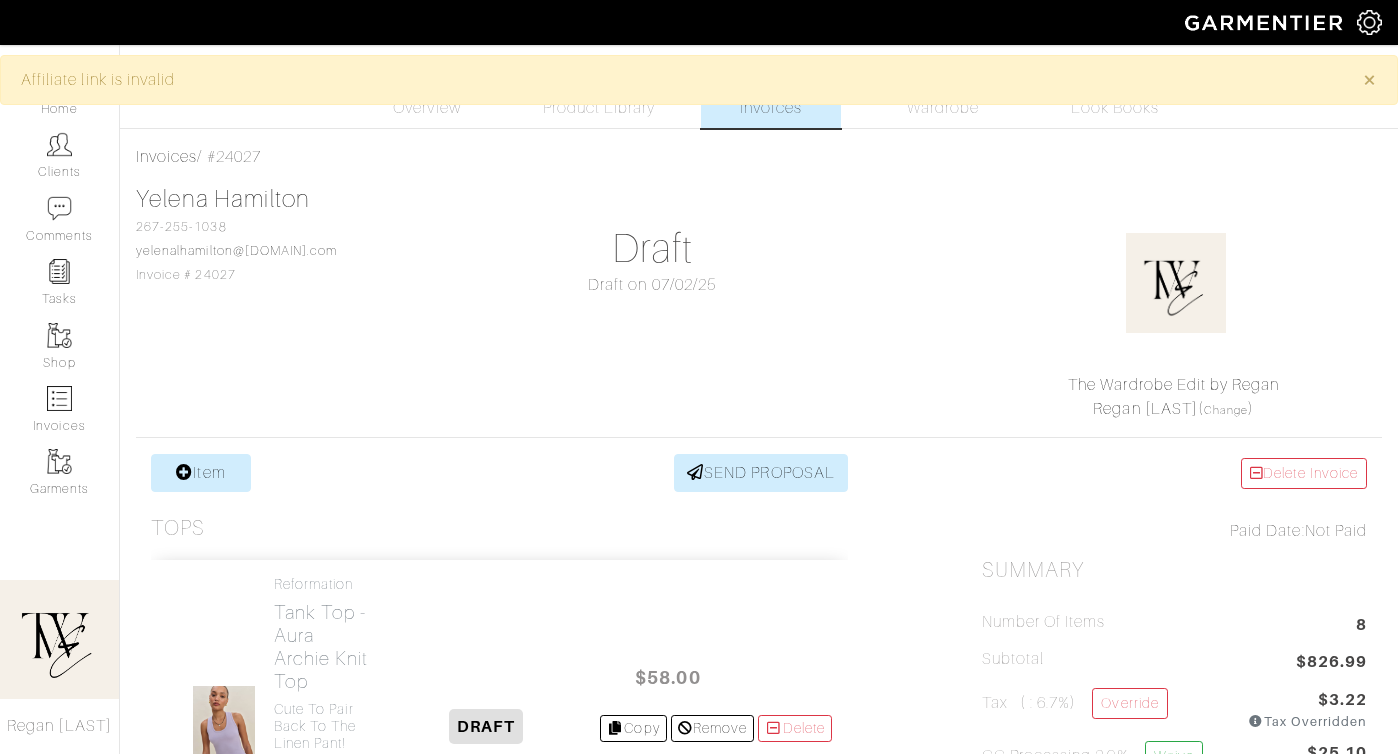 scroll, scrollTop: 0, scrollLeft: 0, axis: both 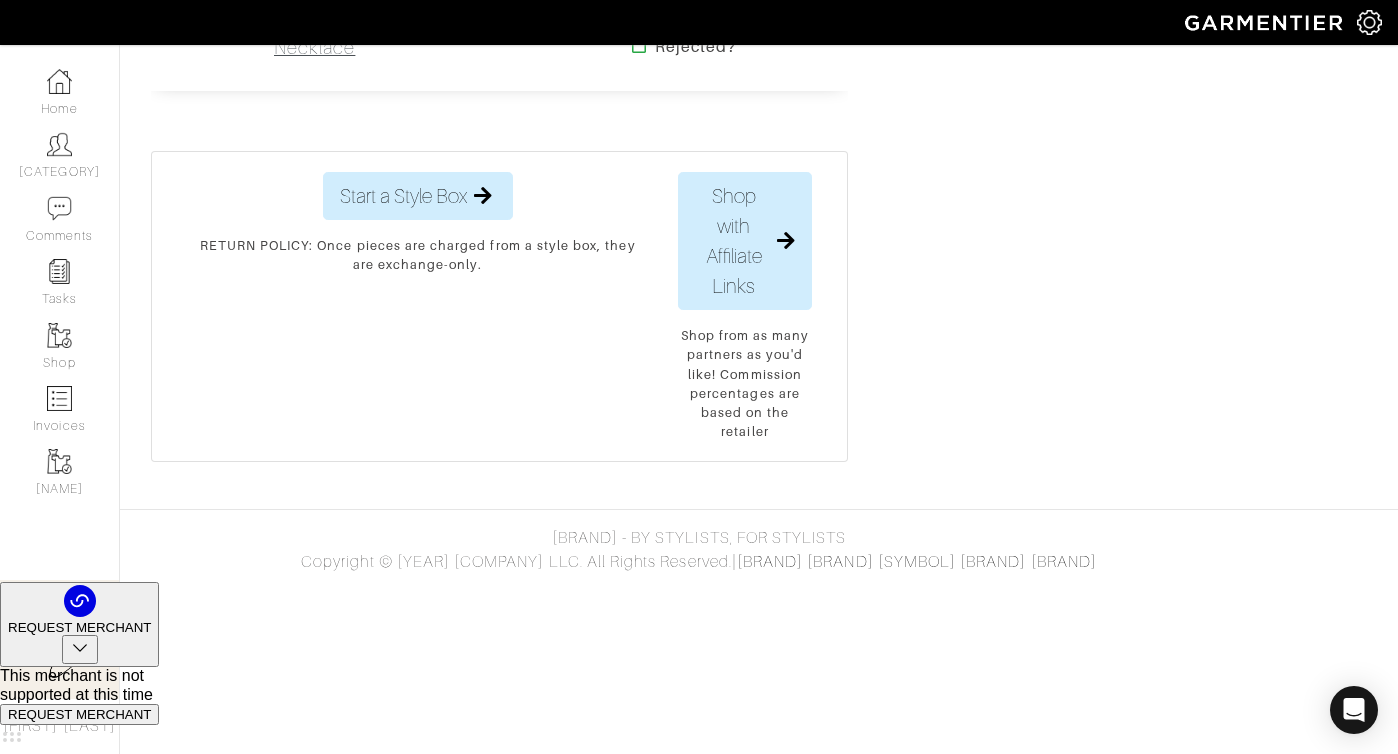 click on "[BRAND] - [BRAND]
[BRAND] [BRAND]" at bounding box center [323, 13] 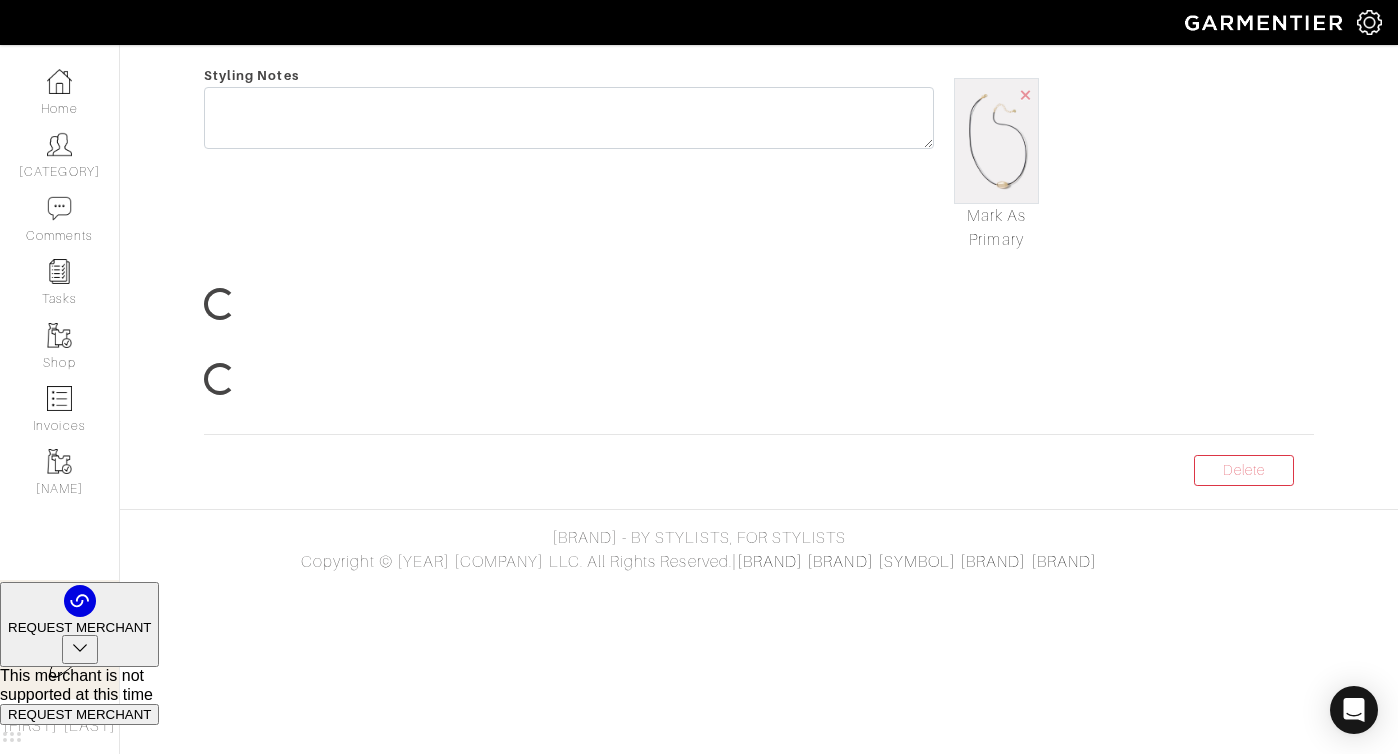 scroll, scrollTop: 0, scrollLeft: 0, axis: both 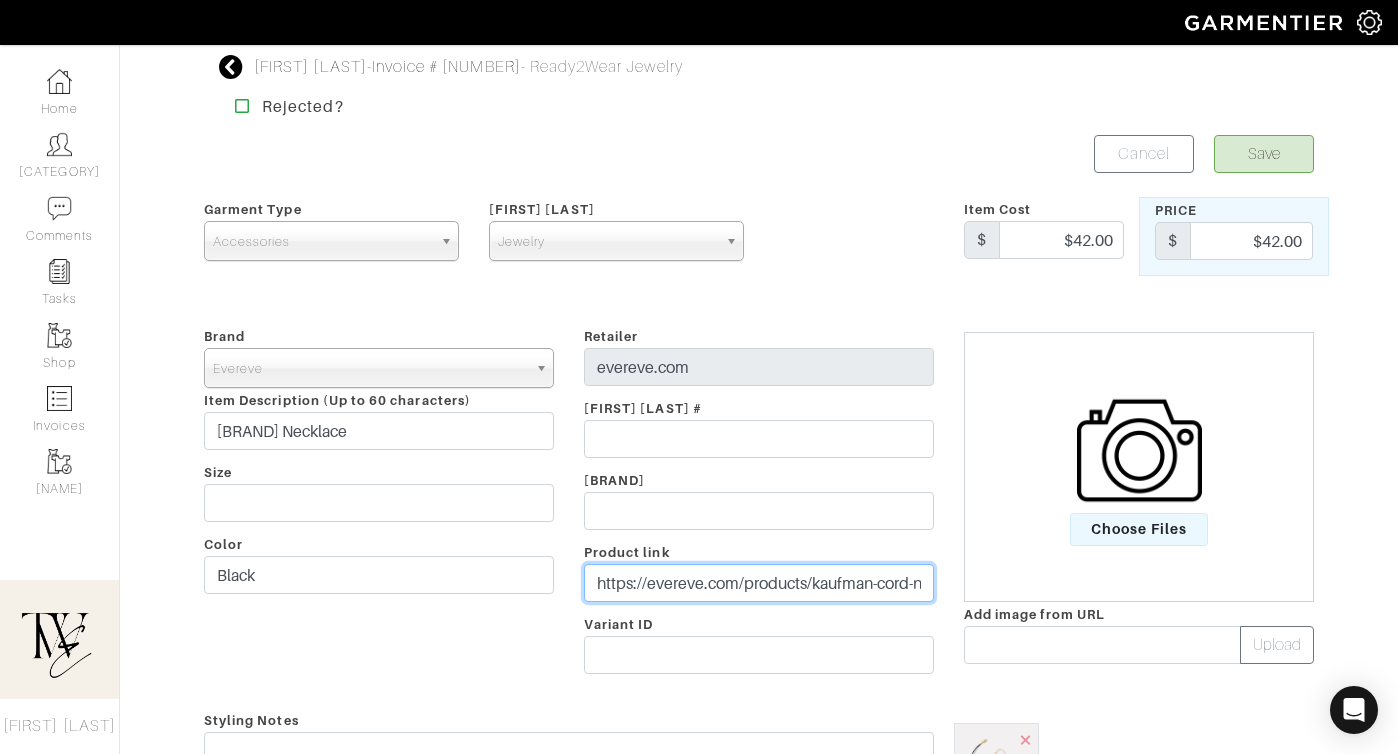click on "https://evereve.com/products/kaufman-cord-necklace-gold-black?variant=44263502282917&irclickid=TyT39NwXFxyPTOUxFO0M41mVUksXPlTYeSdcyw0&irgwc=1" at bounding box center (759, 583) 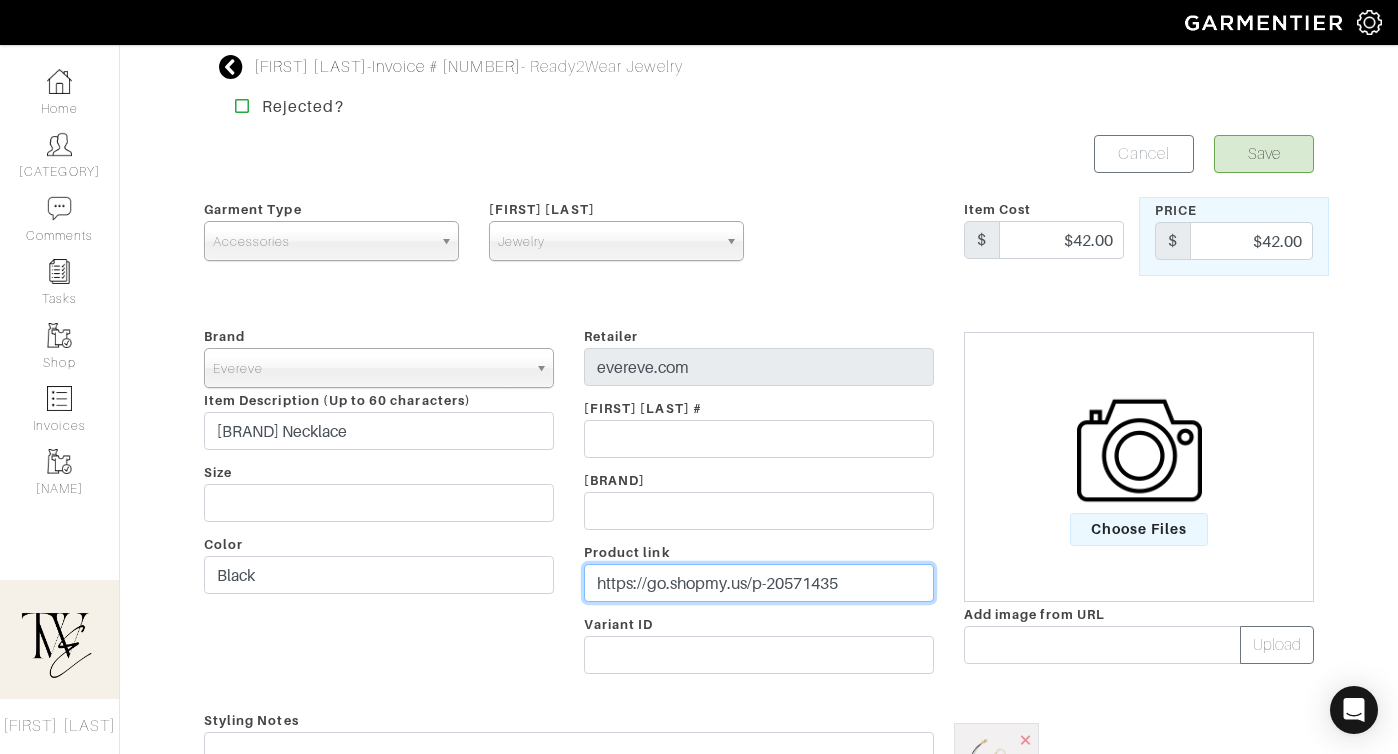 type on "https://go.shopmy.us/p-20571435" 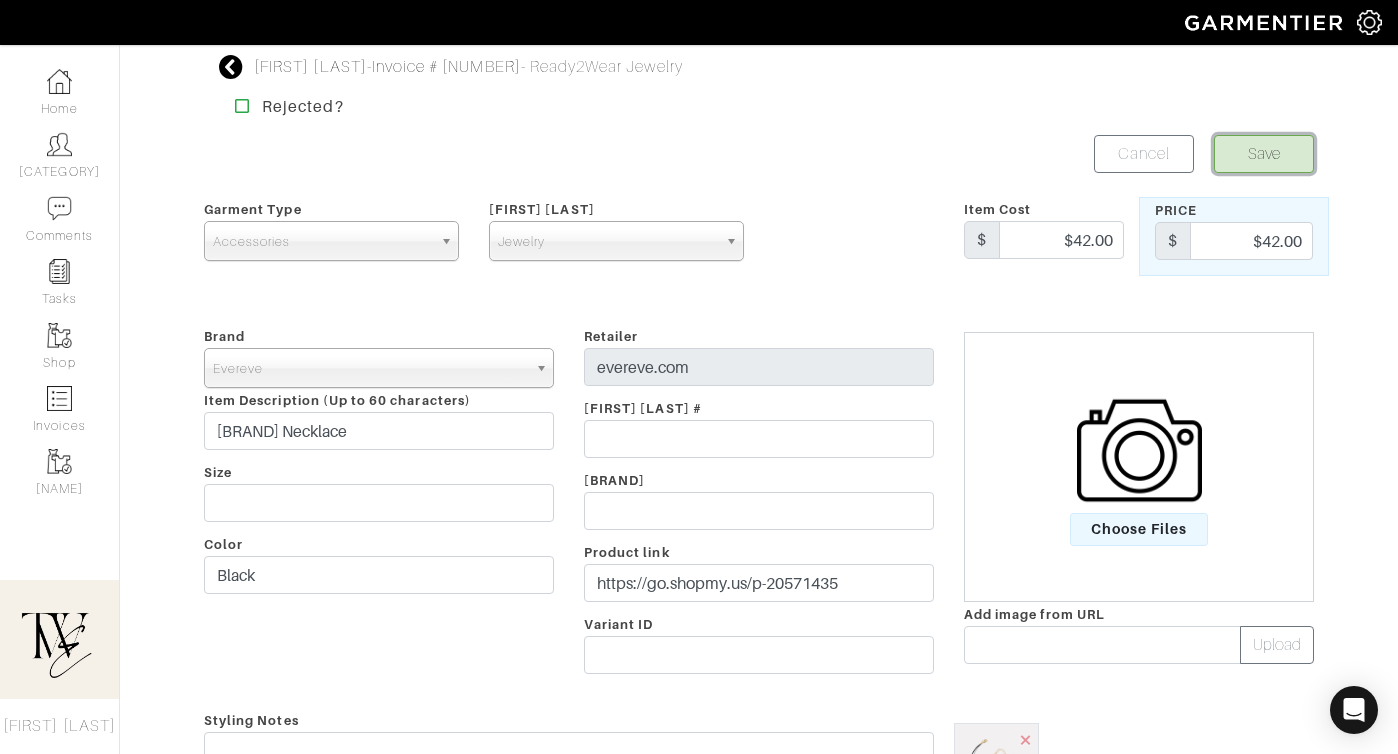 click on "Save" at bounding box center [1264, 154] 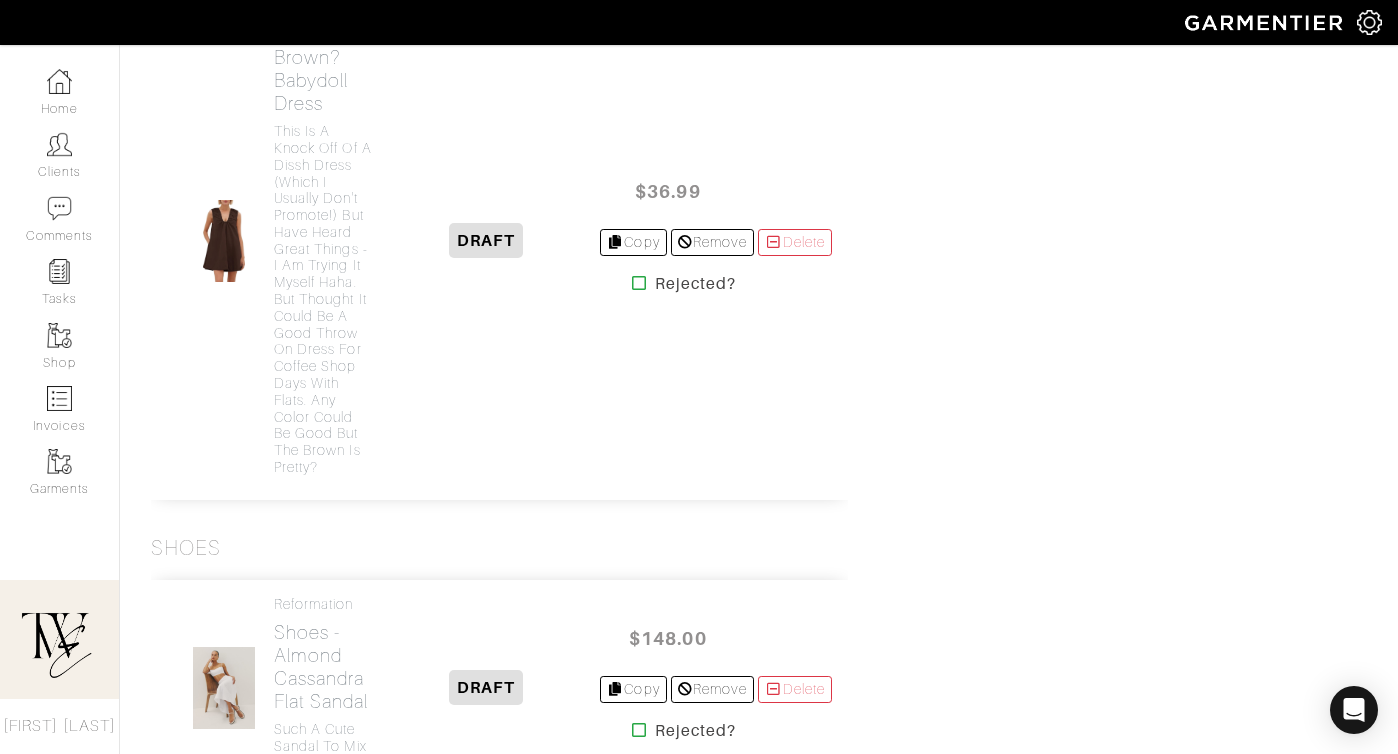 scroll, scrollTop: 2584, scrollLeft: 0, axis: vertical 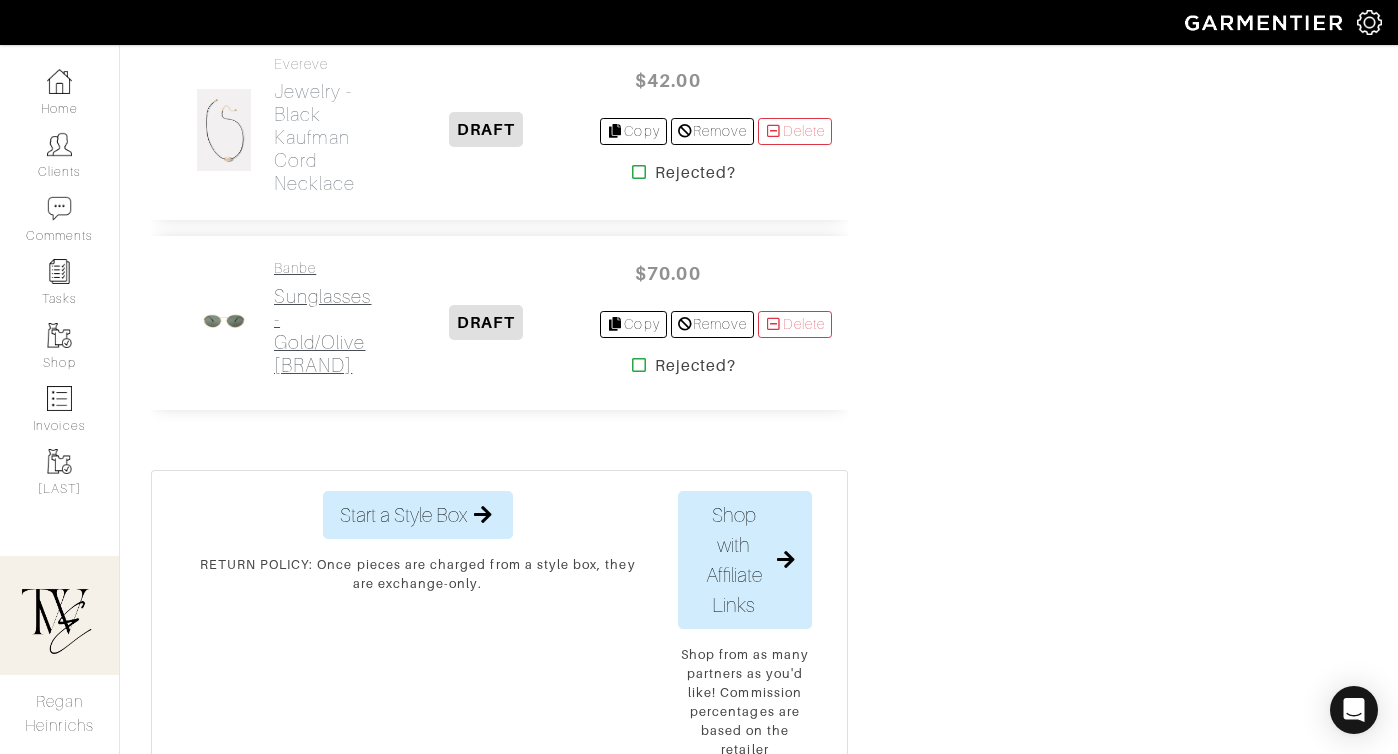 click on "Sunglasses -   Gold/Olive
The Sampaio Sunglasses" at bounding box center (323, 331) 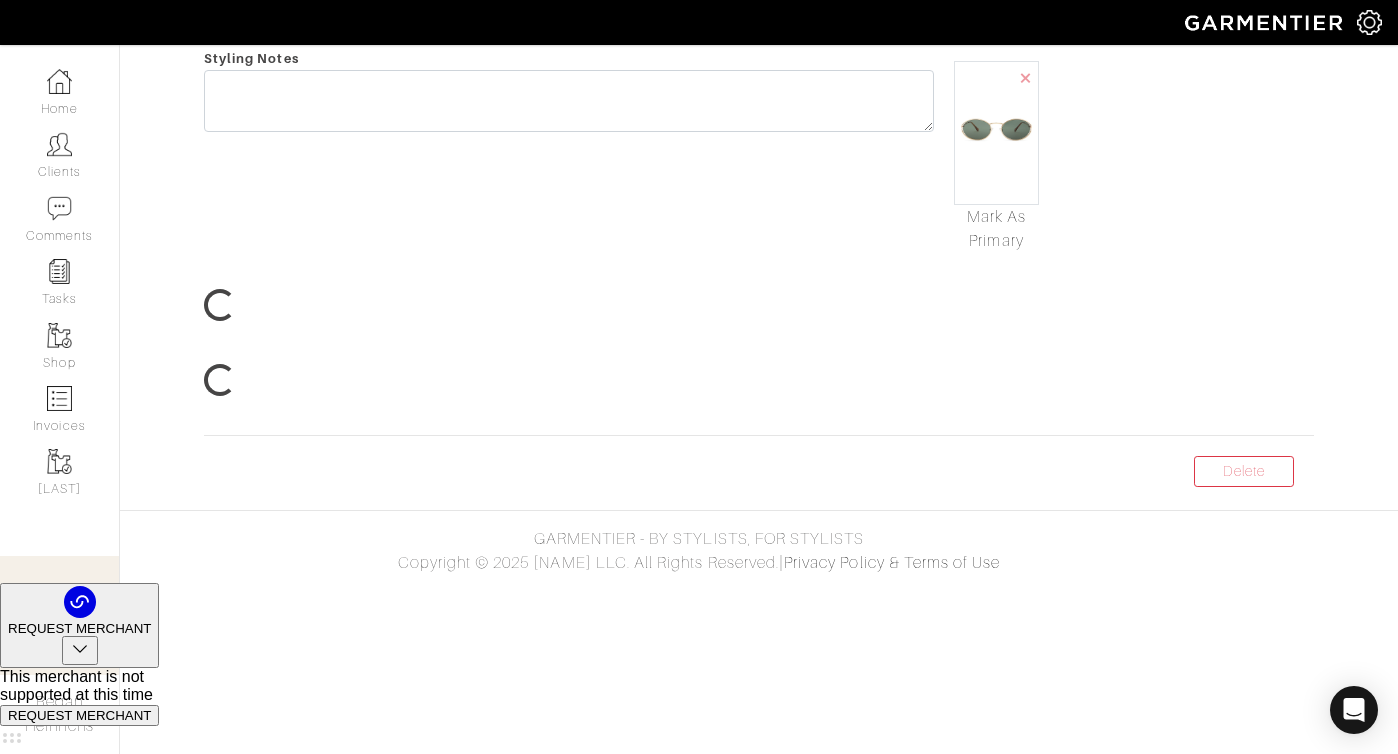 scroll, scrollTop: 0, scrollLeft: 0, axis: both 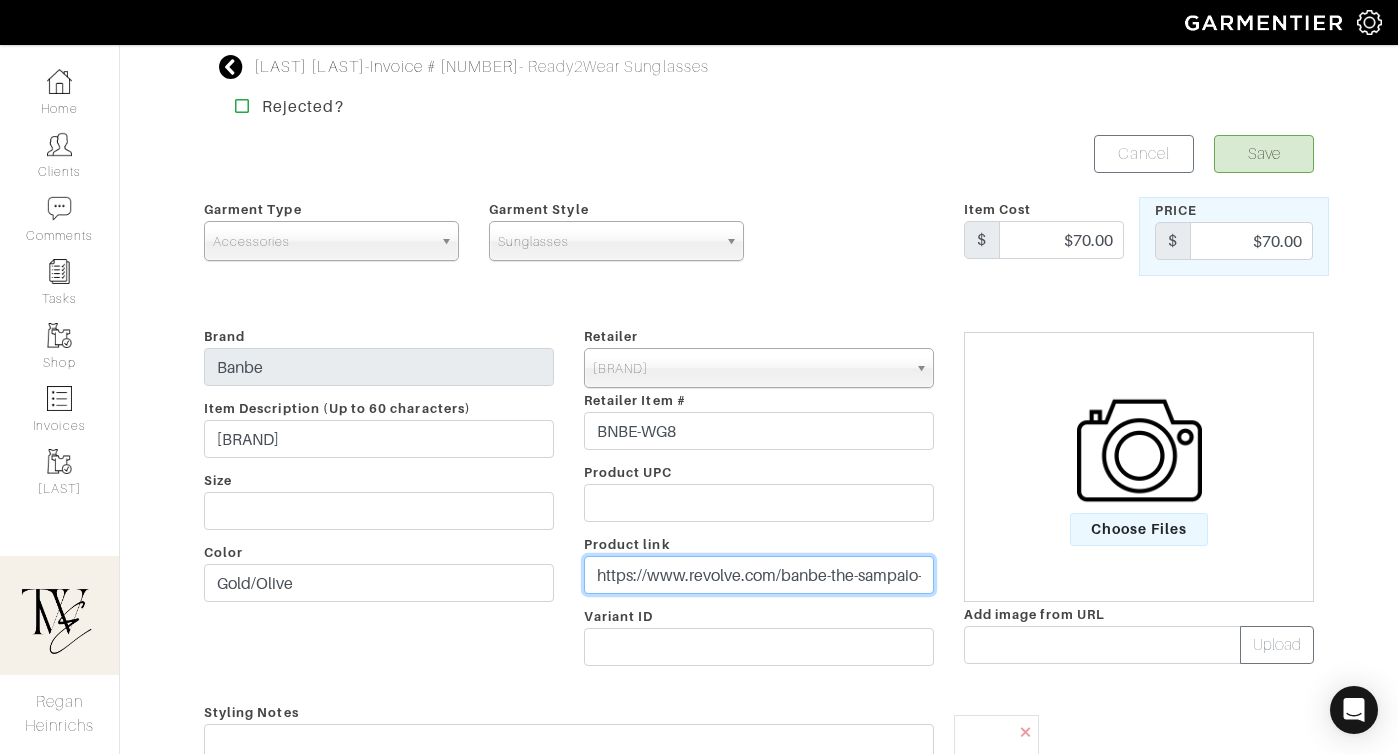 click on "https://www.revolve.com/banbe-the-sampaio-sunglasses-in-gold-olive/dp/BNBE-WG8/?d=Womens&page=1&lc=5&plpSrc=/r/Search.jsp?search=wire+sunglasses&d=Womens&sortBy=featured&itrownum=2&itcurrpage=1&itview=05" at bounding box center (759, 575) 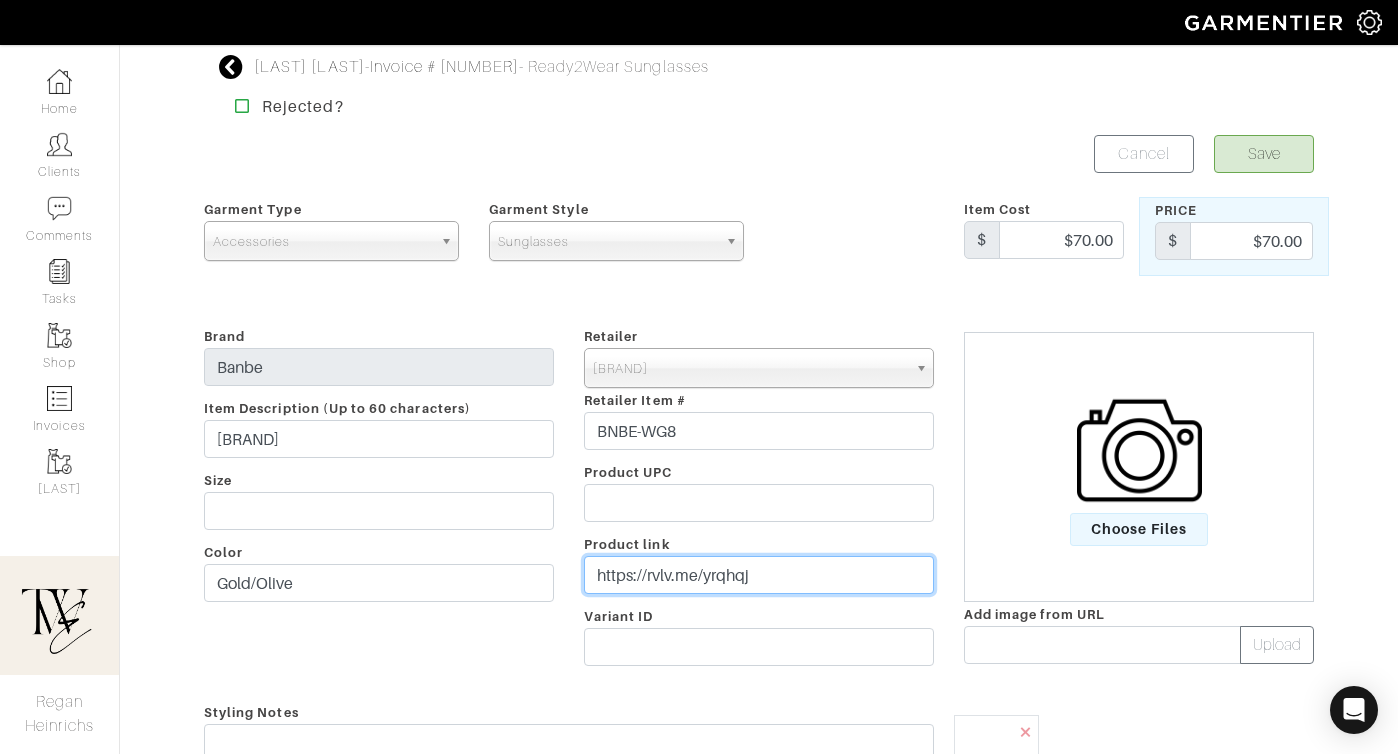 scroll, scrollTop: 241, scrollLeft: 0, axis: vertical 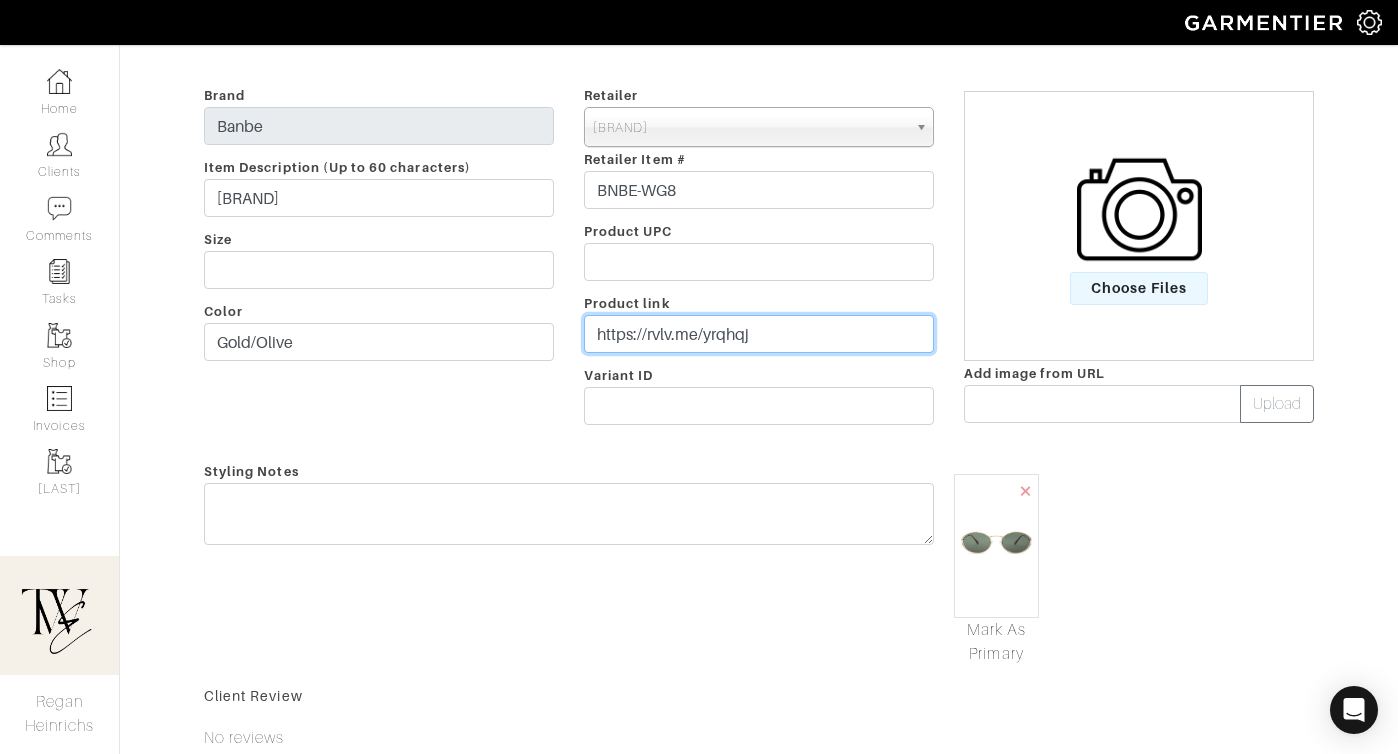 type on "https://rvlv.me/yrqhqj" 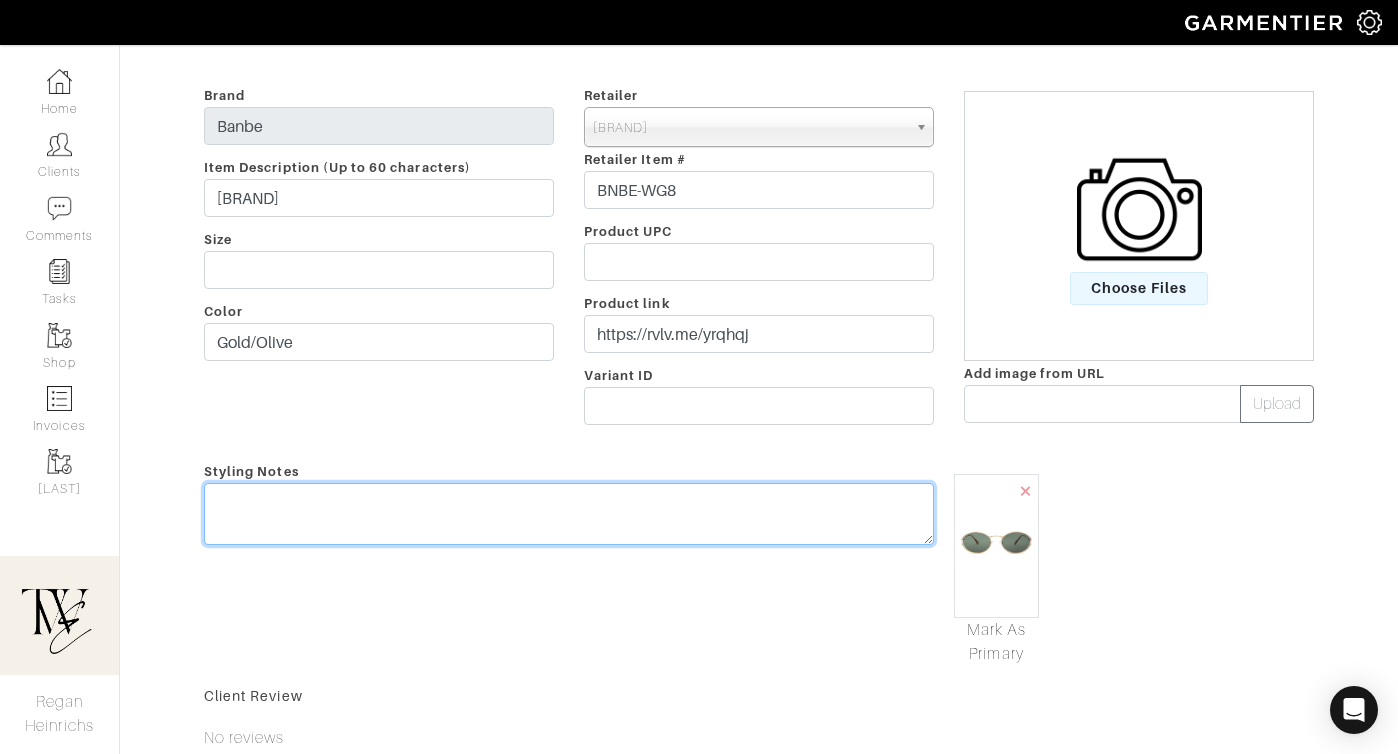 click at bounding box center (569, 514) 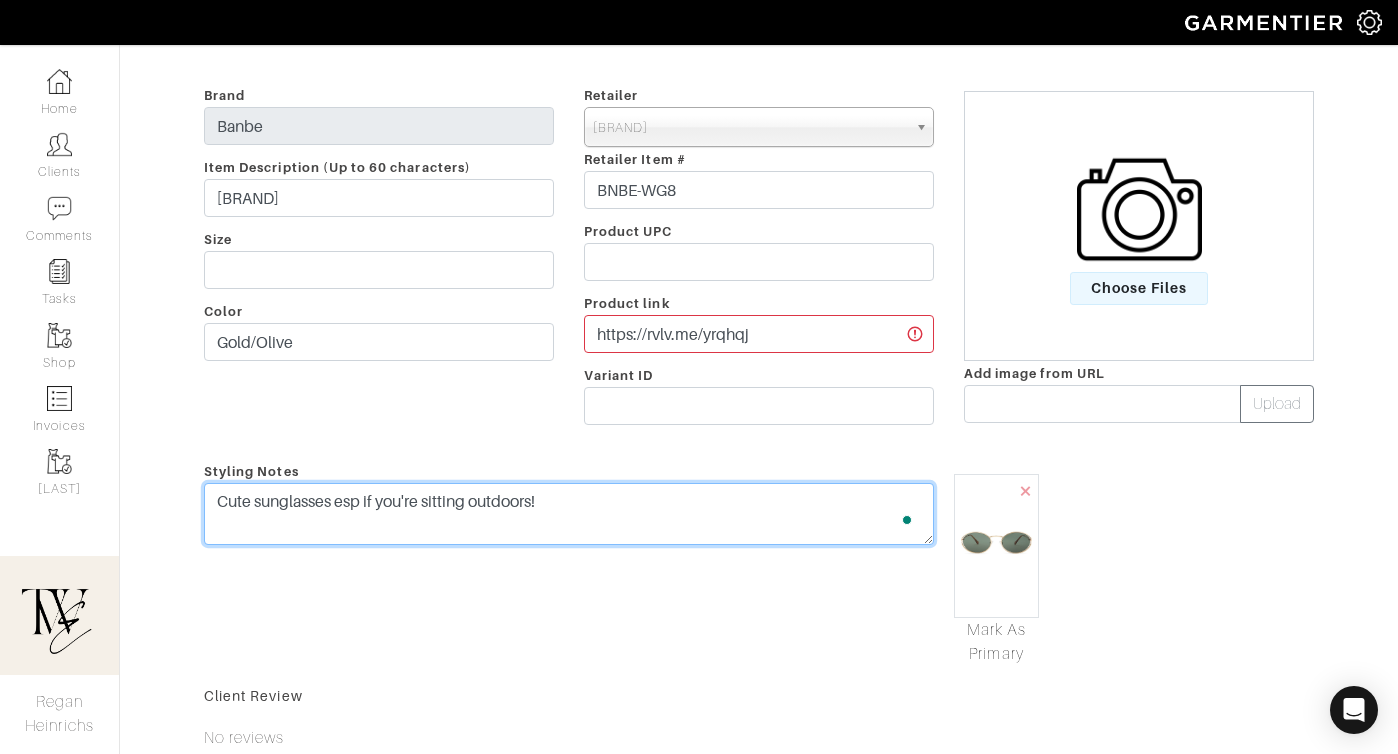 scroll, scrollTop: 0, scrollLeft: 0, axis: both 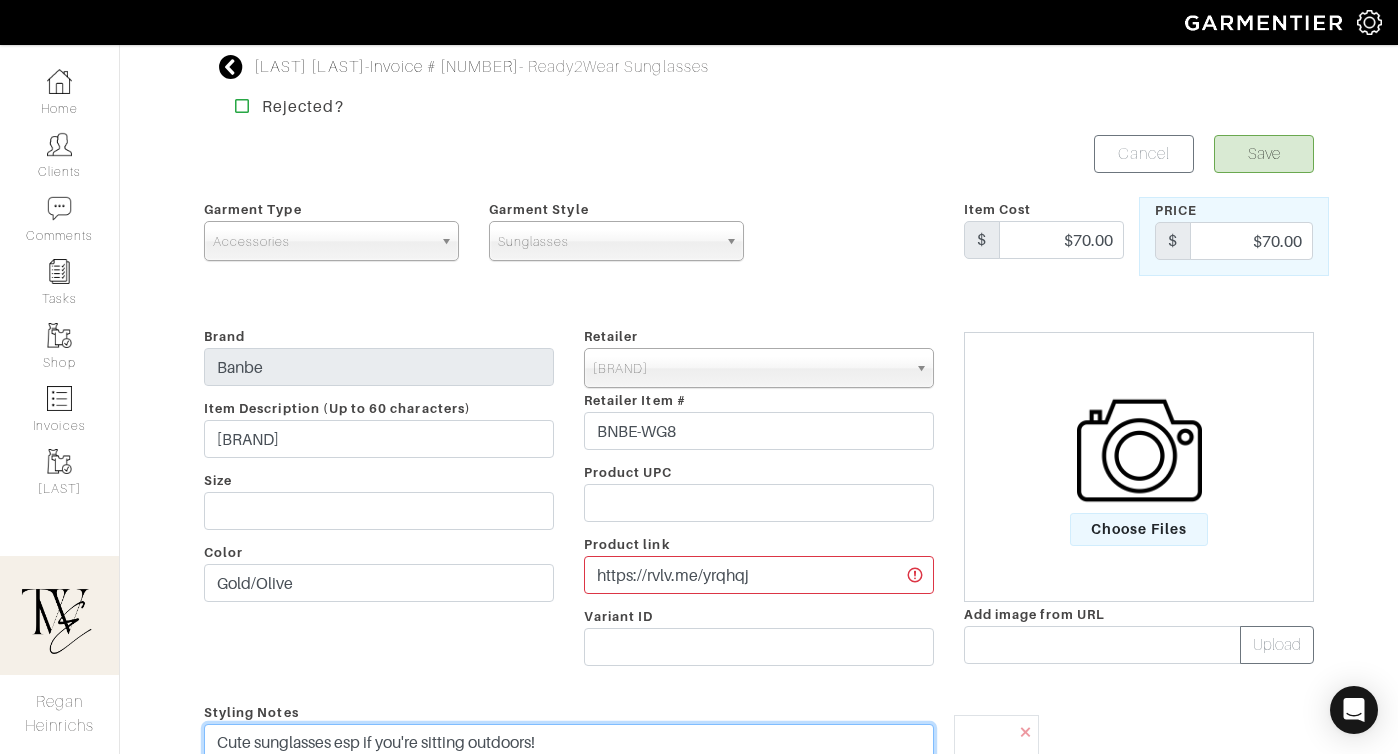 type on "Cute sunglasses esp if you're sitting outdoors!" 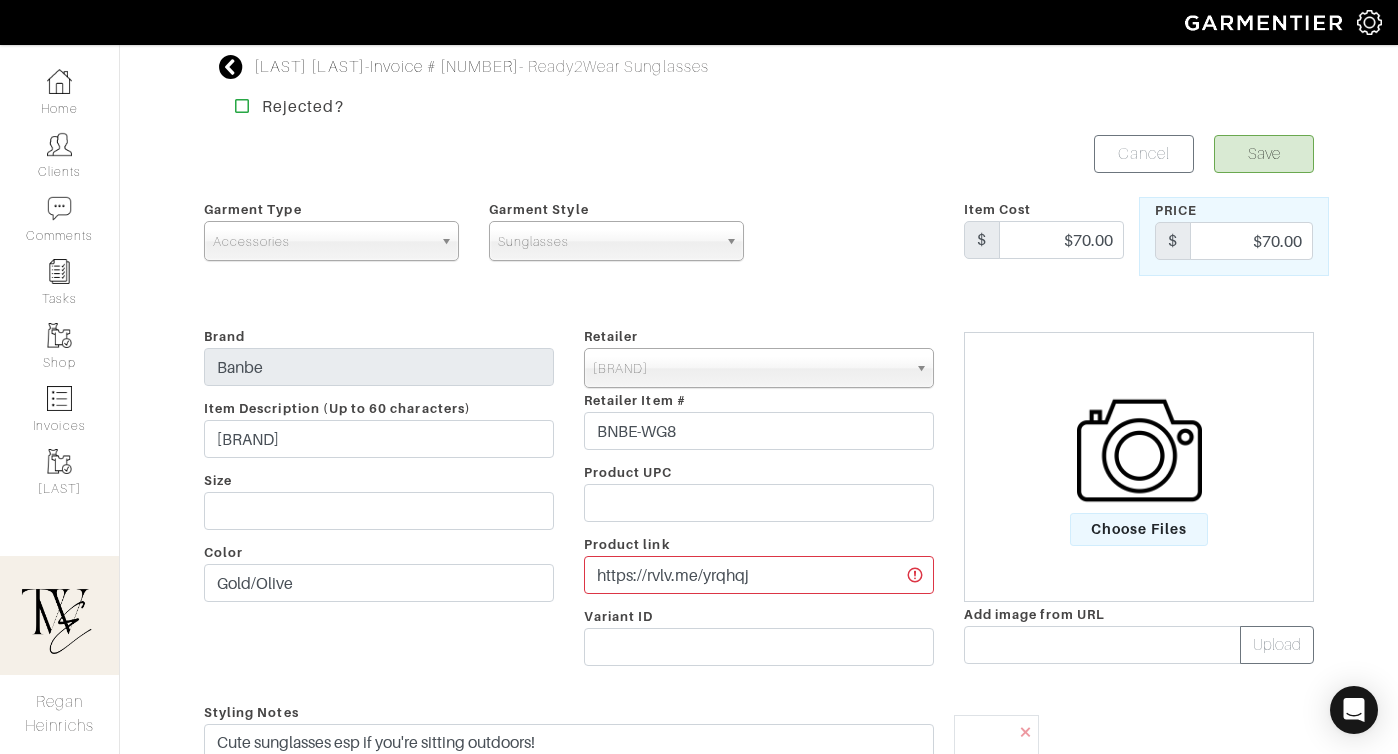 click on "Save
Cancel
Garment Type
Tops
Bottoms
Dresses
Jumpsuits
Suiting
Outerwear
Shoes
Swimwear
Accessories
Other
Accessories
Garment Style
Socks
Sunglasses
Underwear
Makeup
Belt
Scarf
Wallet
Closet Accessories
Gloves
Hat
Bag
Jewelry
Sunglasses
Item Cost
$
$70.00
Price
$
$70.00
Brand
Banbe
Item Description (Up to 60 characters)
The Sampaio Sunglasses
Size
Color
Gold/Olive
Retailer
-
032c
1017 ALYX 9SM
111SKIN
11 by Boris Bidjan Saberi" at bounding box center (759, 675) 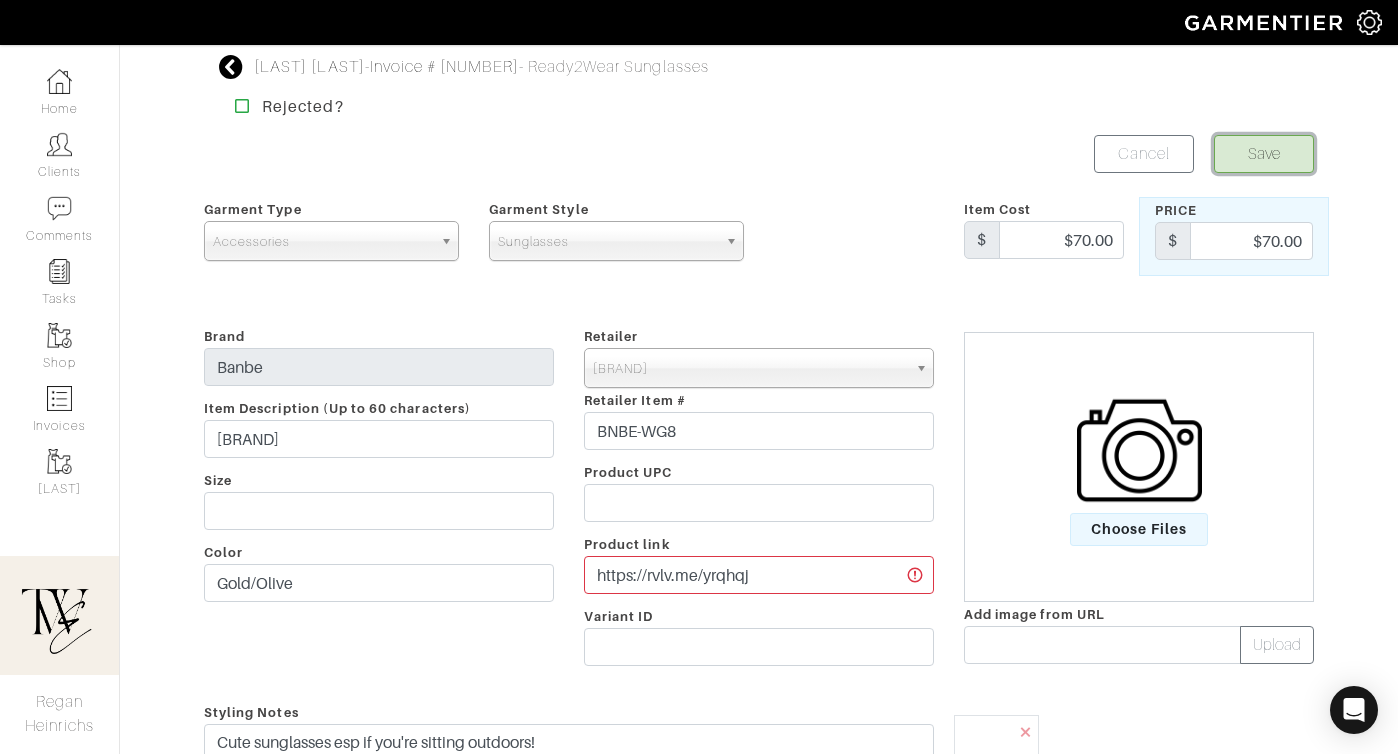 click on "Save" at bounding box center [1264, 154] 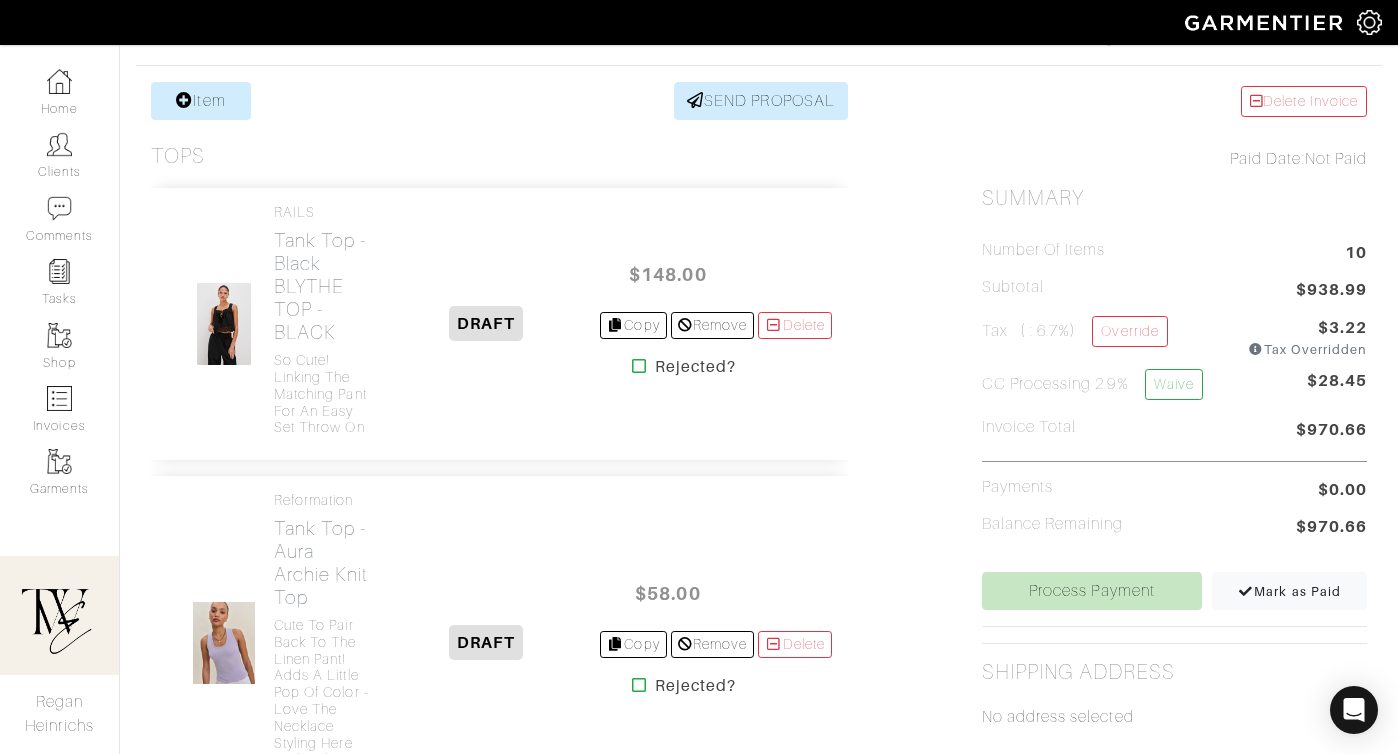 scroll, scrollTop: 0, scrollLeft: 0, axis: both 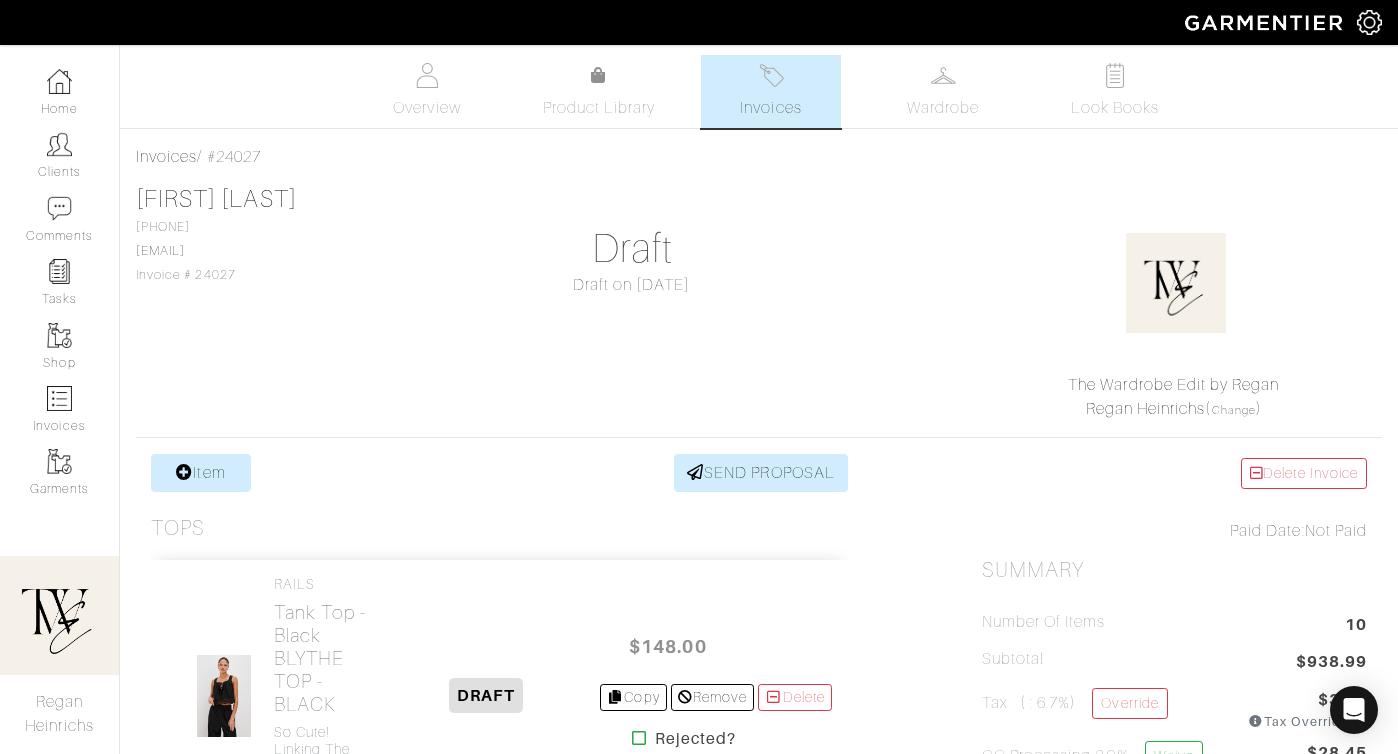 click on "[FIRST] [LAST]
[PHONE]
[EMAIL]
Invoice # 24027
Draft
Draft on [DATE]
The Wardrobe Edit by [FIRST]
[FIRST] [LAST]
( Change )" at bounding box center (759, 303) 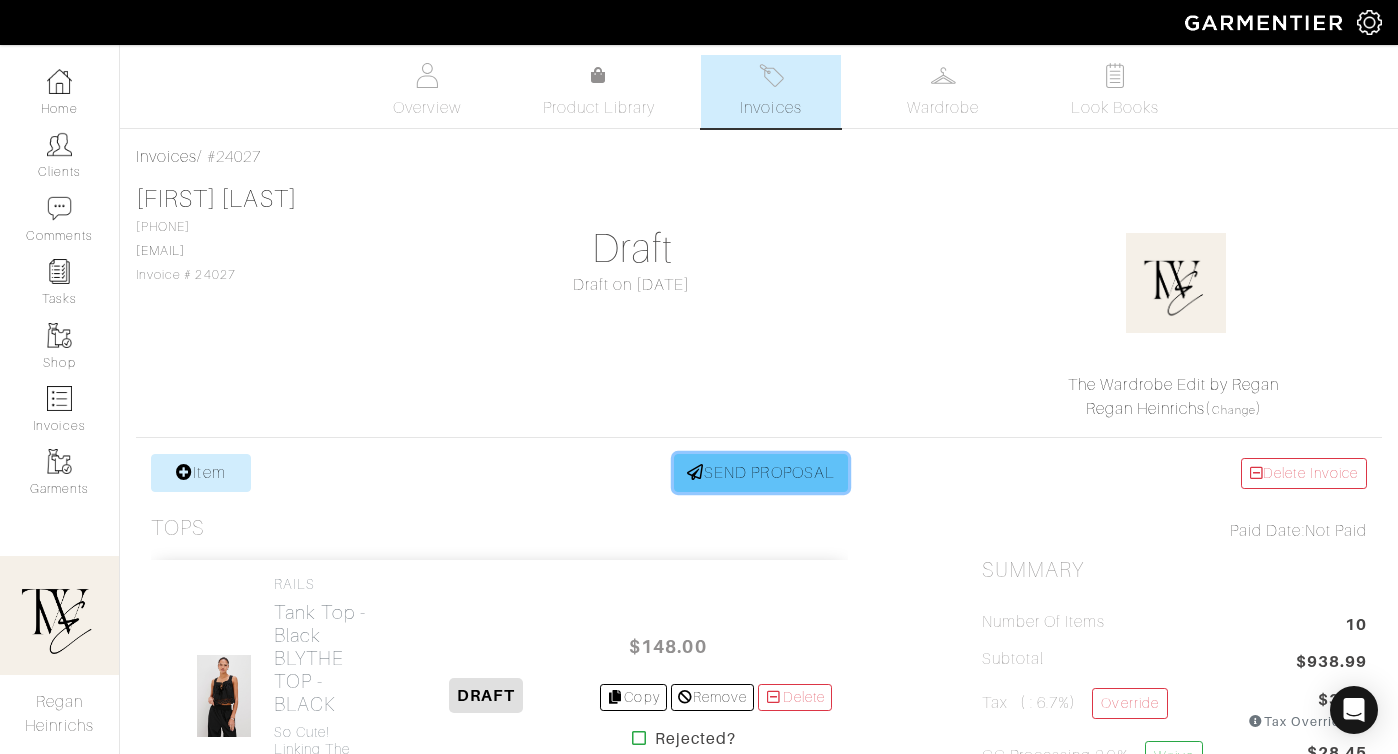 click on "SEND PROPOSAL" at bounding box center [761, 473] 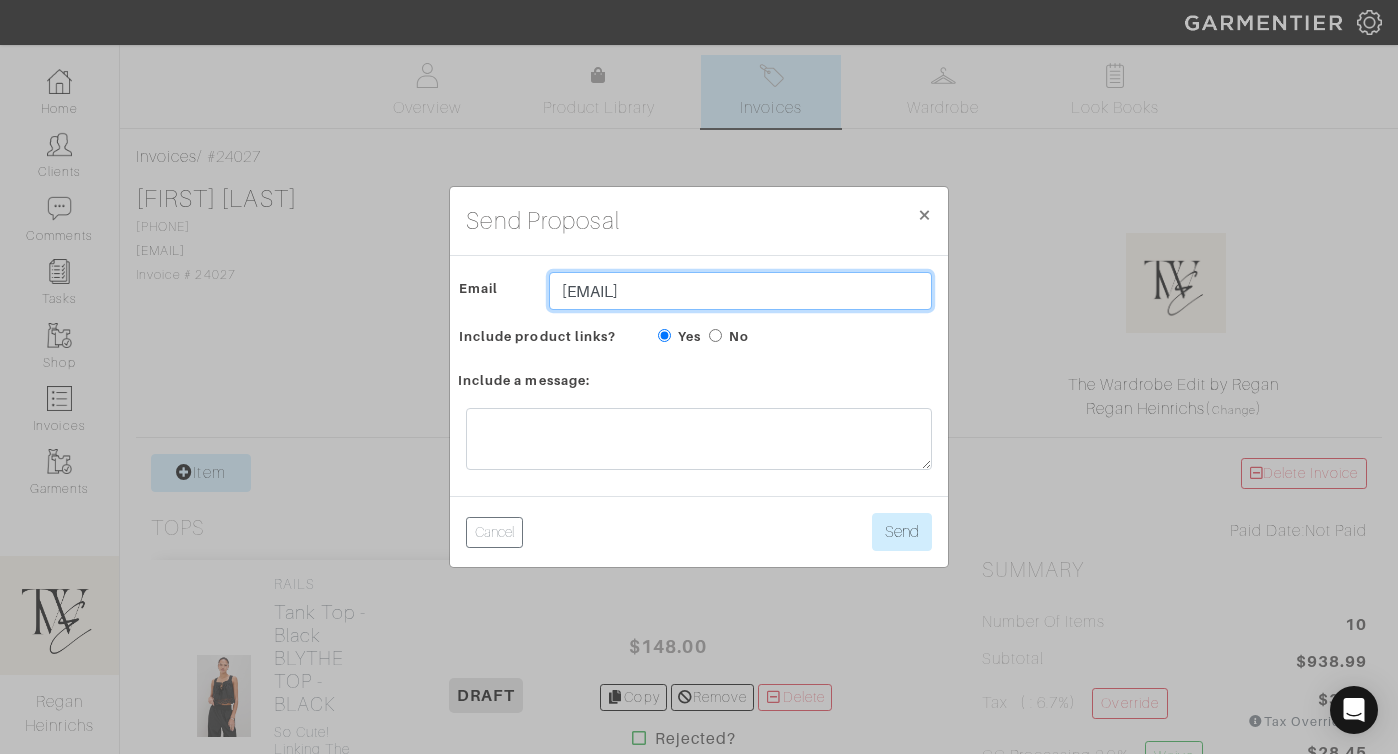 click on "[USERNAME]@[DOMAIN].com" at bounding box center (740, 291) 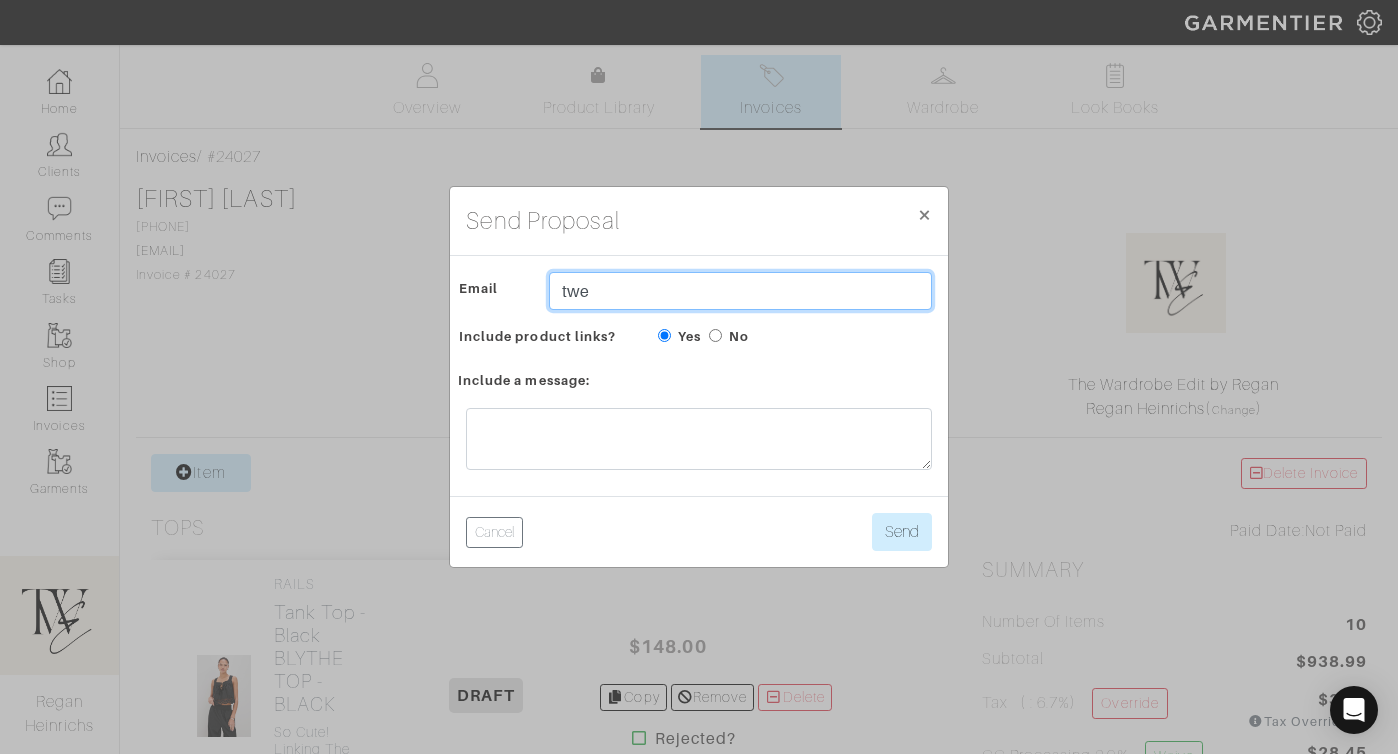 type on "twebyregan@gmail.com" 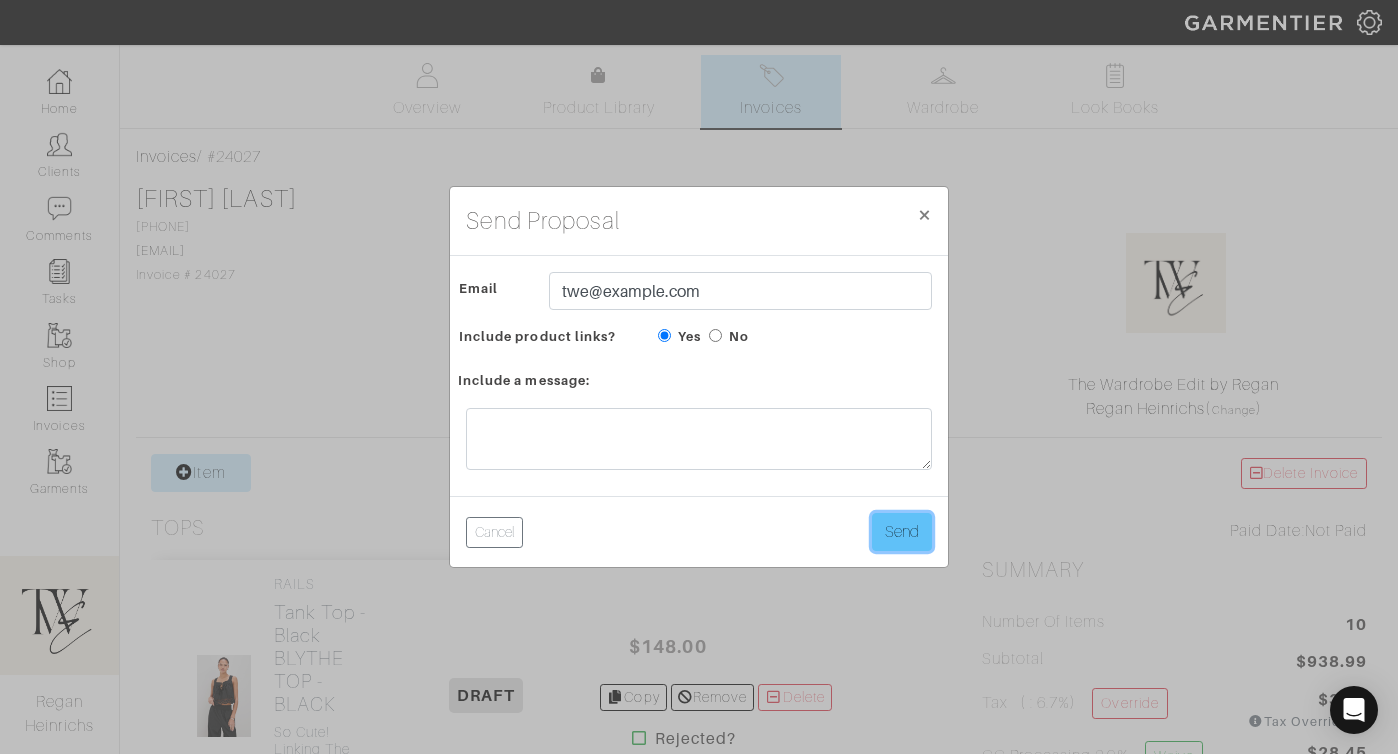 click on "Send" at bounding box center (902, 532) 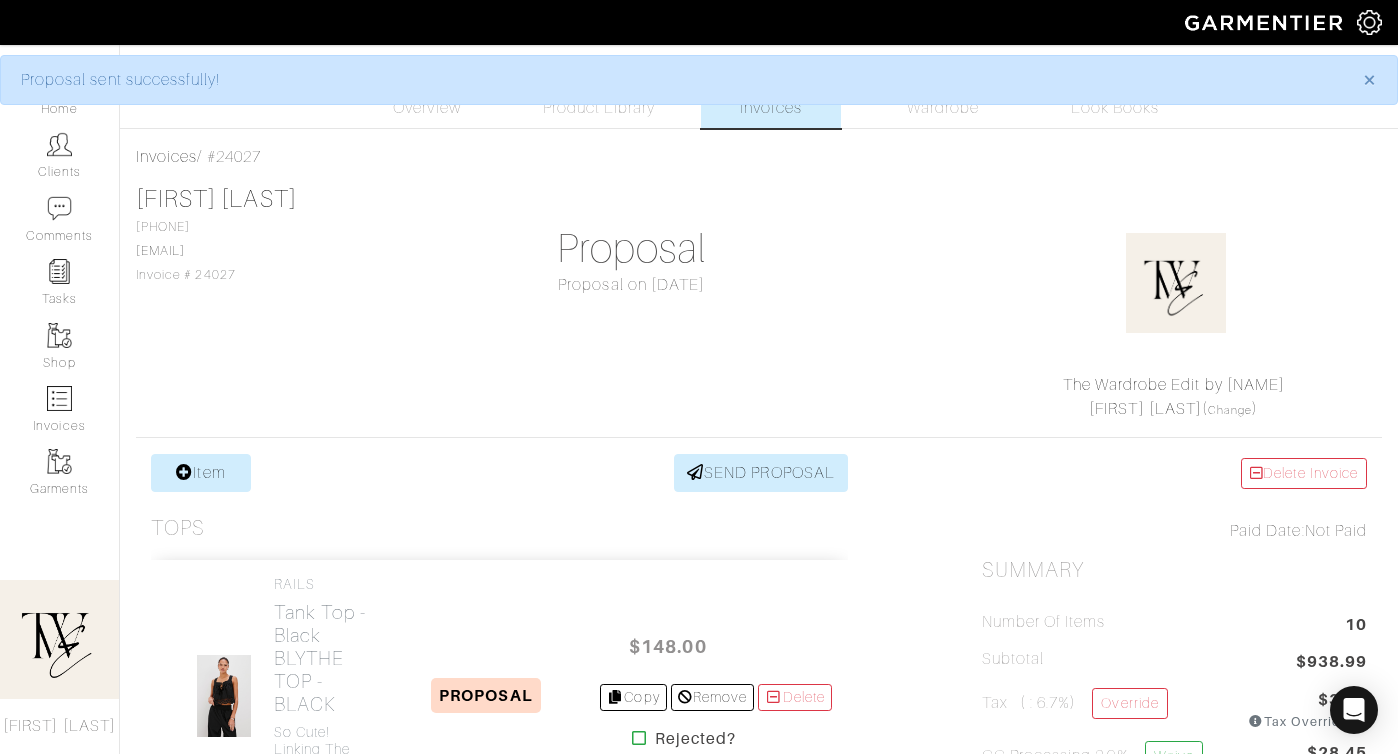 scroll, scrollTop: 0, scrollLeft: 0, axis: both 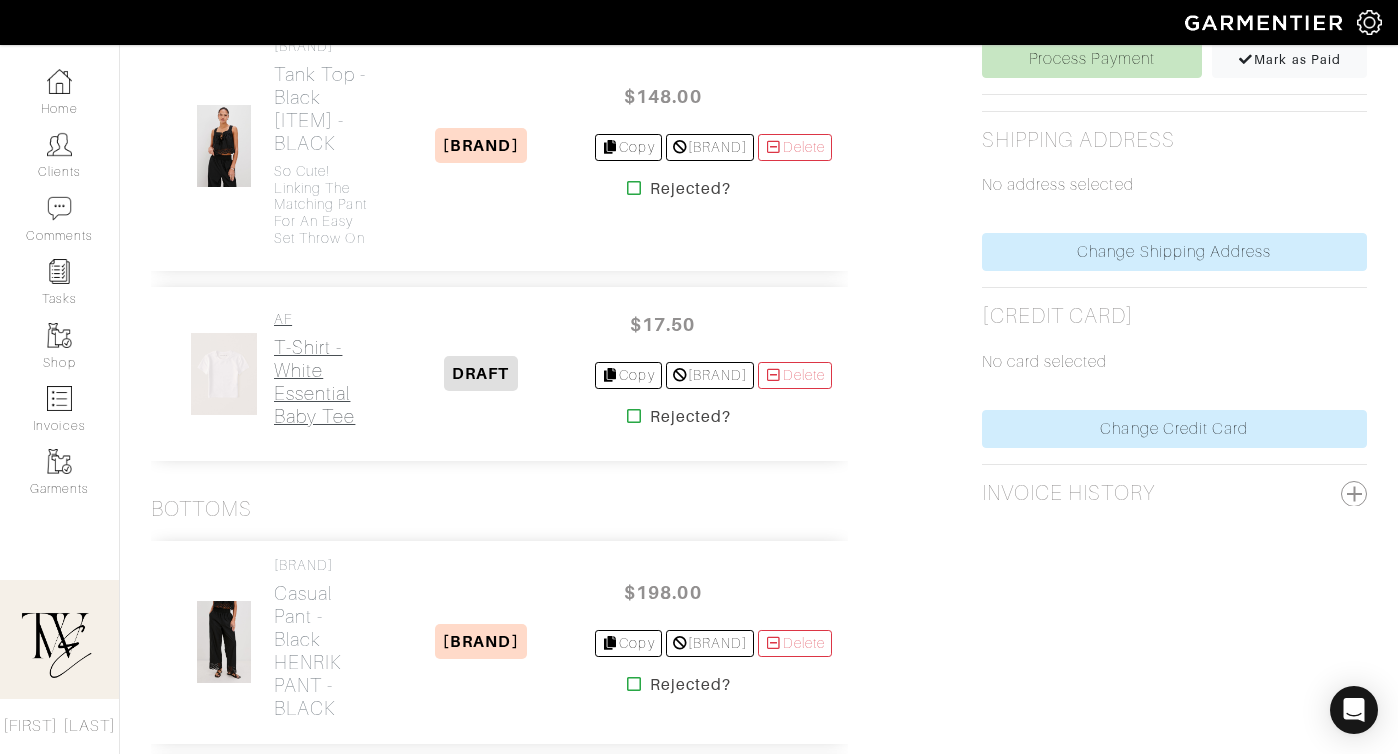 click on "T-Shirt -   White
Essential Baby Tee" at bounding box center [321, 382] 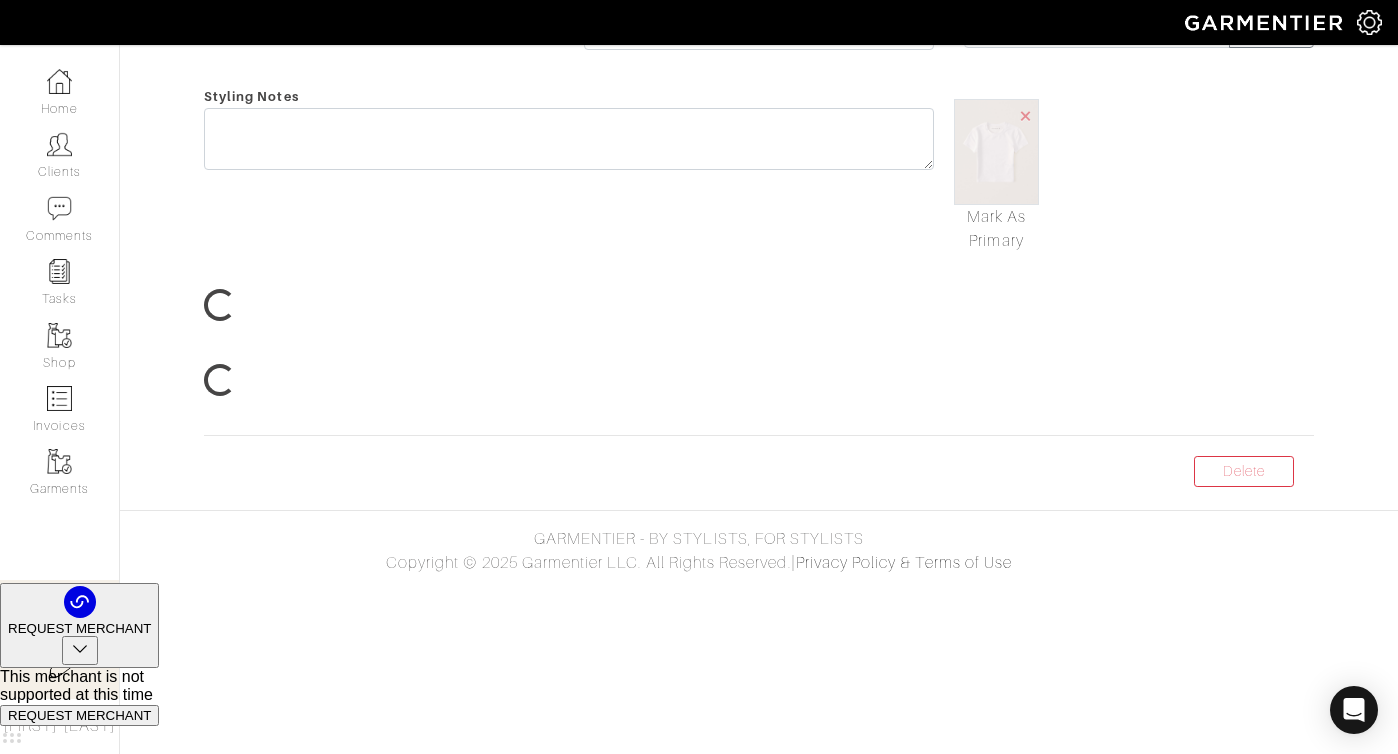 scroll, scrollTop: 0, scrollLeft: 0, axis: both 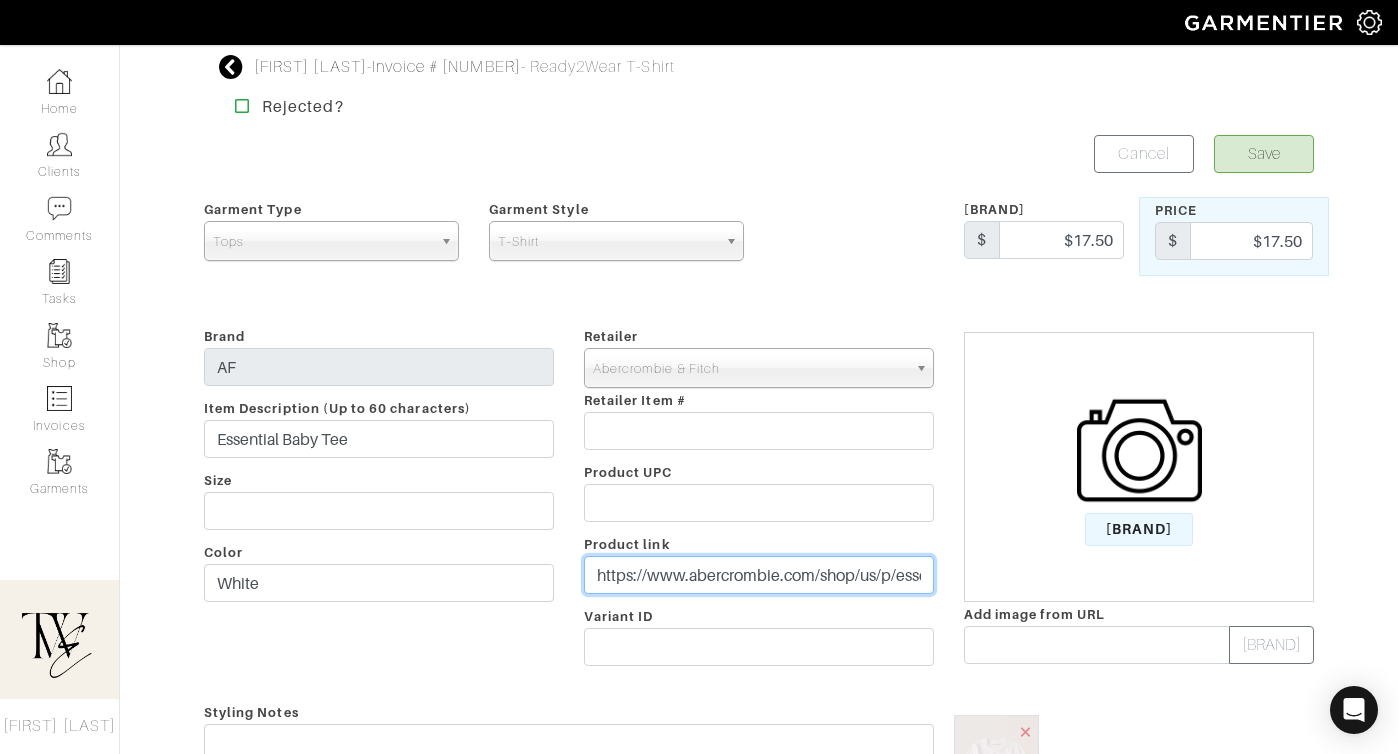click on "https://www.abercrombie.com/shop/us/p/essential-baby-tee-56537321?faceout=model&seq=07&pagefm=navigation-swatch&prodvm=navigation-swatch&irclickid=UpOV5ZwW3xyPWcSVq9wwnz6PUksXPiWTSW5R3Q0&$web_only=&irgwc=1&cmp=AFF:2340682:shopmyshelf:ONLINE_TRACKING_LINK:Online Tracking Link" at bounding box center [759, 575] 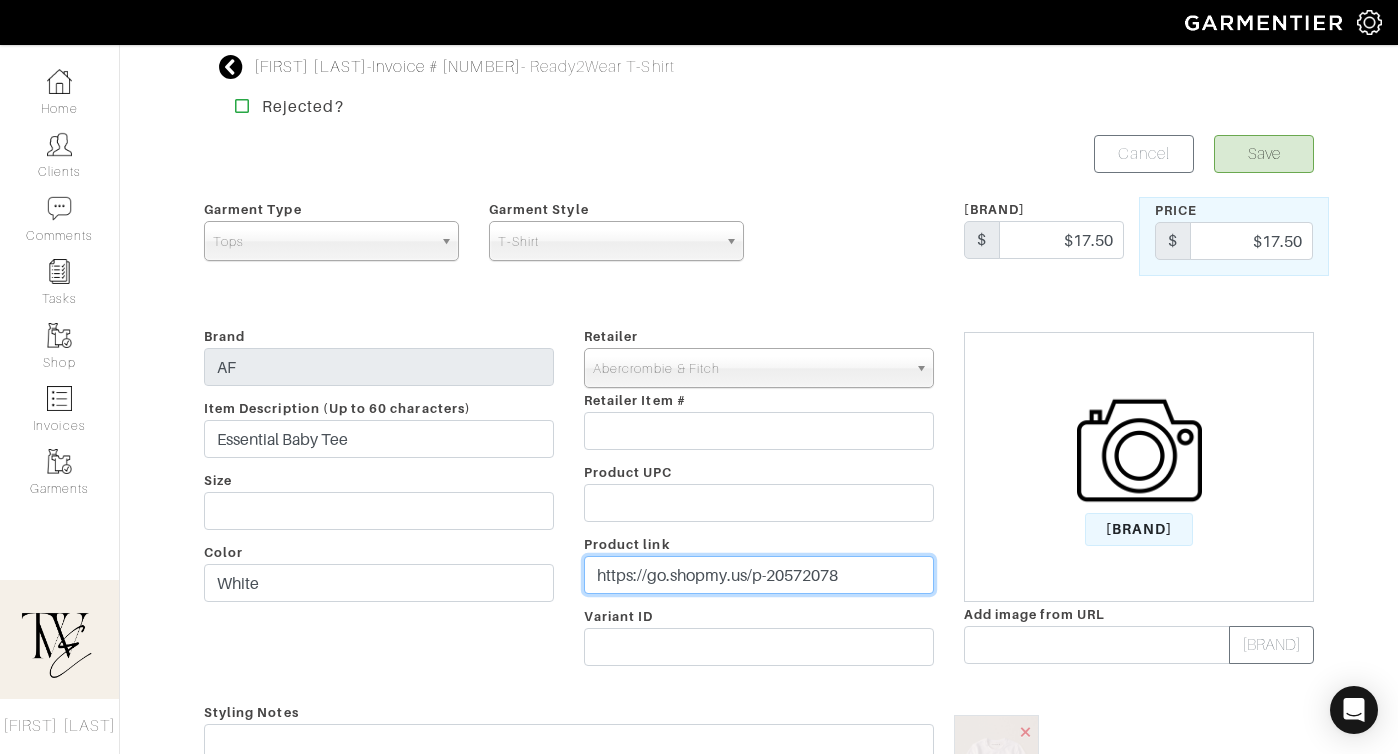 type on "https://go.shopmy.us/p-20572078" 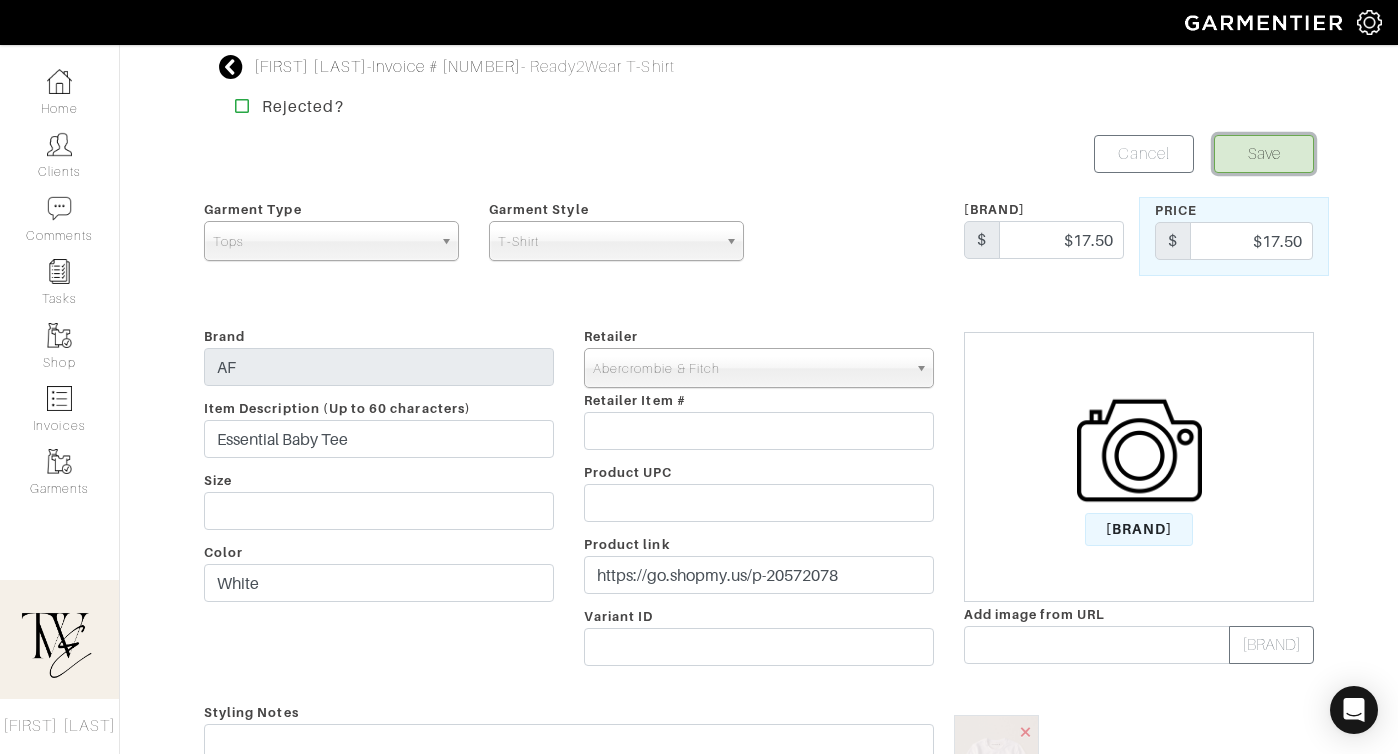 click on "Save" at bounding box center (1264, 154) 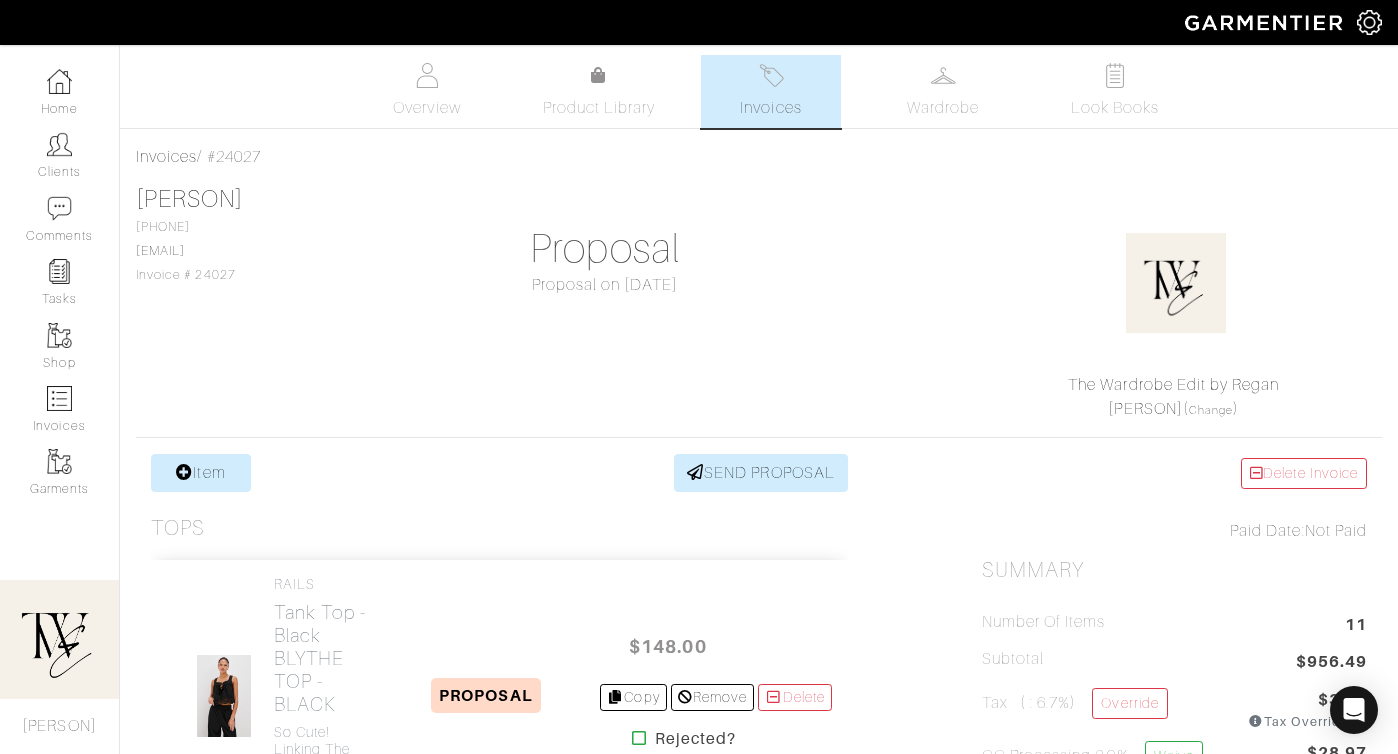 scroll, scrollTop: 0, scrollLeft: 0, axis: both 